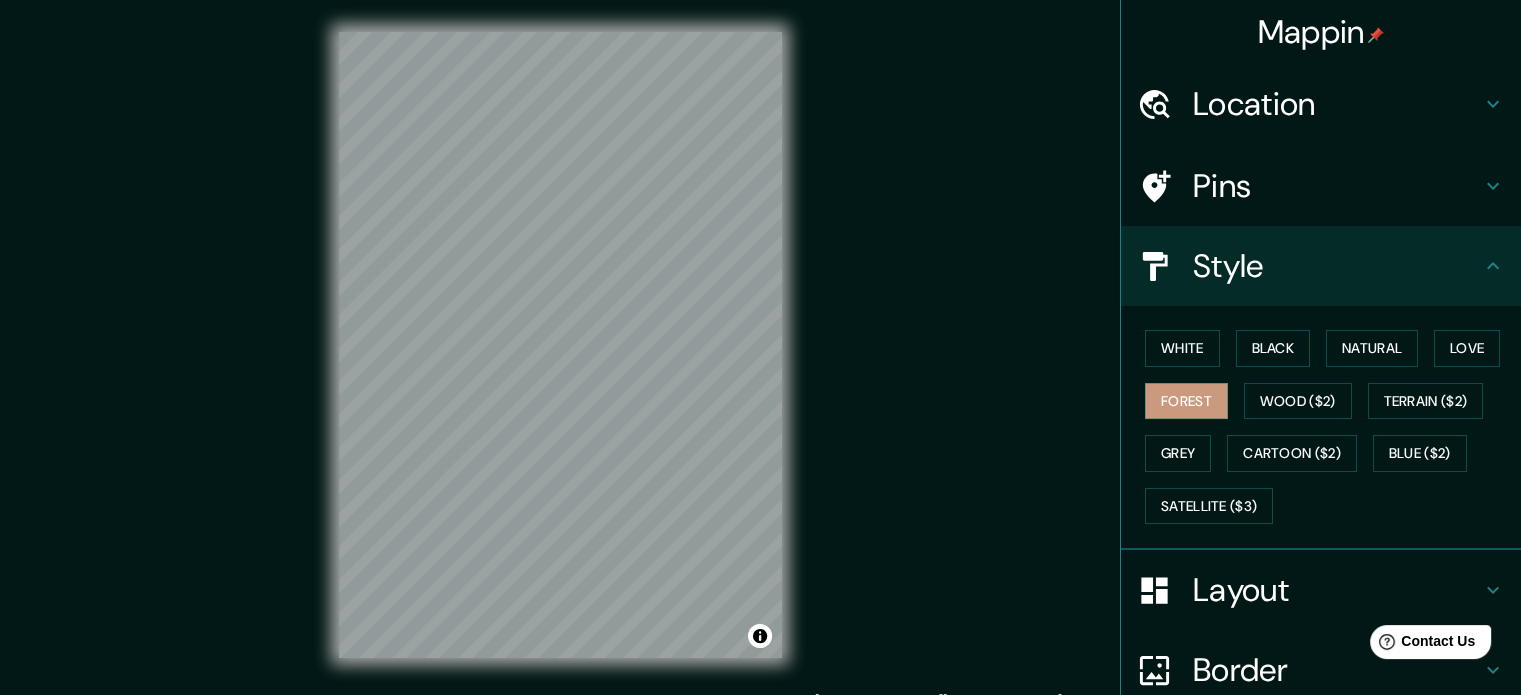 scroll, scrollTop: 0, scrollLeft: 0, axis: both 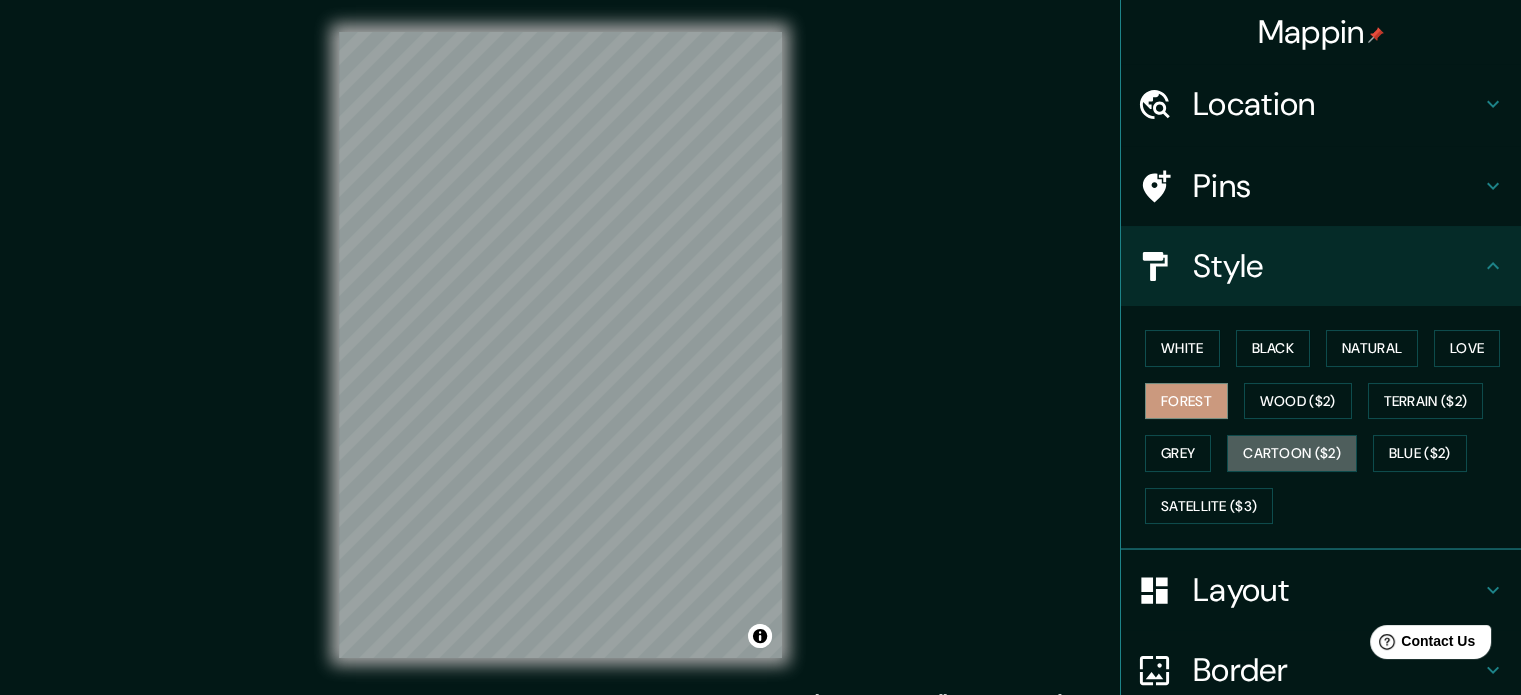 click on "Cartoon ($2)" at bounding box center [1292, 453] 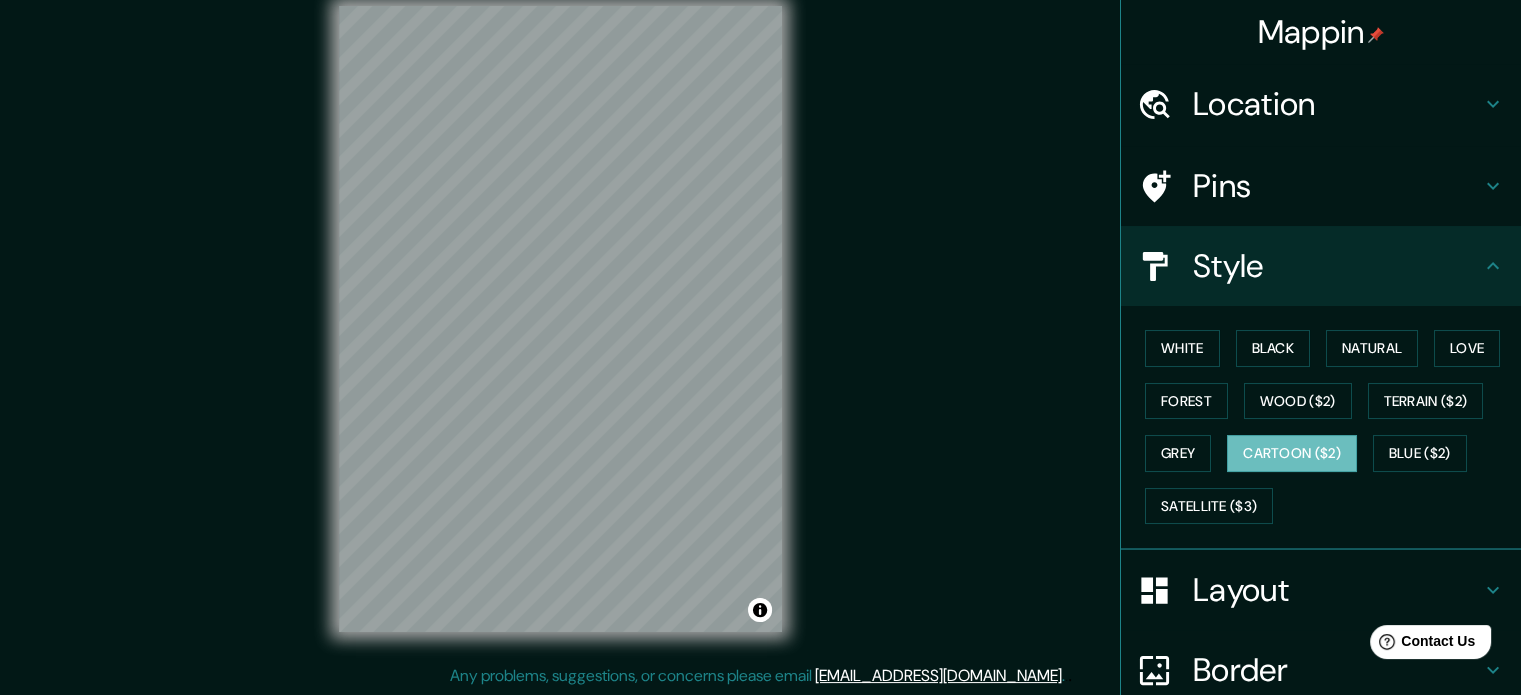 scroll, scrollTop: 0, scrollLeft: 0, axis: both 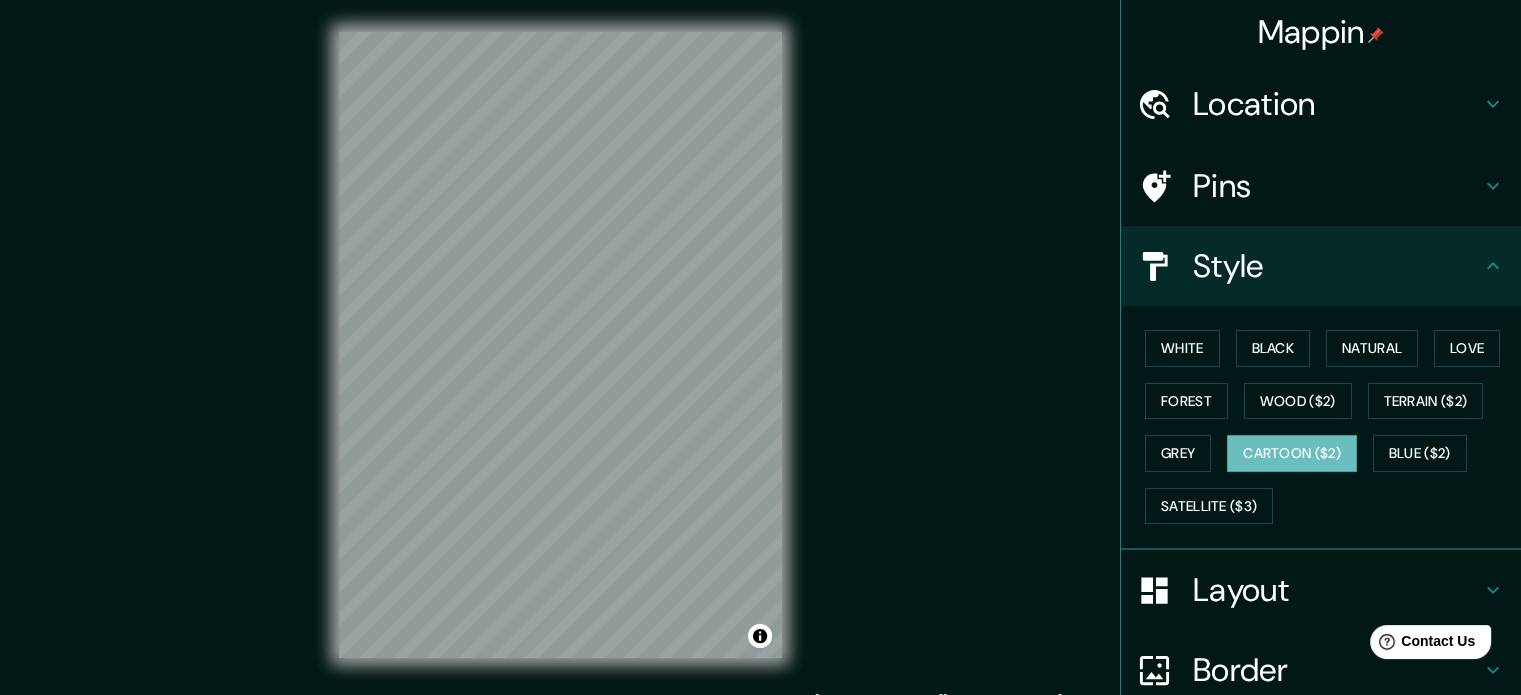 click on "Layout" at bounding box center [1337, 590] 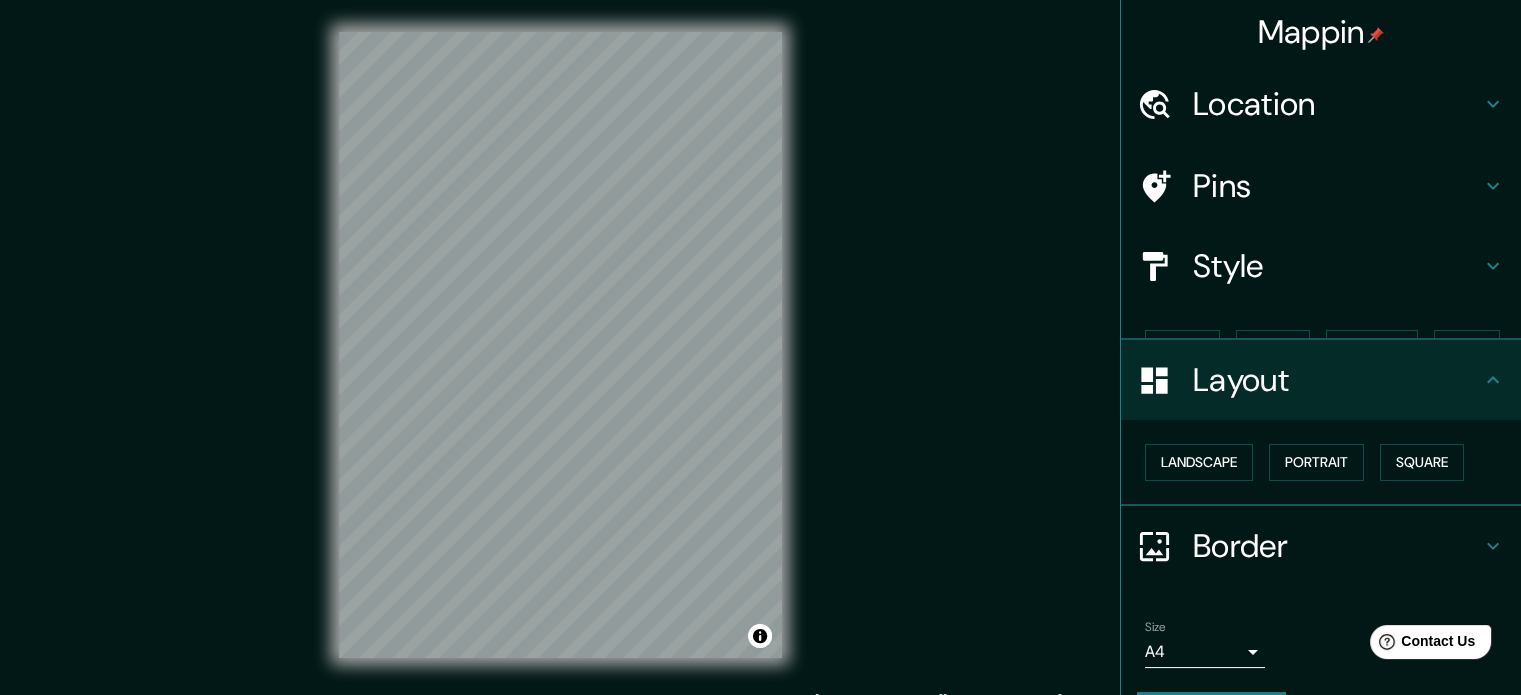 scroll, scrollTop: 22, scrollLeft: 0, axis: vertical 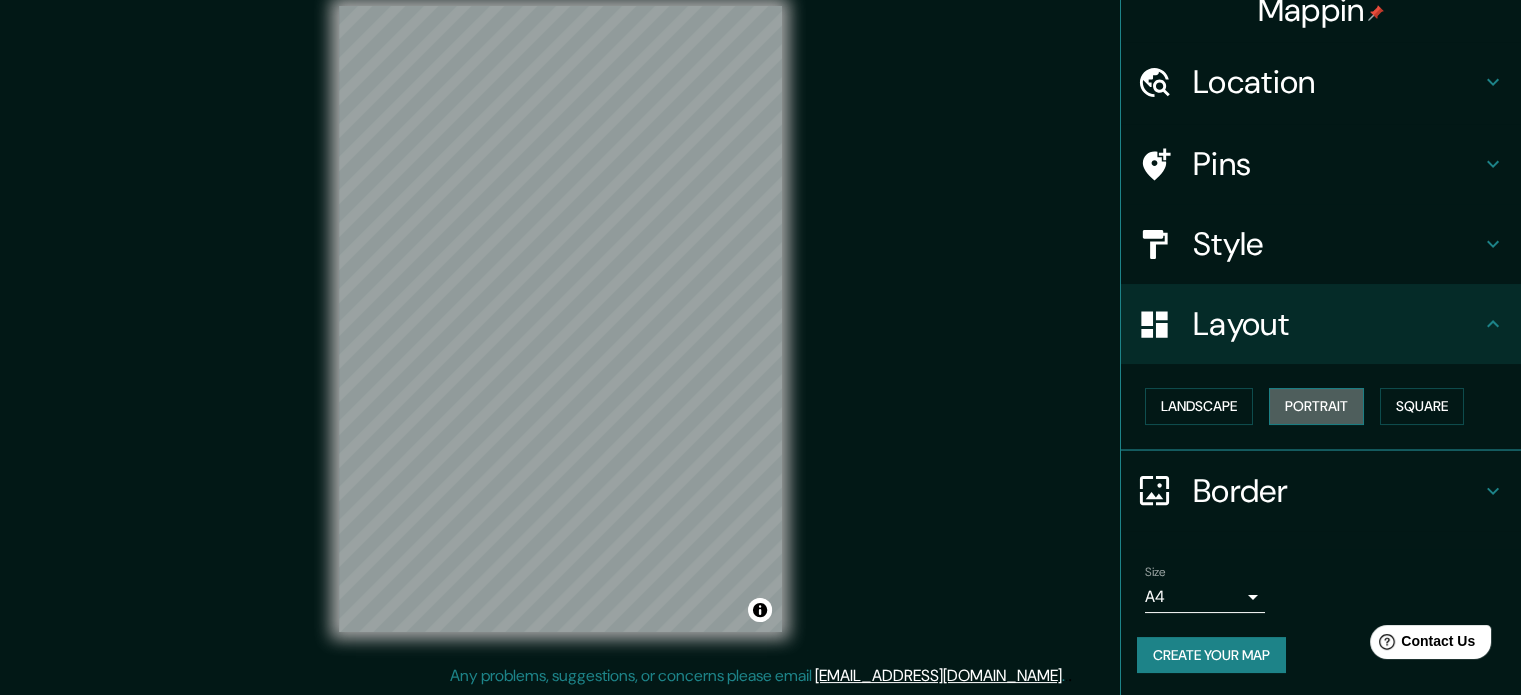 click on "Portrait" at bounding box center (1316, 406) 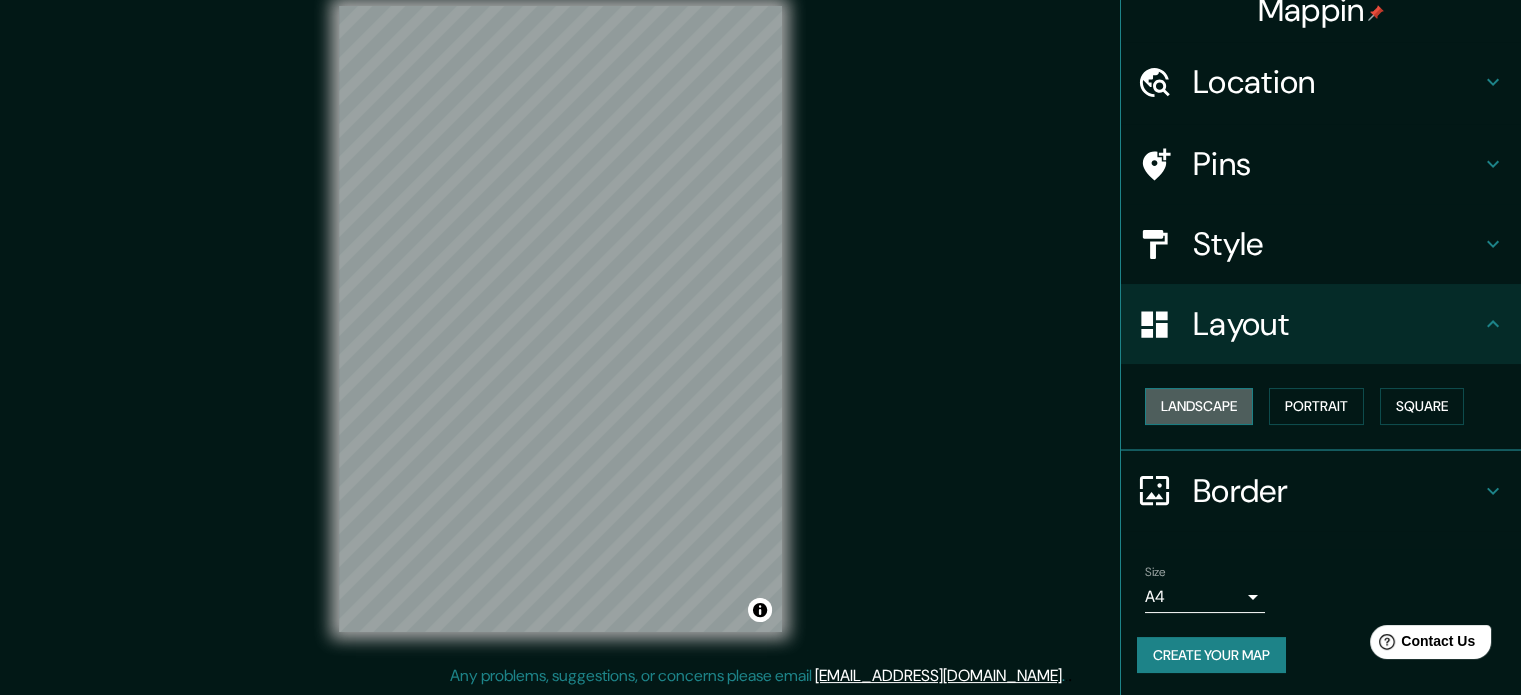 click on "Landscape" at bounding box center (1199, 406) 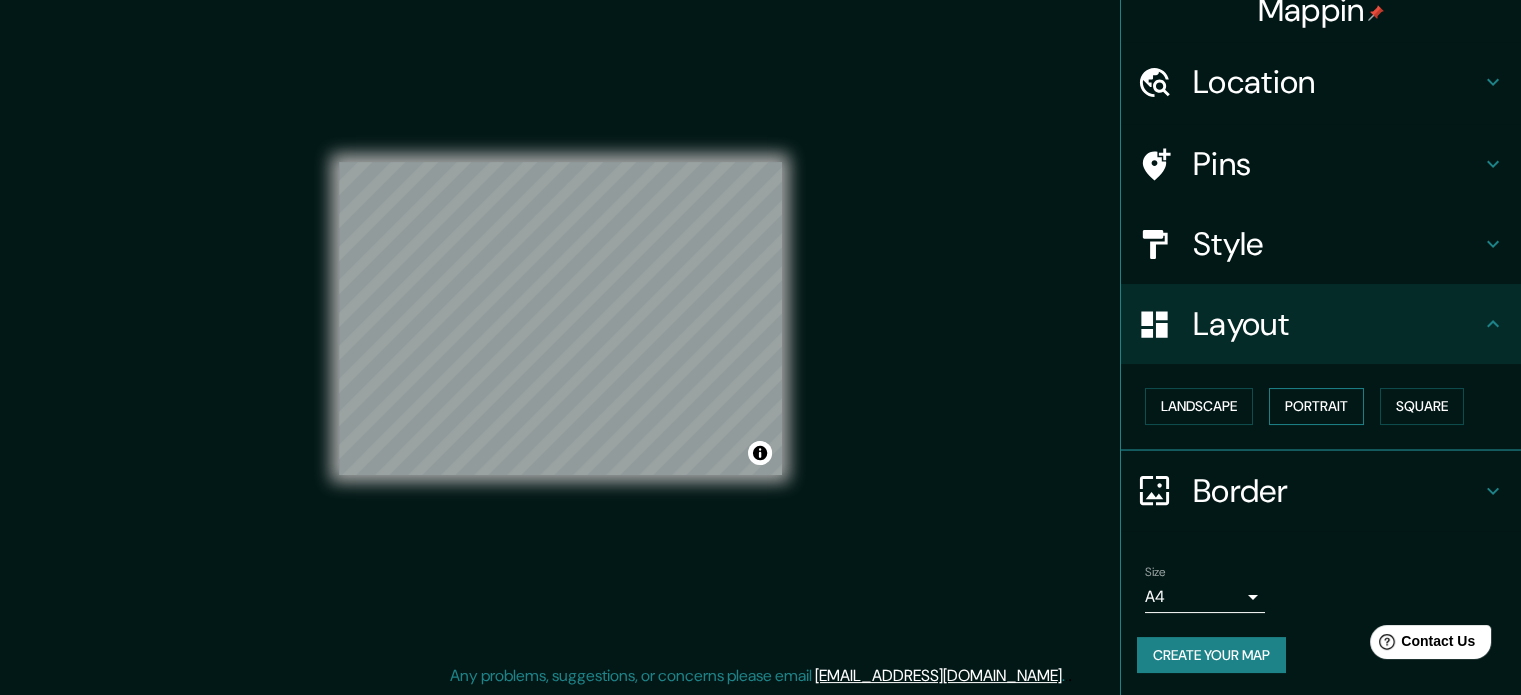 click on "Portrait" at bounding box center [1316, 406] 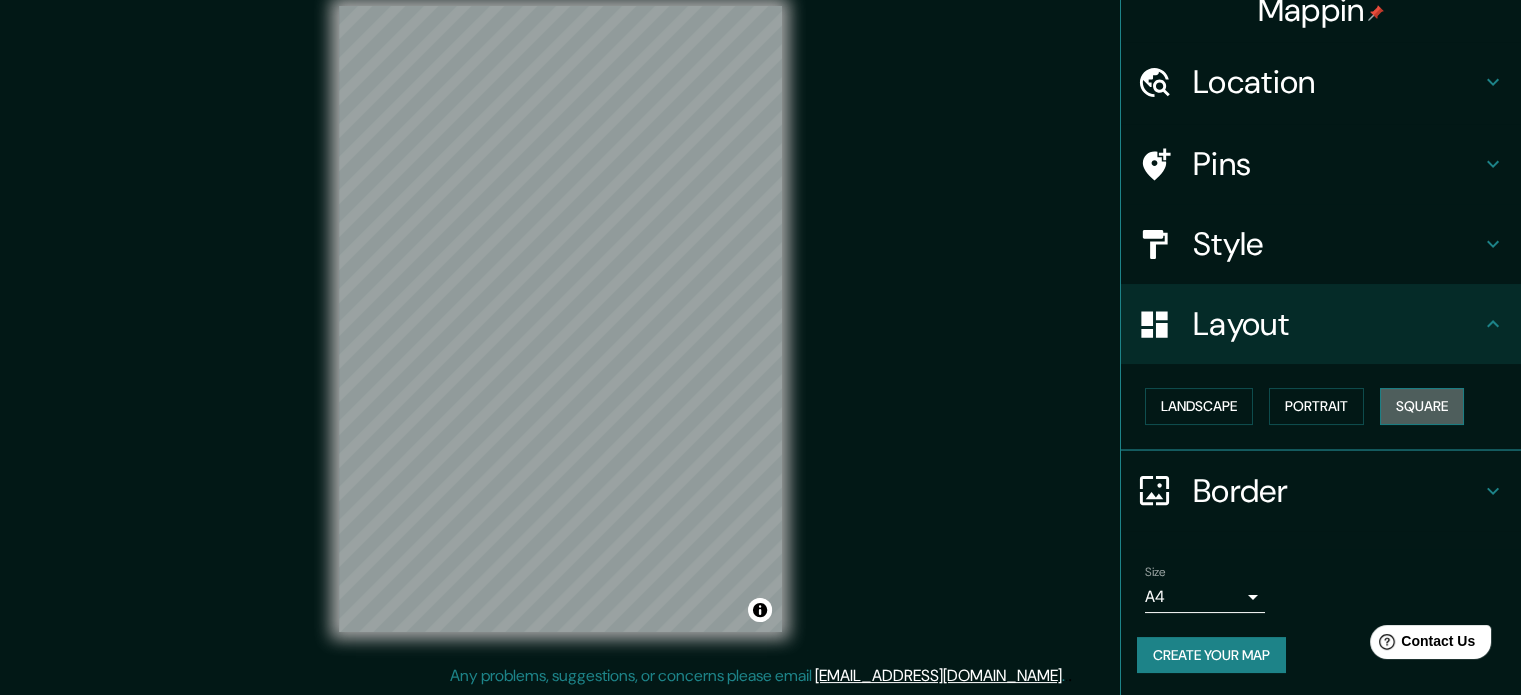click on "Square" at bounding box center [1422, 406] 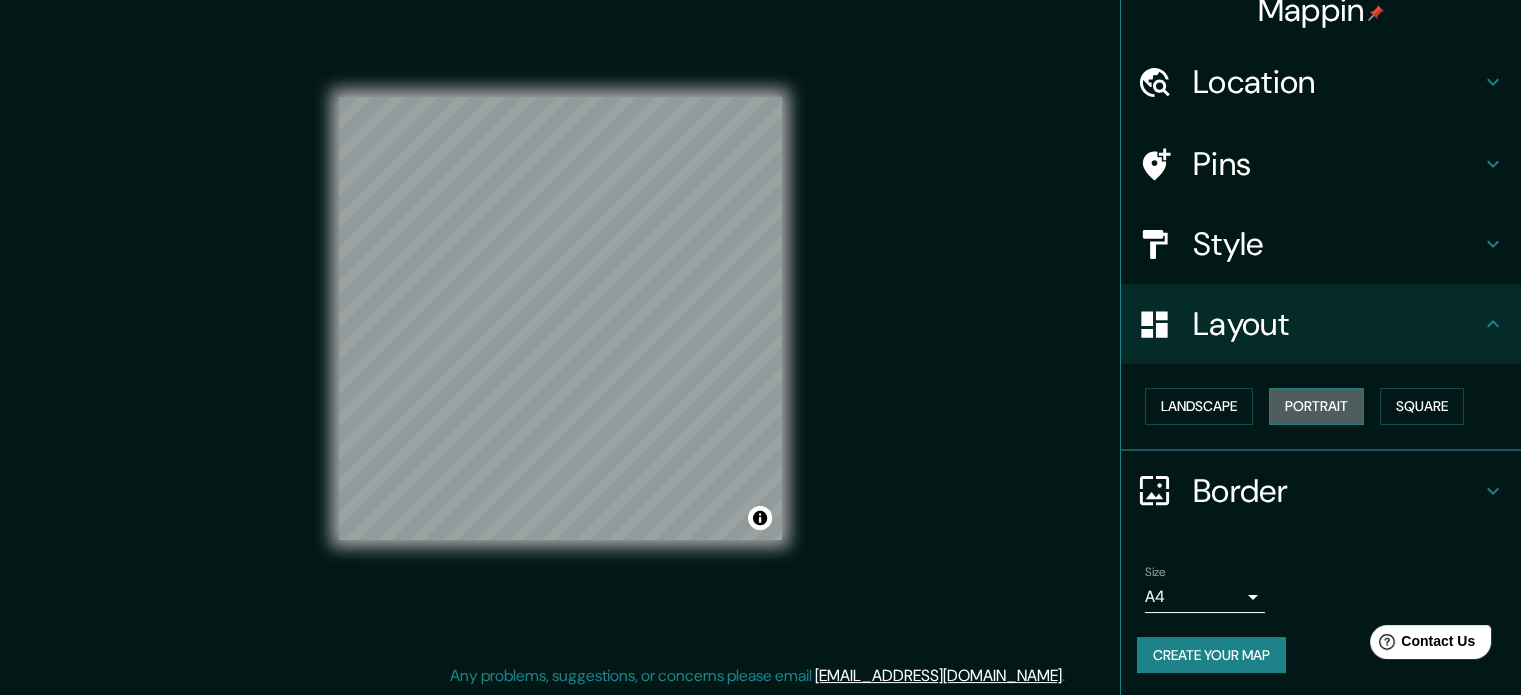 click on "Portrait" at bounding box center (1316, 406) 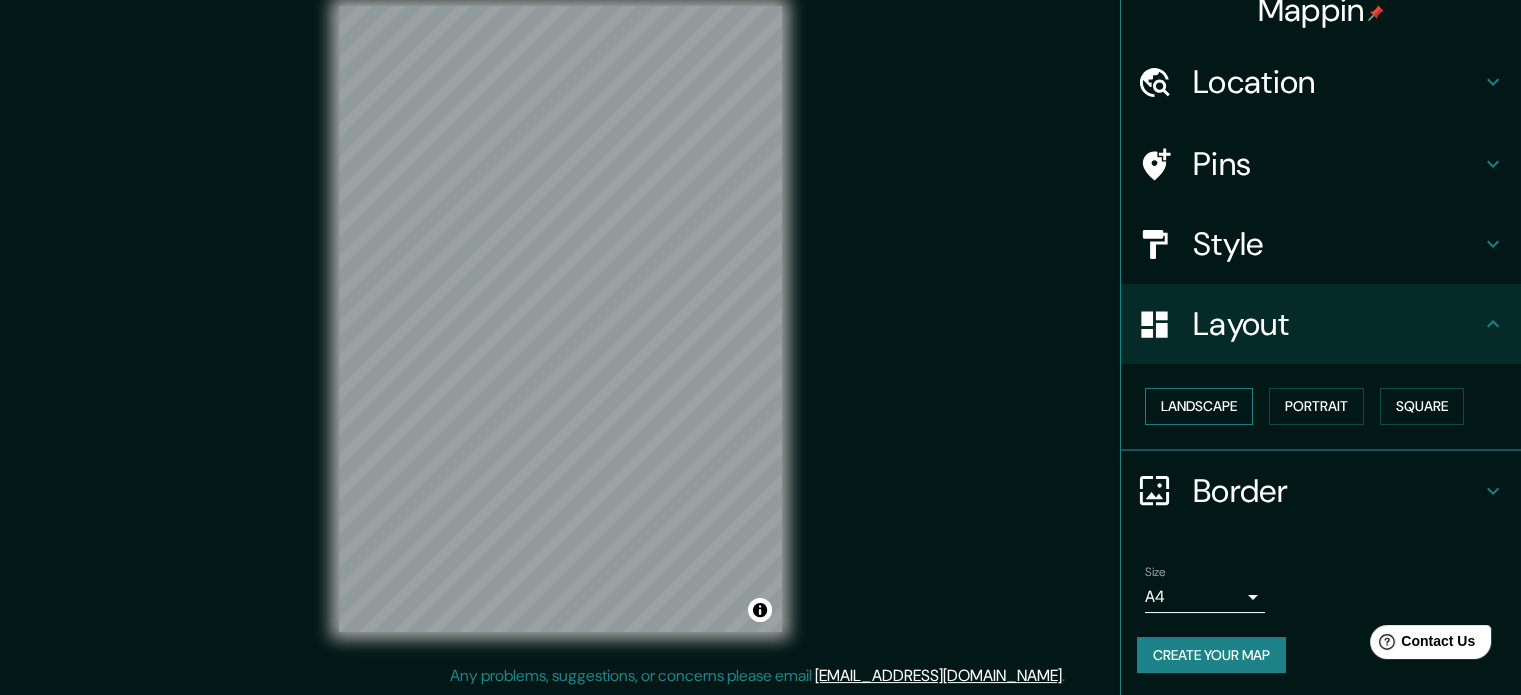 click on "Landscape" at bounding box center (1199, 406) 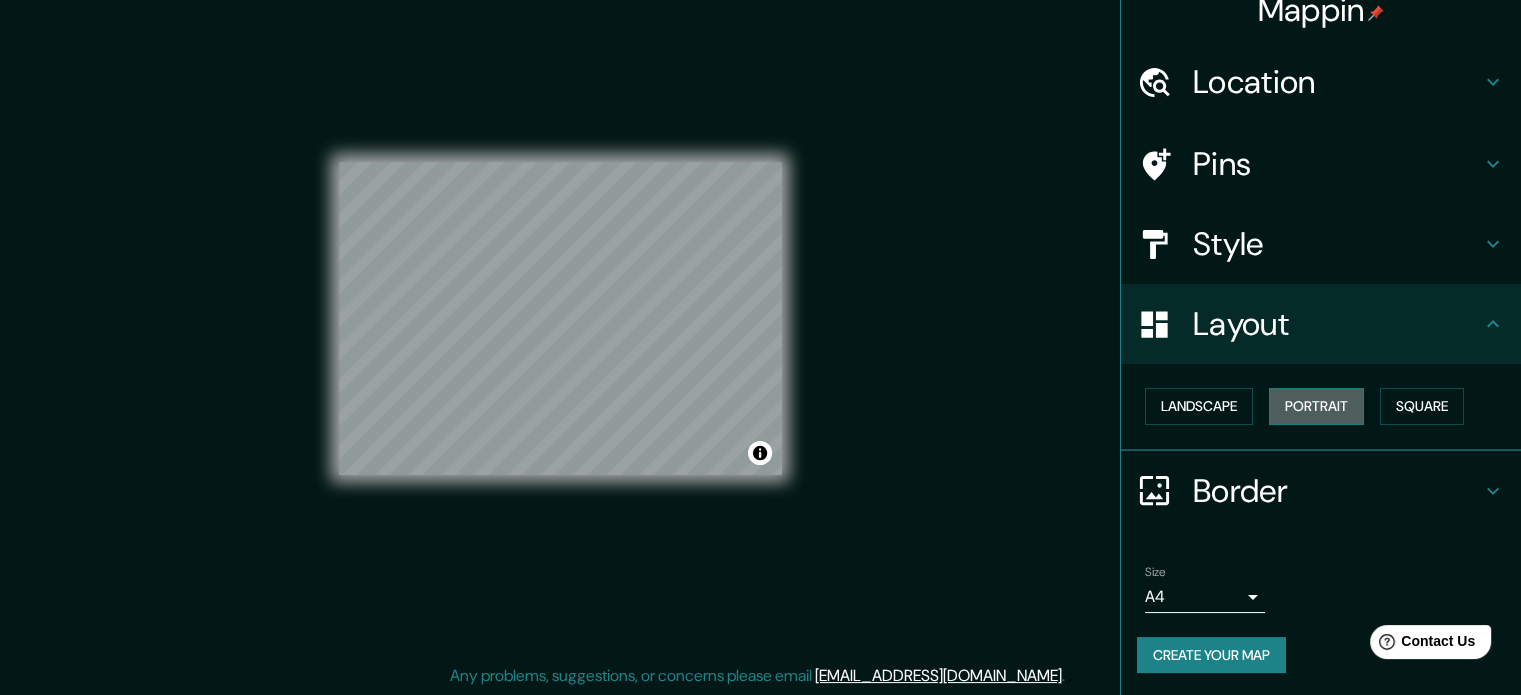 click on "Portrait" at bounding box center [1316, 406] 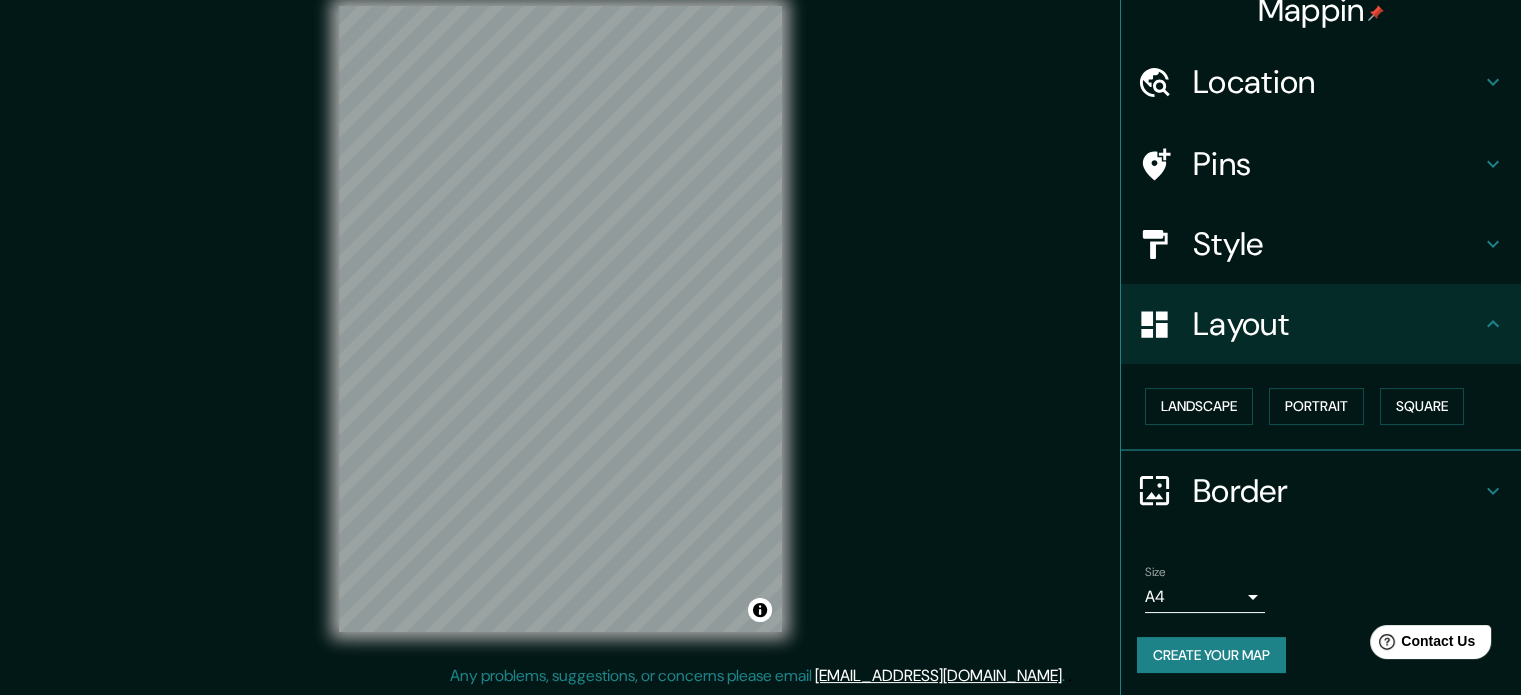 click on "Border" at bounding box center (1337, 491) 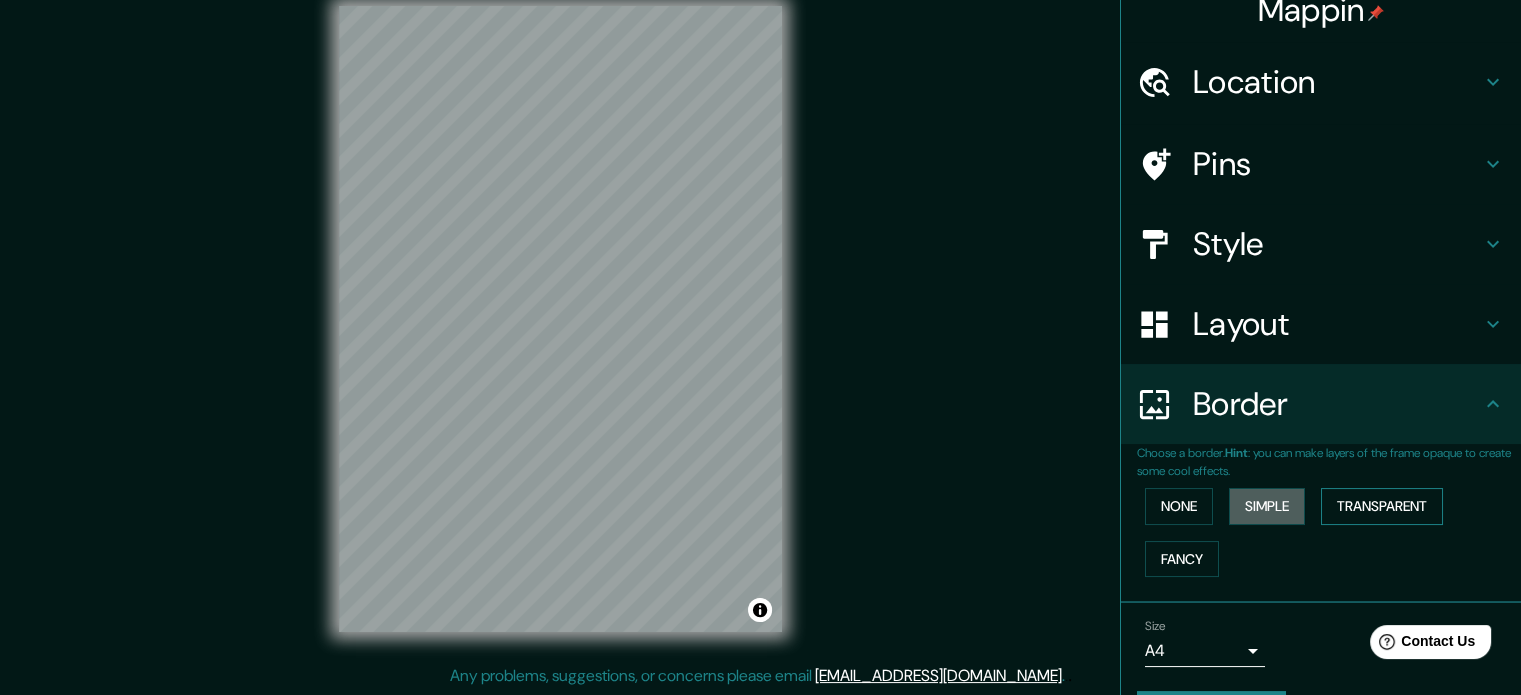 drag, startPoint x: 1272, startPoint y: 508, endPoint x: 1354, endPoint y: 510, distance: 82.02438 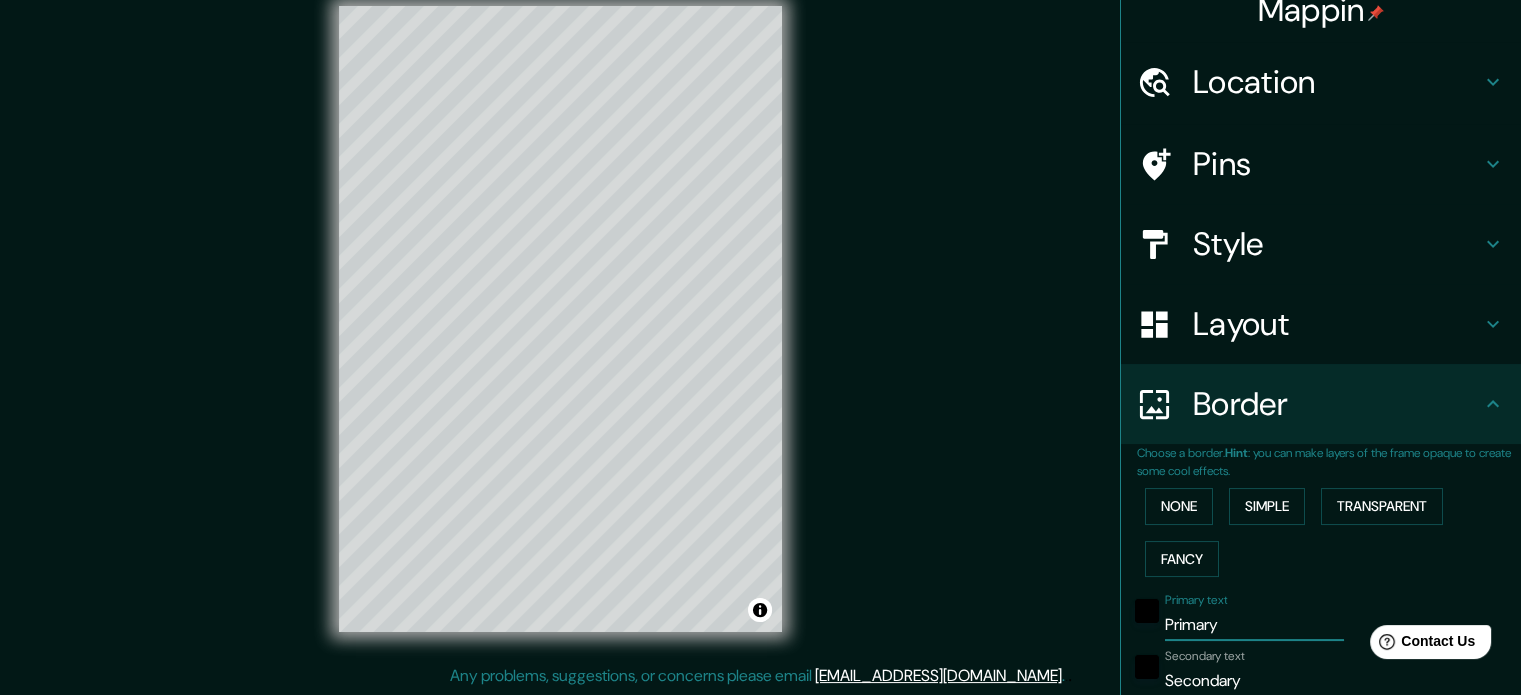 click on "Primary" at bounding box center (1254, 625) 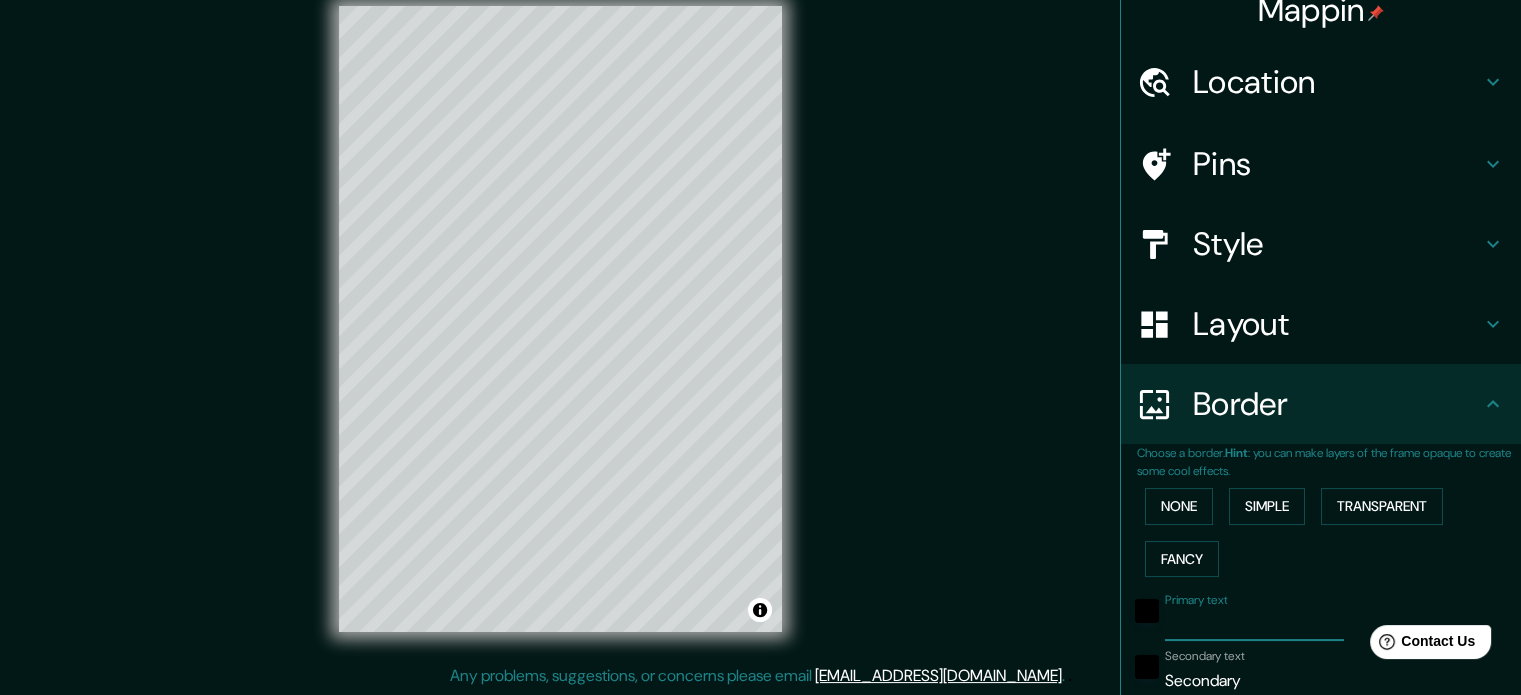 type on "u" 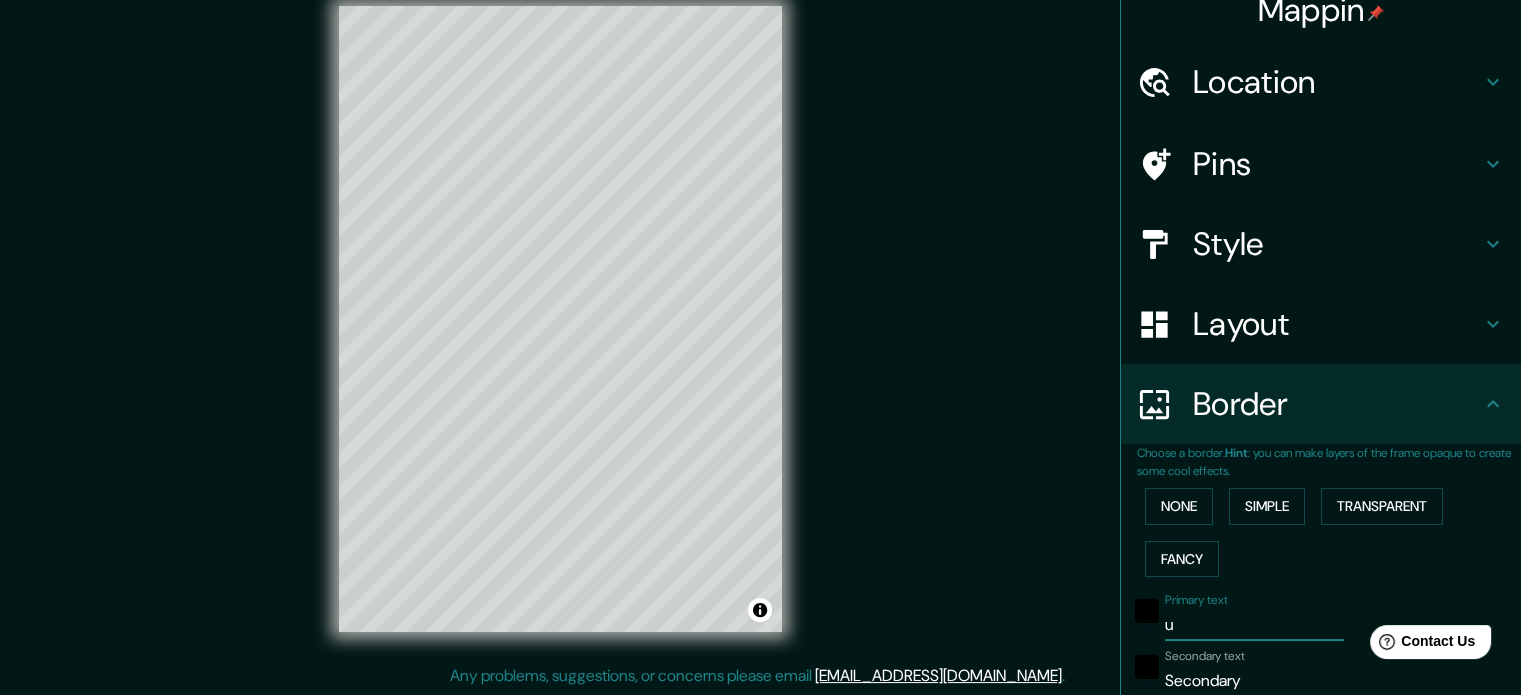 type on "uB" 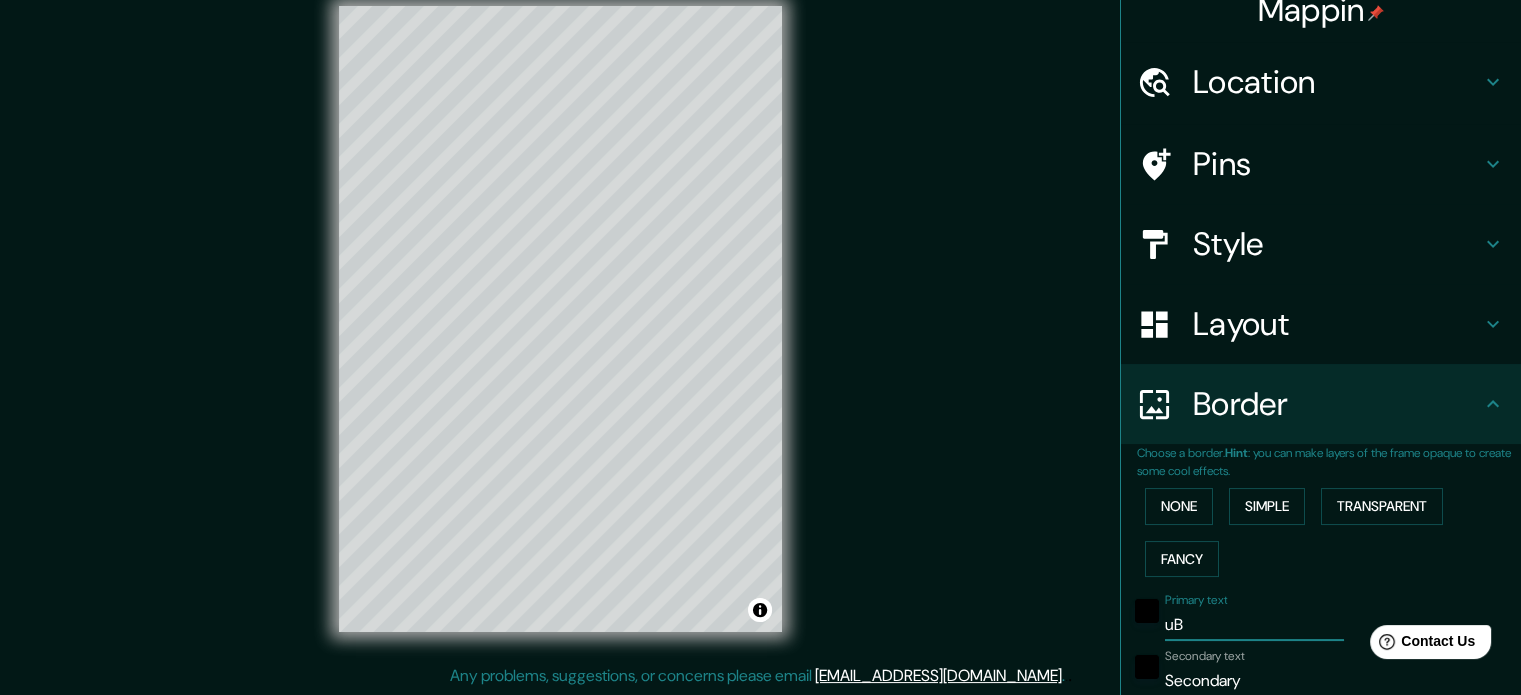 type on "177" 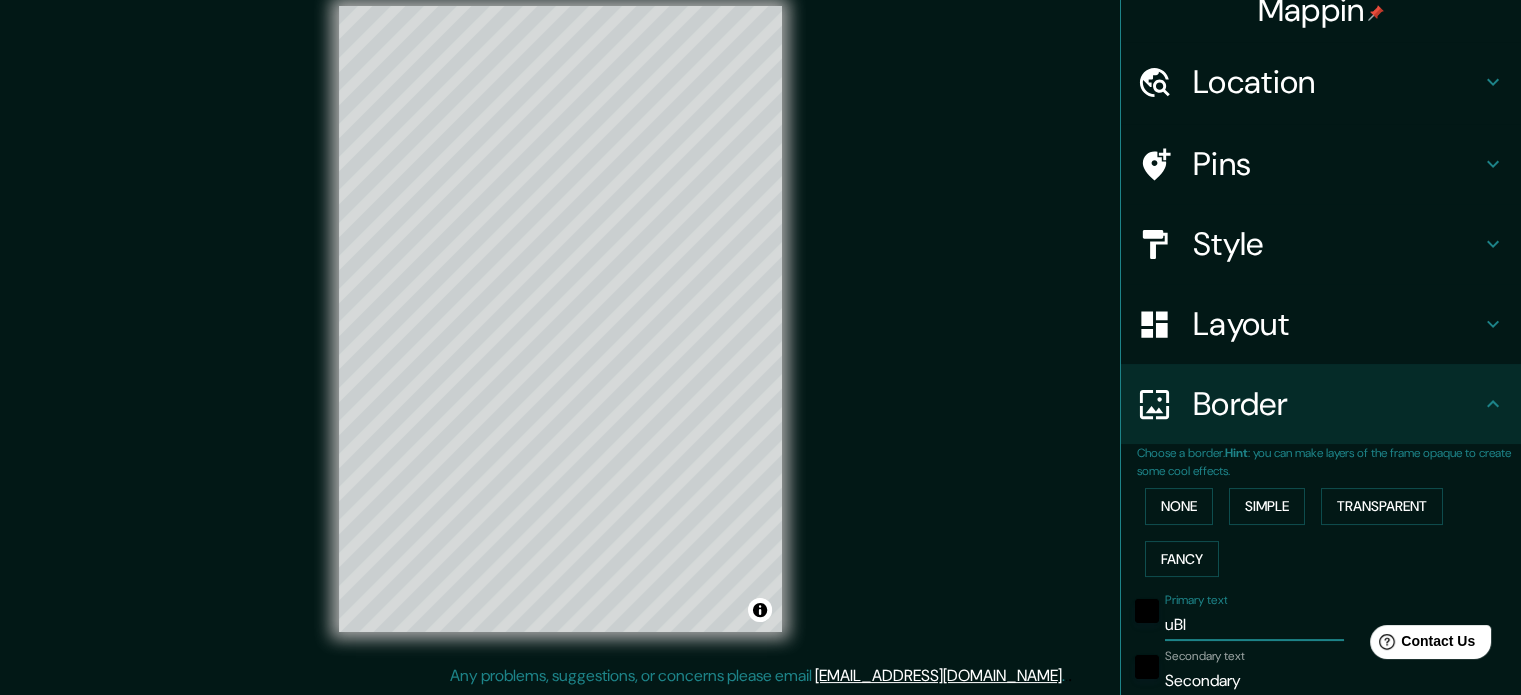 type on "uBIC" 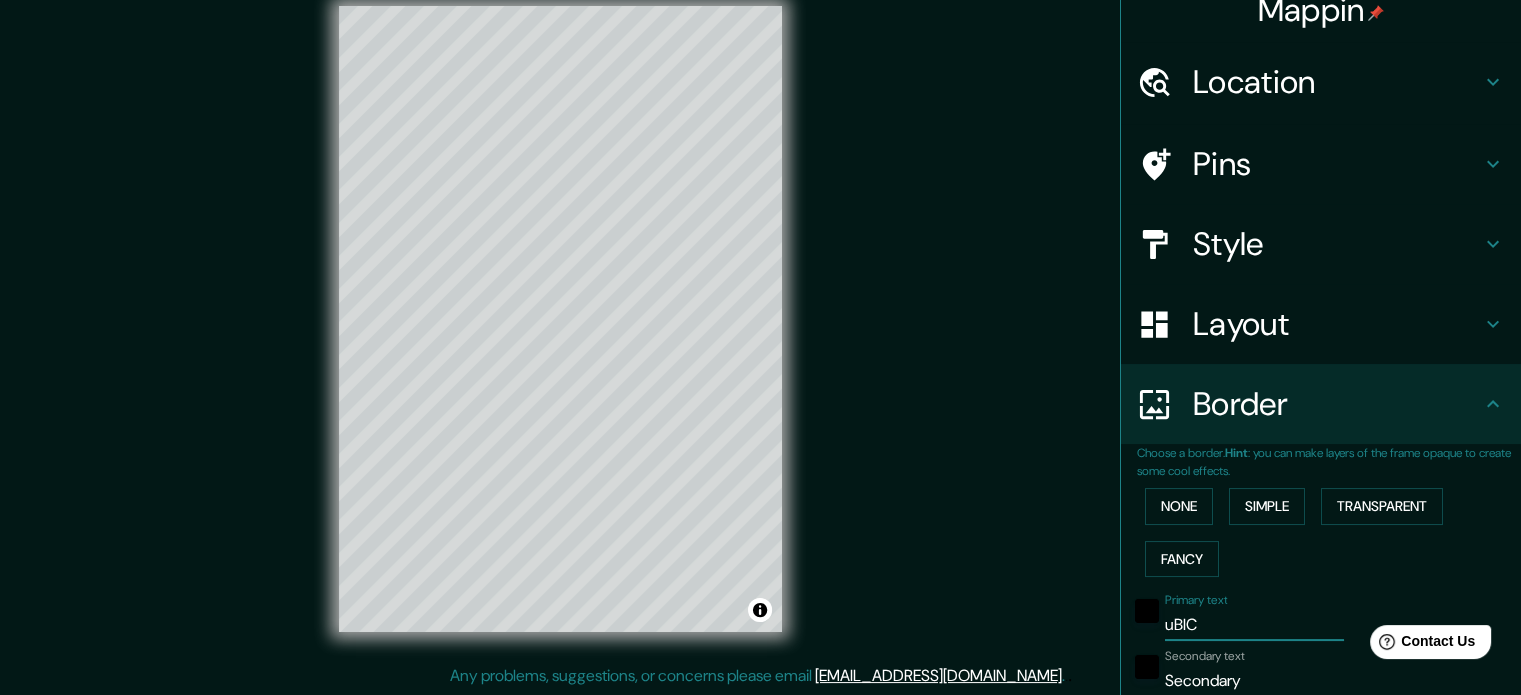 type on "uBICA" 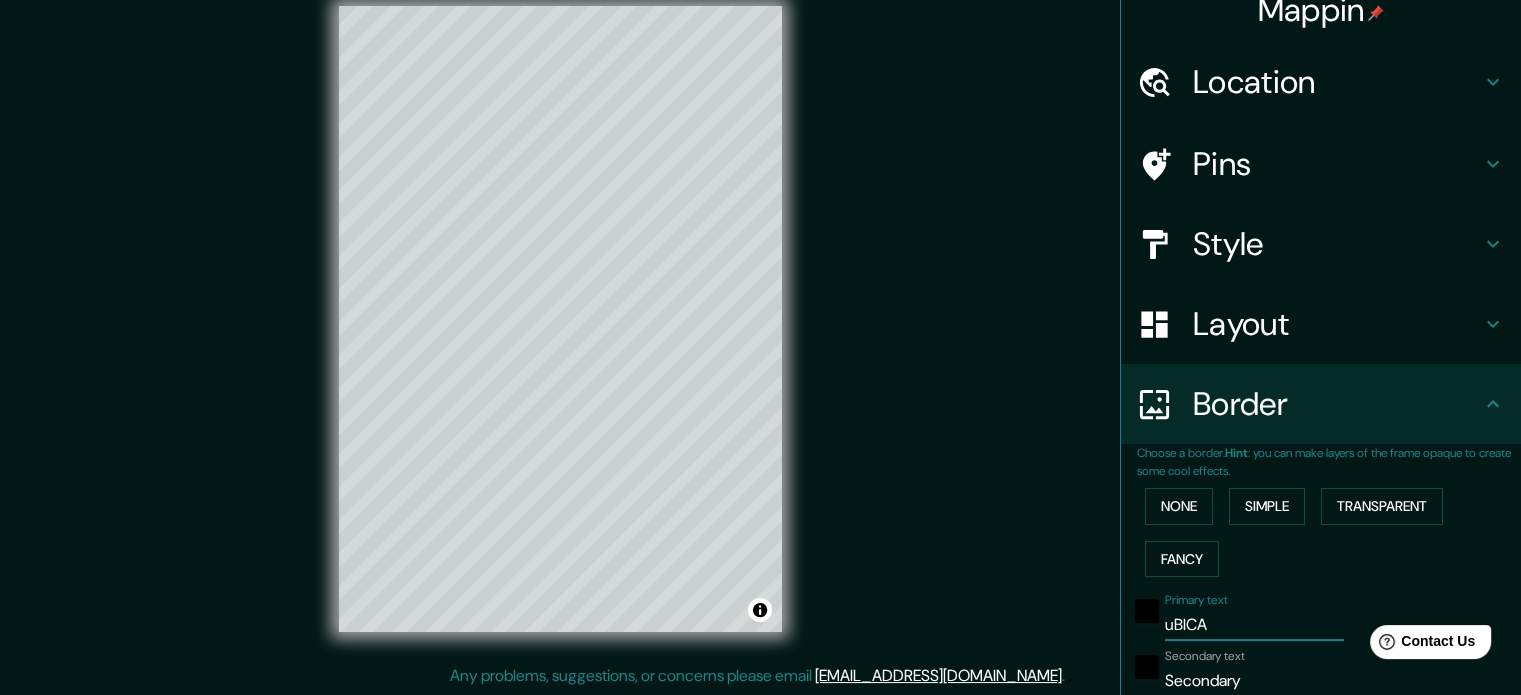 type on "177" 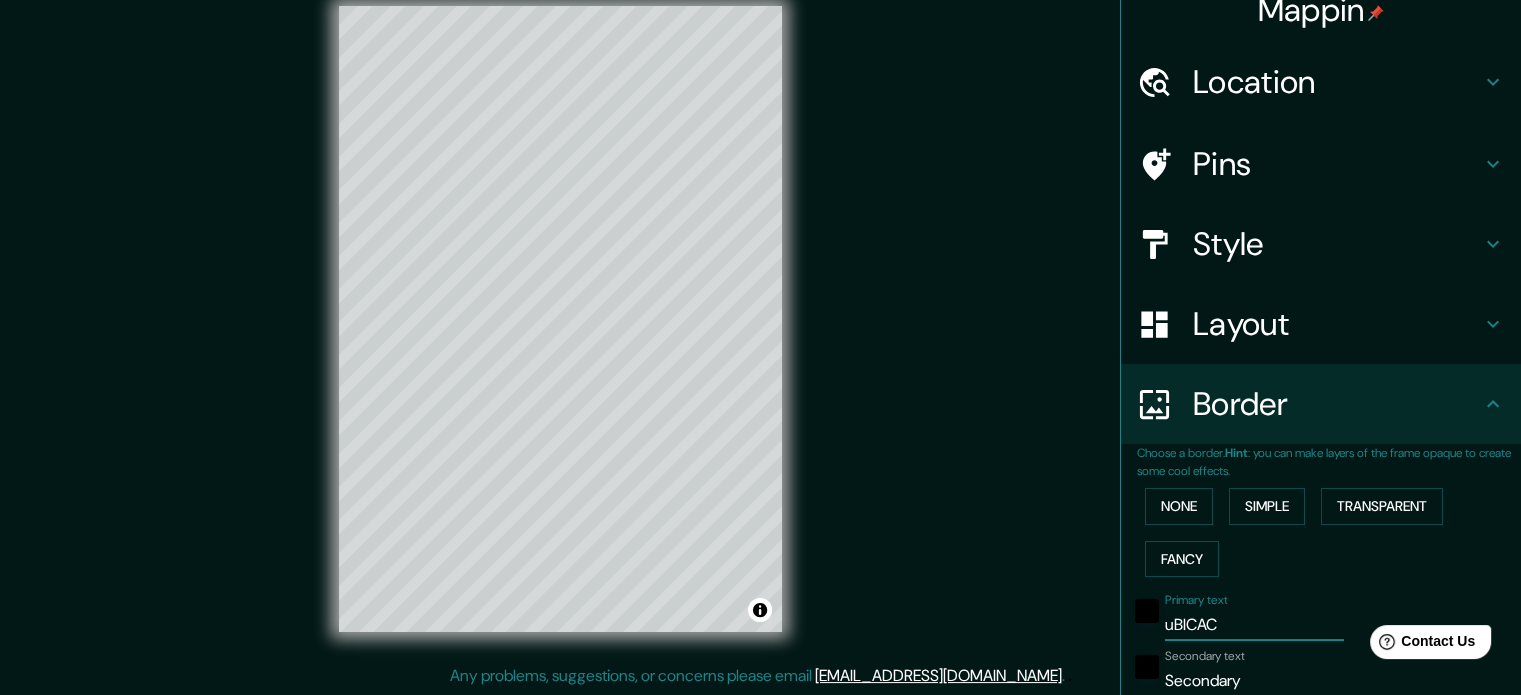 type on "177" 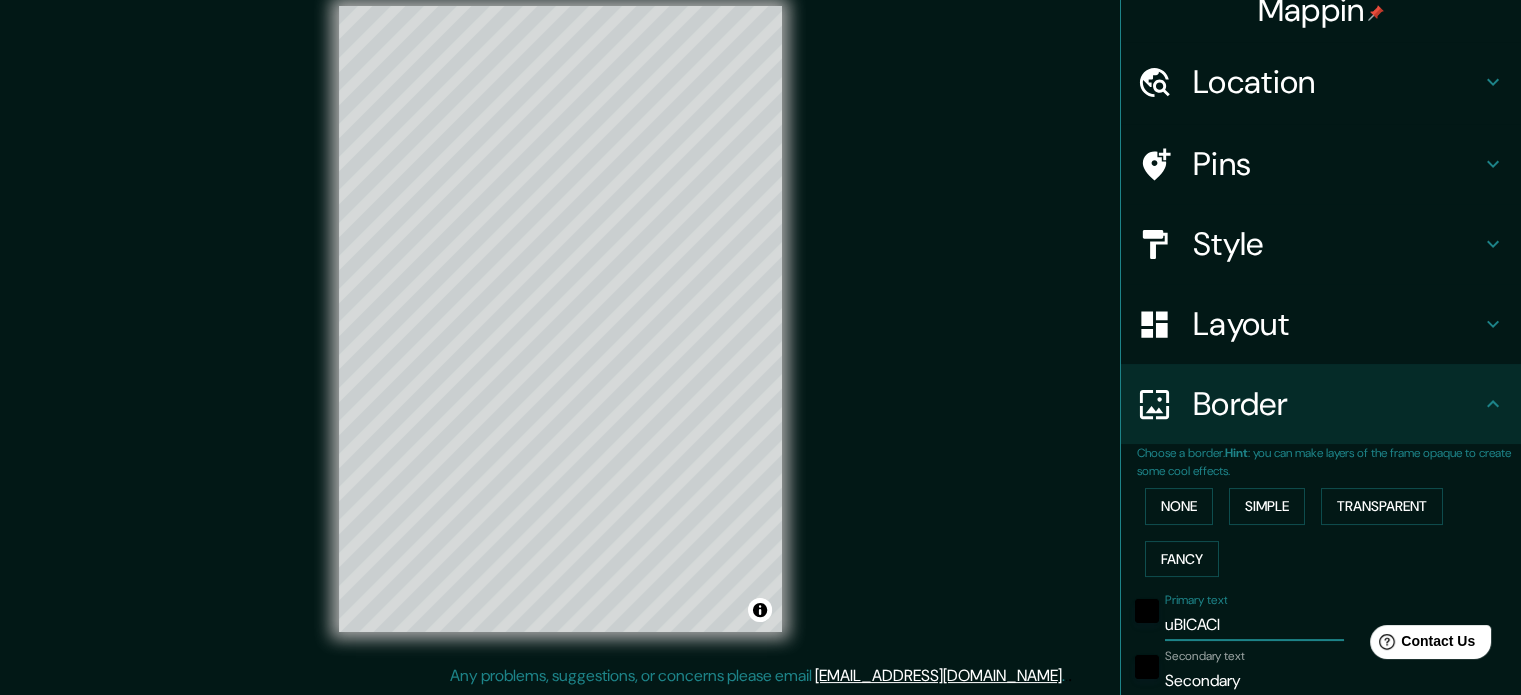 type on "177" 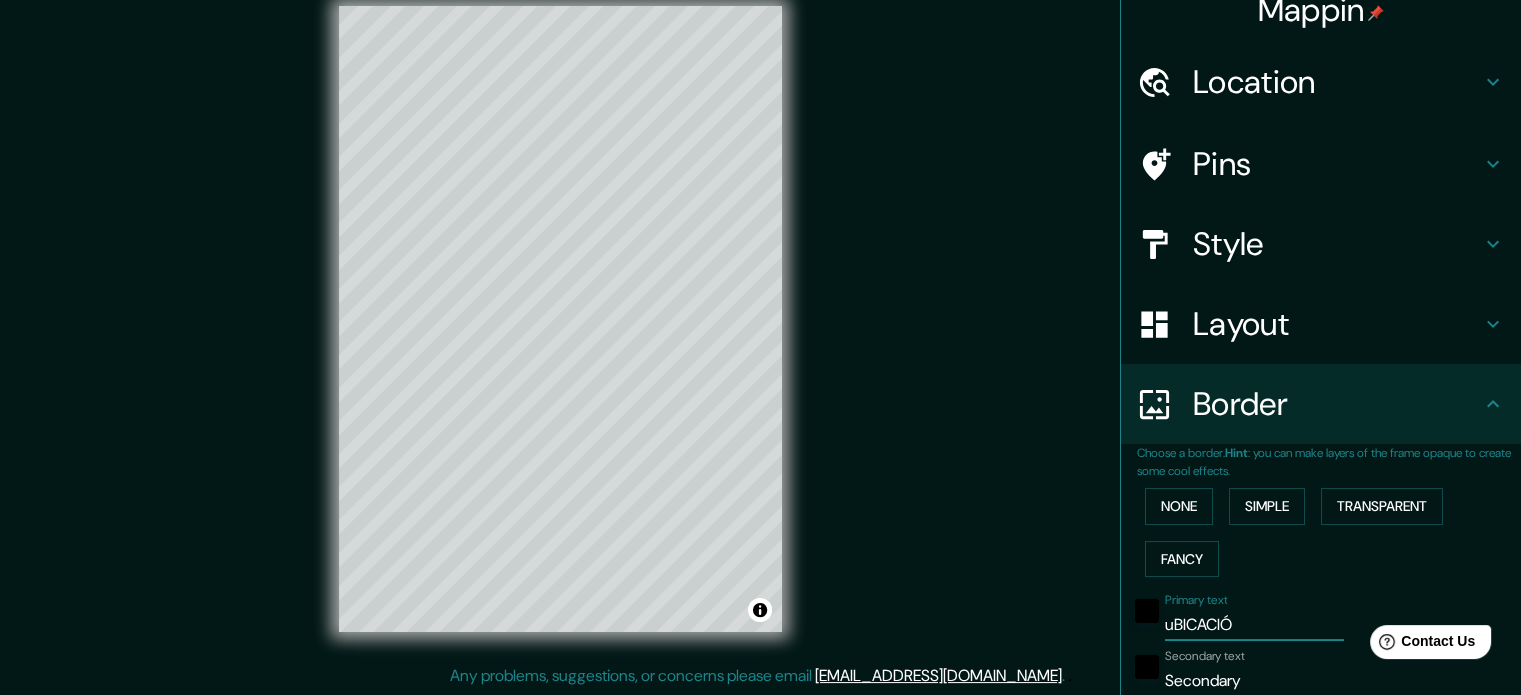 type on "uBICACIÓN" 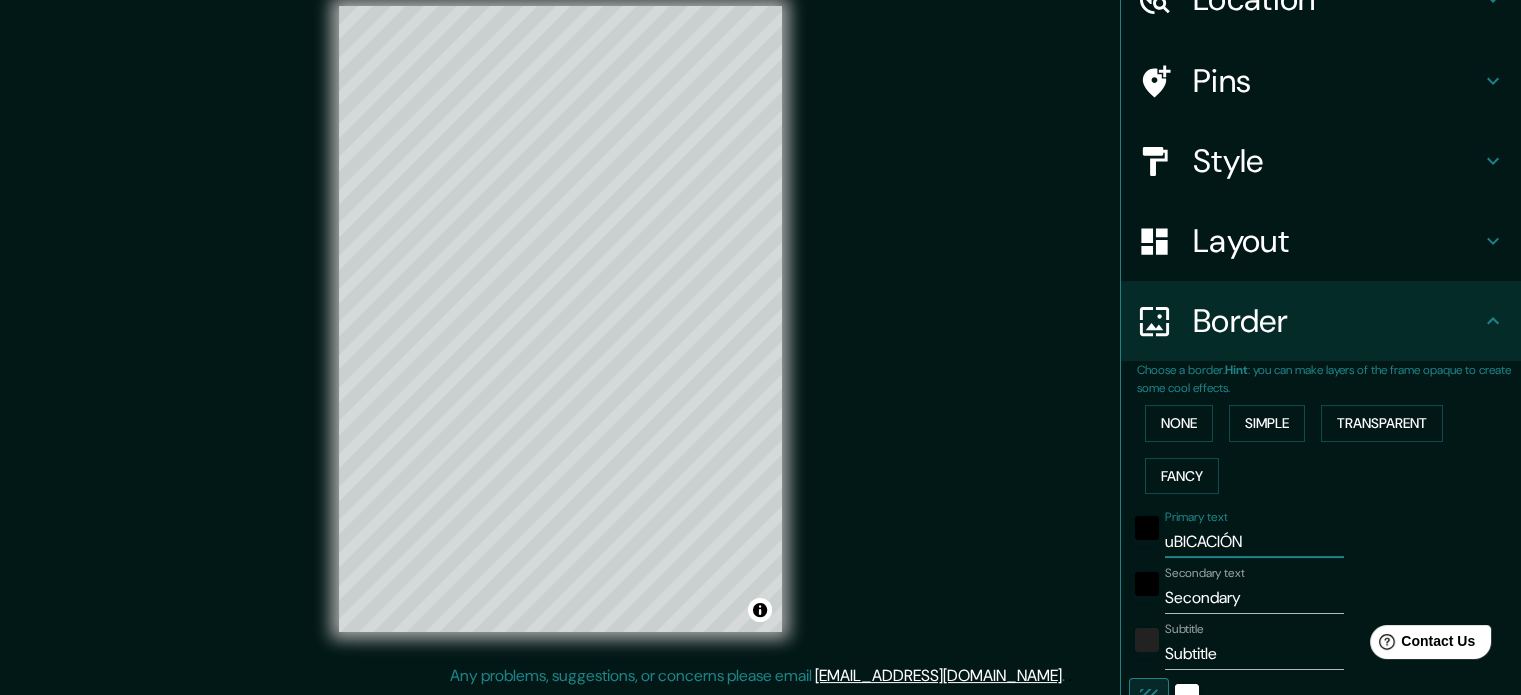 scroll, scrollTop: 188, scrollLeft: 0, axis: vertical 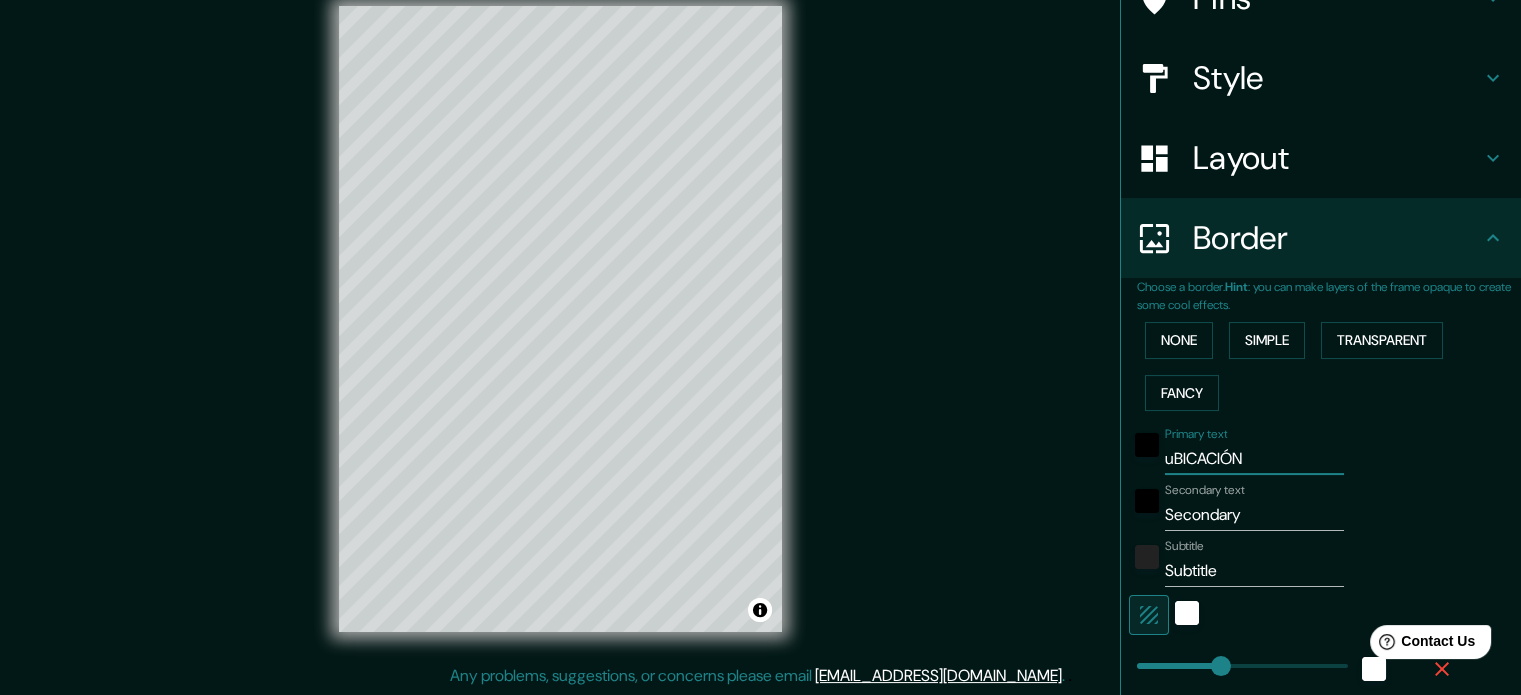 type on "uBICACIÓN" 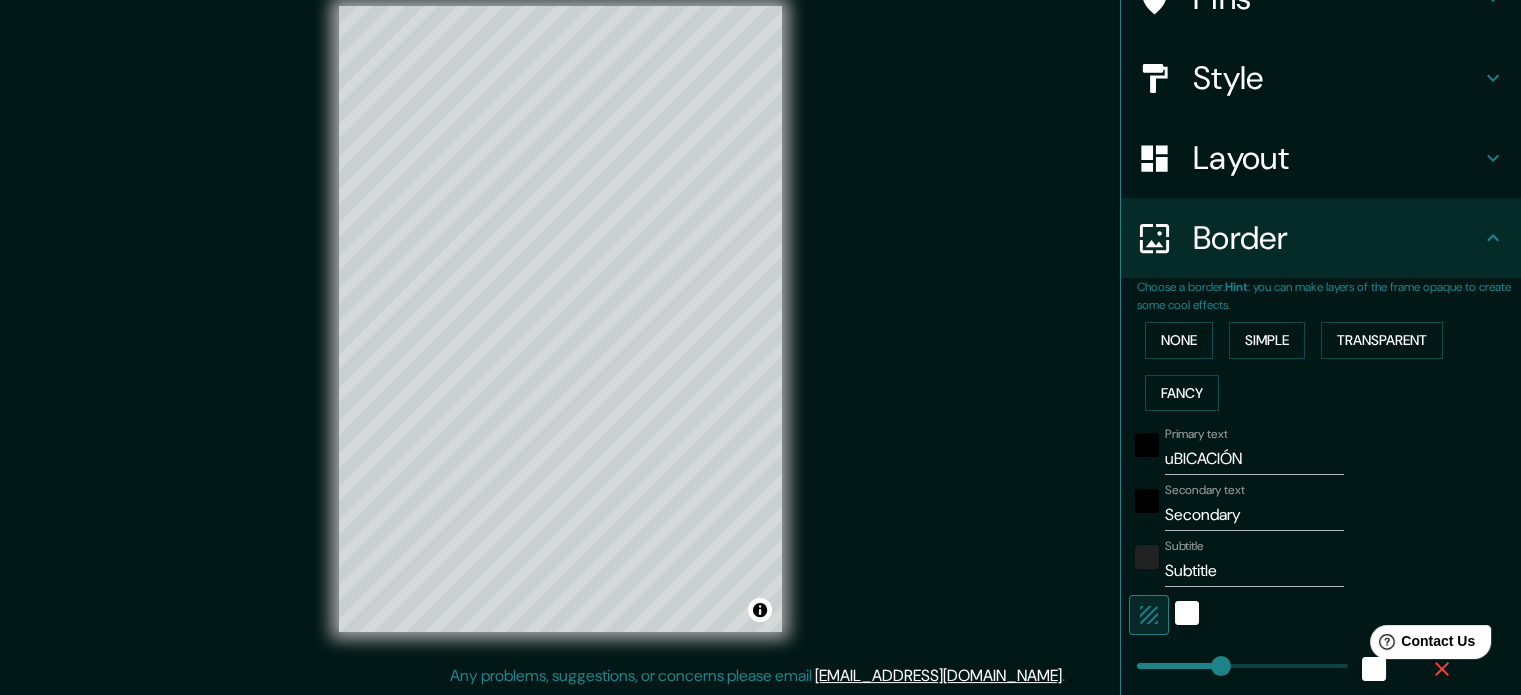 click on "Secondary text" at bounding box center [1205, 490] 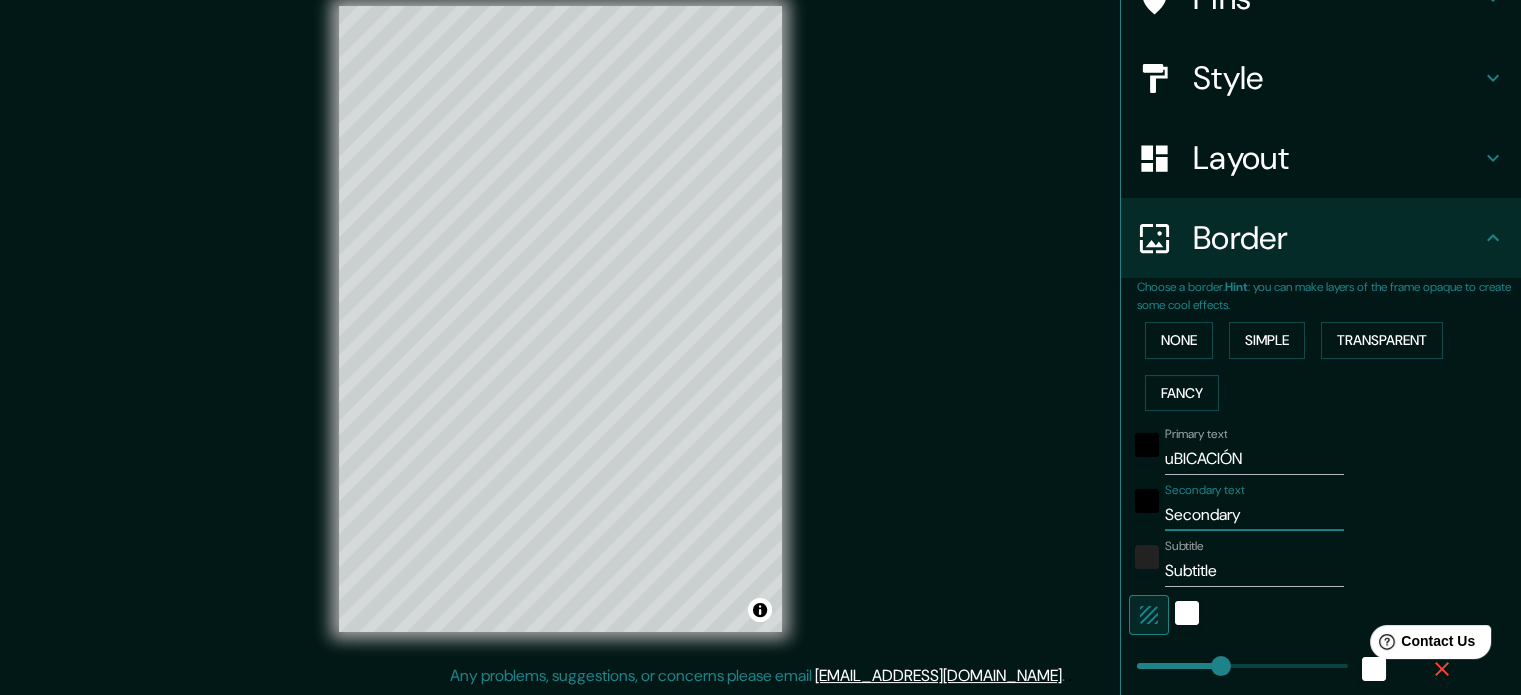 drag, startPoint x: 1245, startPoint y: 519, endPoint x: 1146, endPoint y: 520, distance: 99.00505 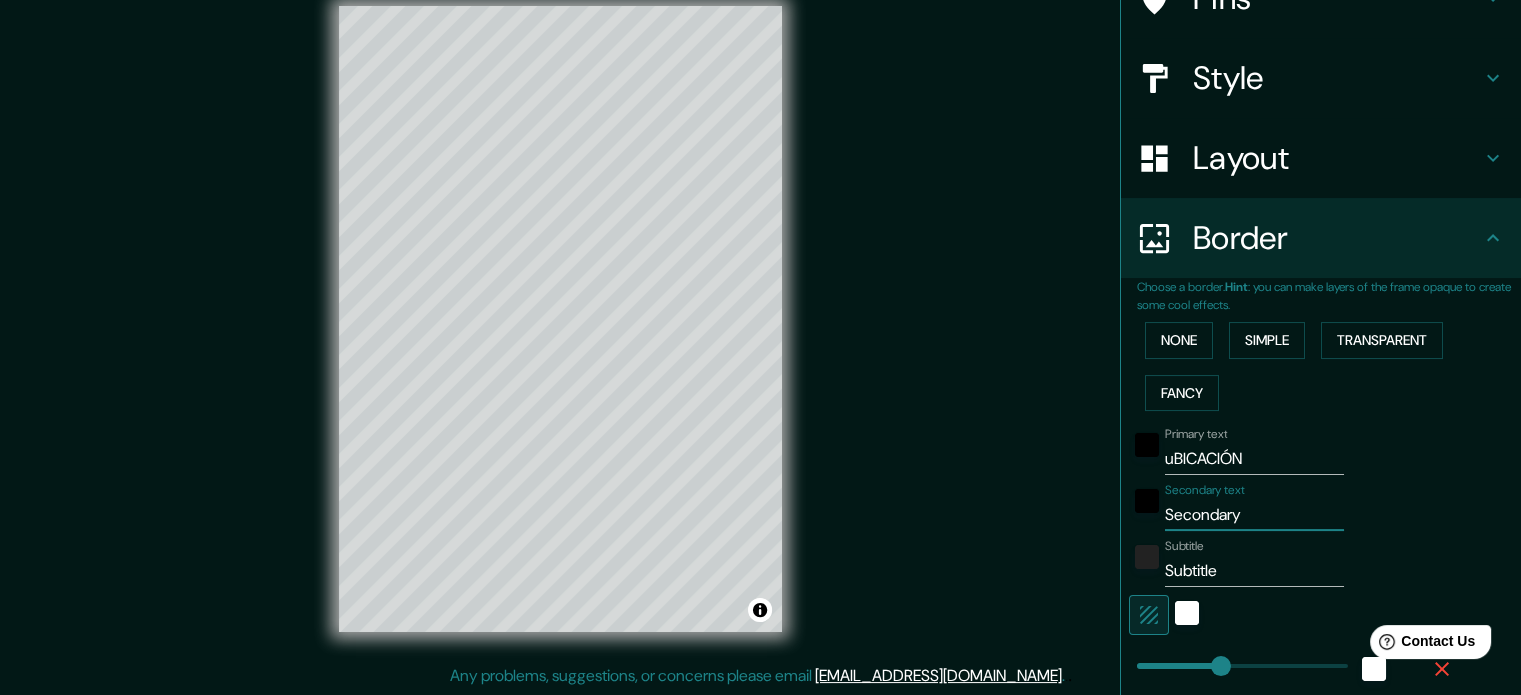 type 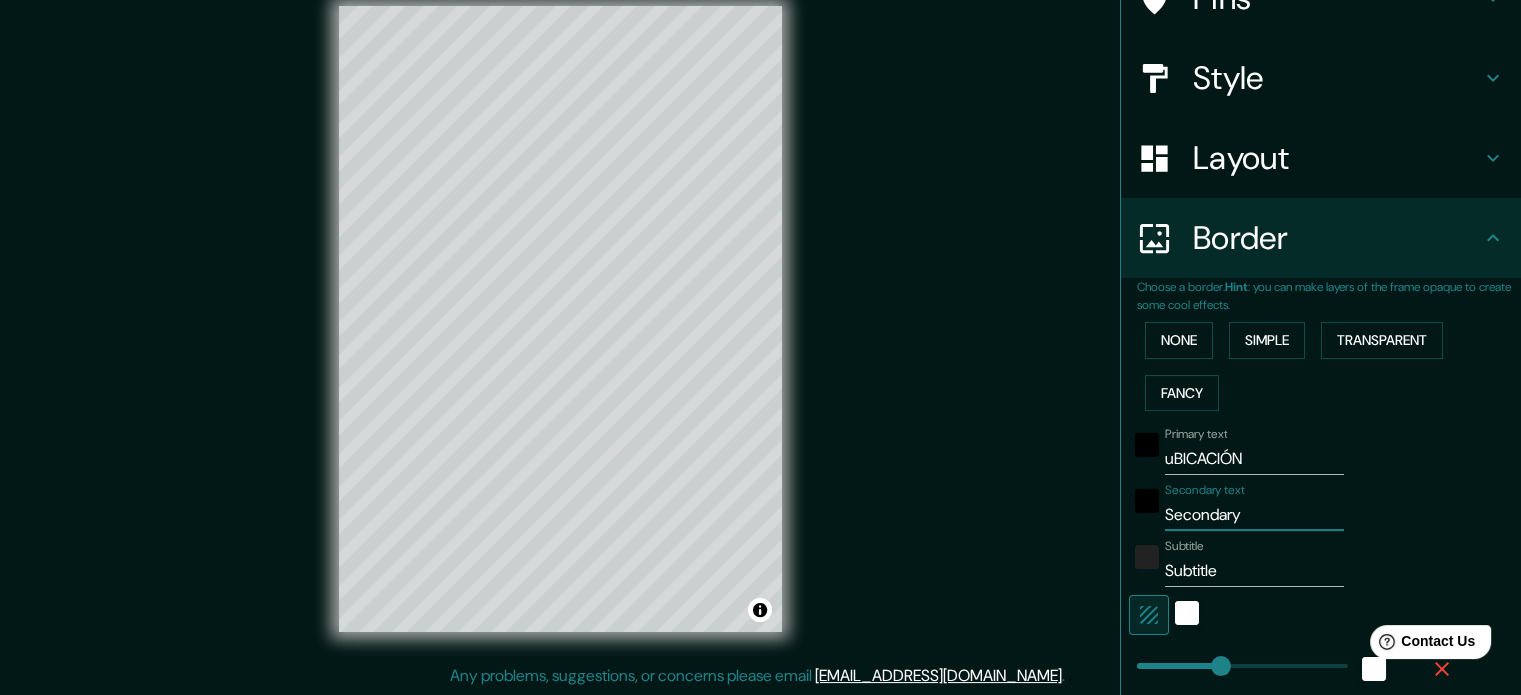 type on "177" 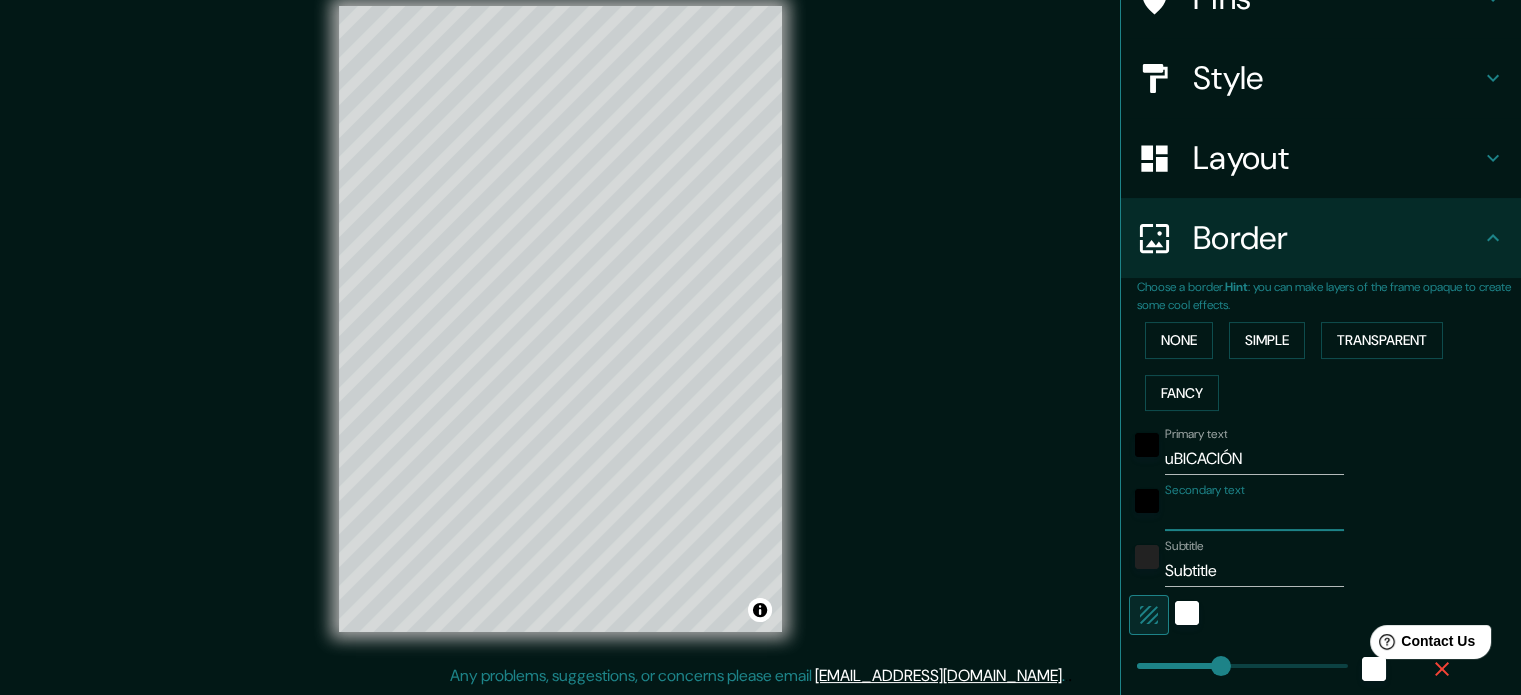 paste on "Delegación Cuajimalpa [PERSON_NAME]," 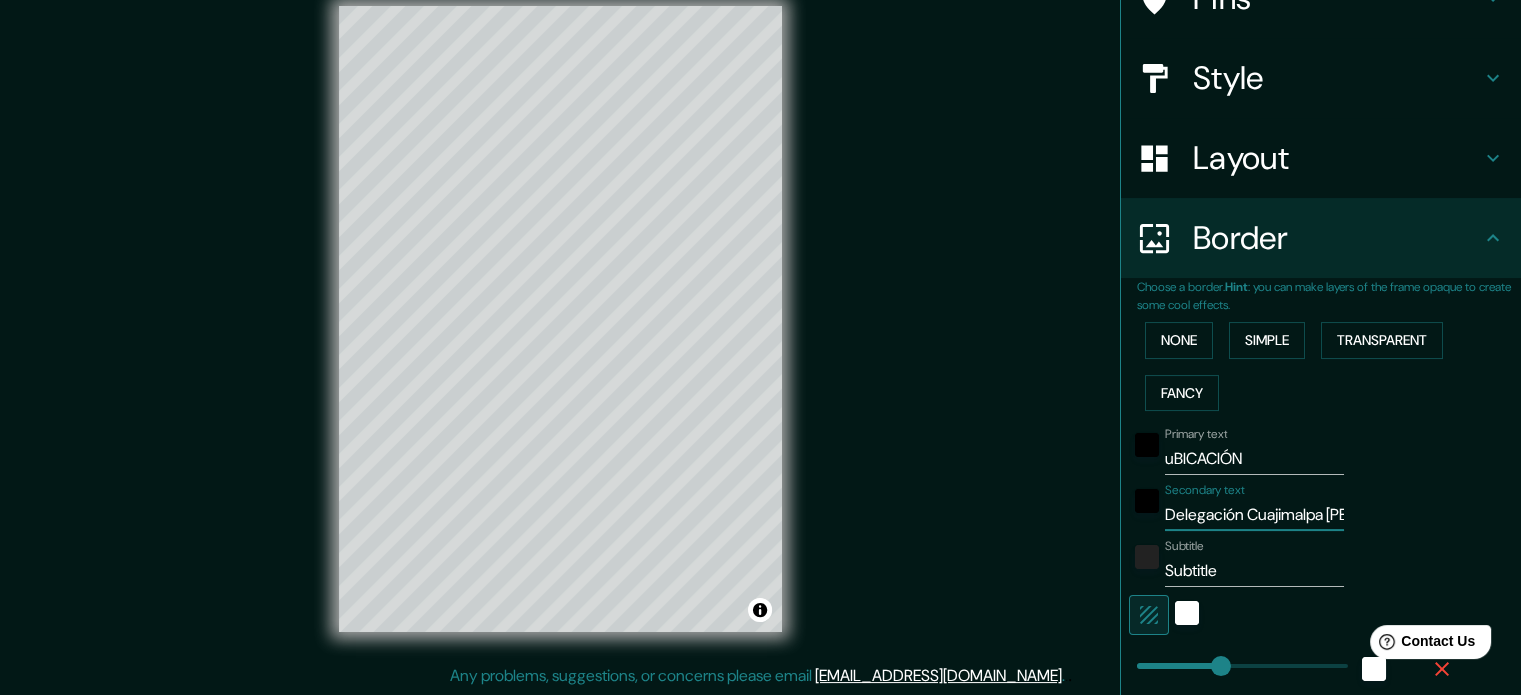 type on "177" 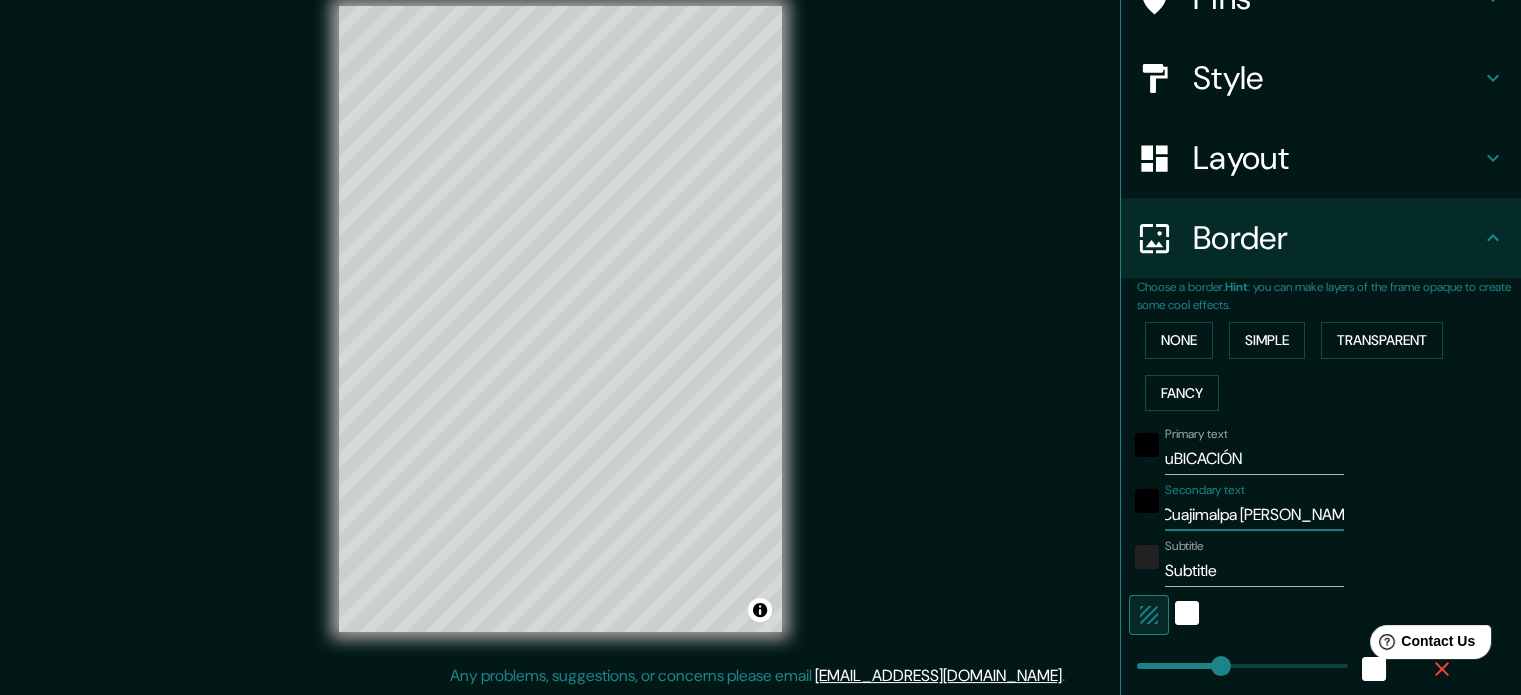 type on "Delegación Cuajimalpa [PERSON_NAME]," 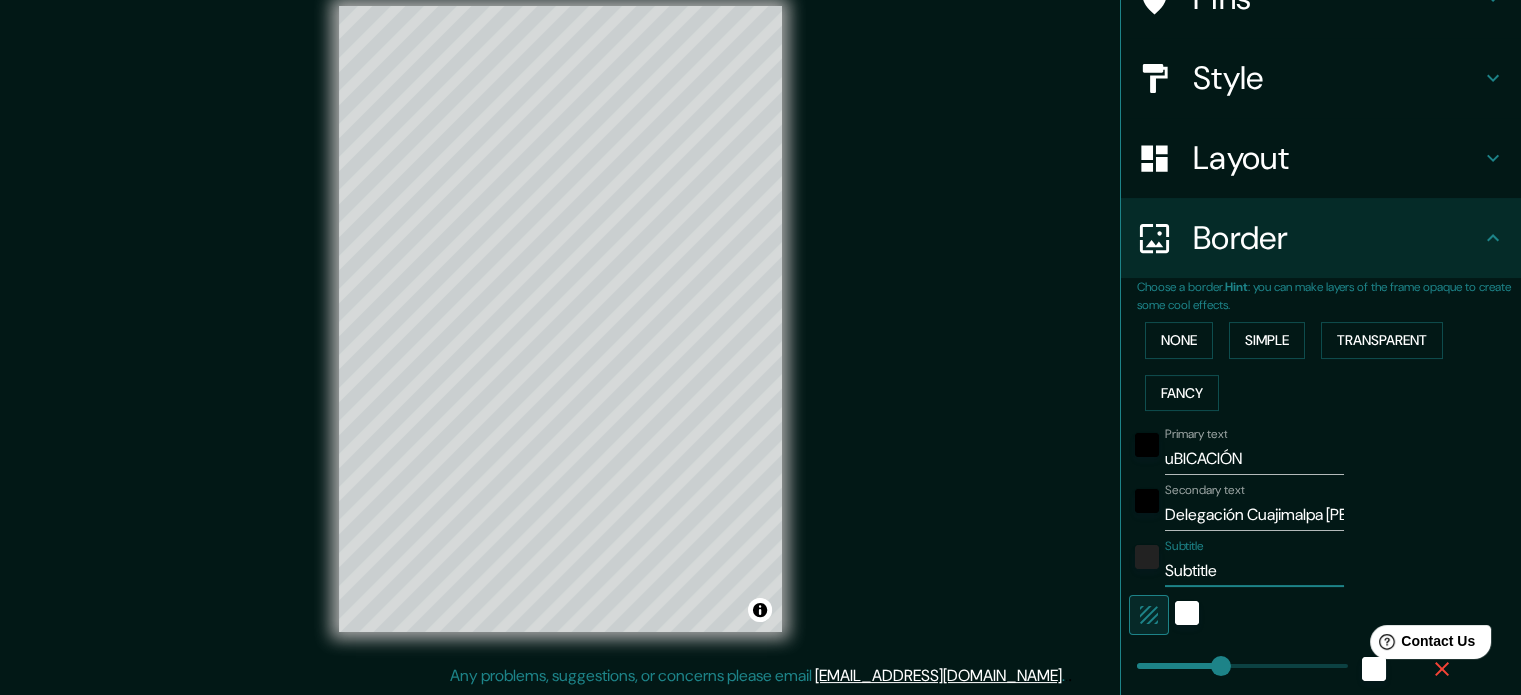 click on "Subtitle" at bounding box center [1254, 571] 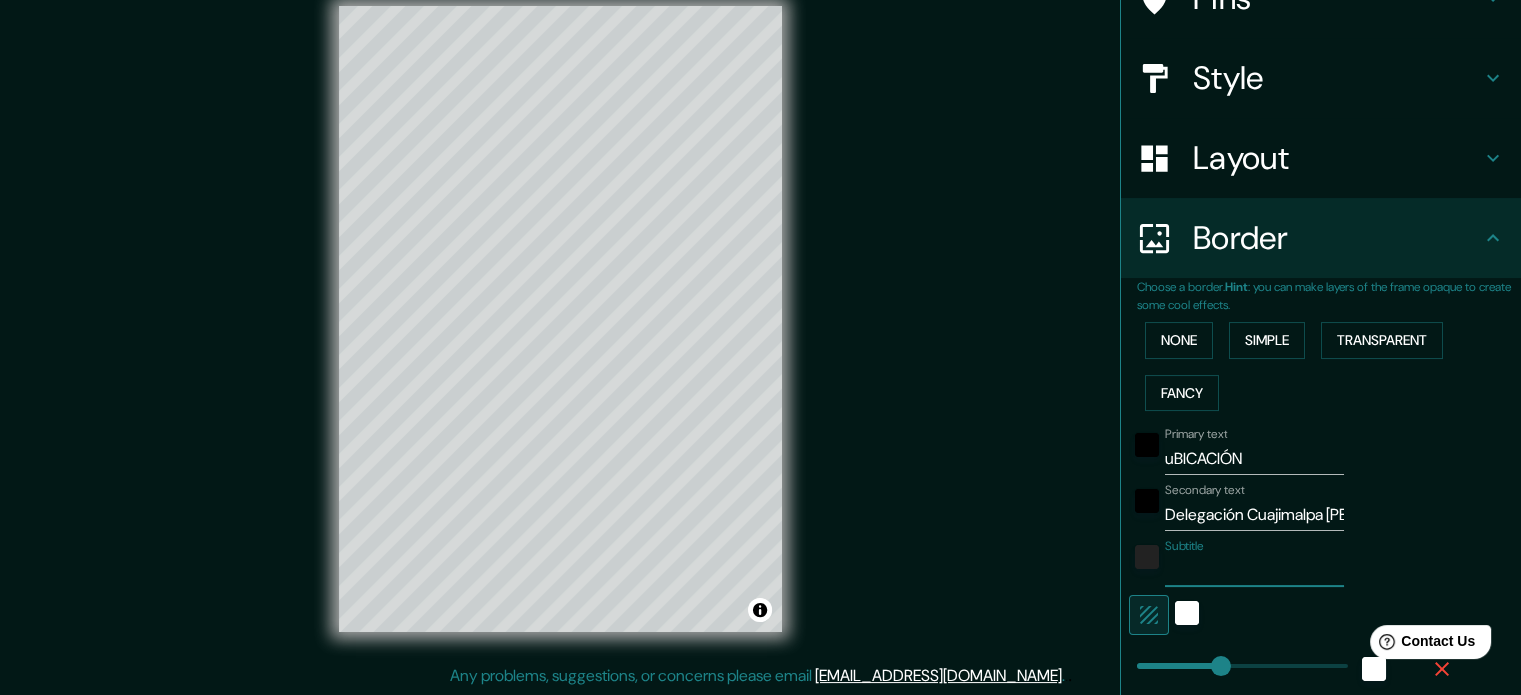 type on "177" 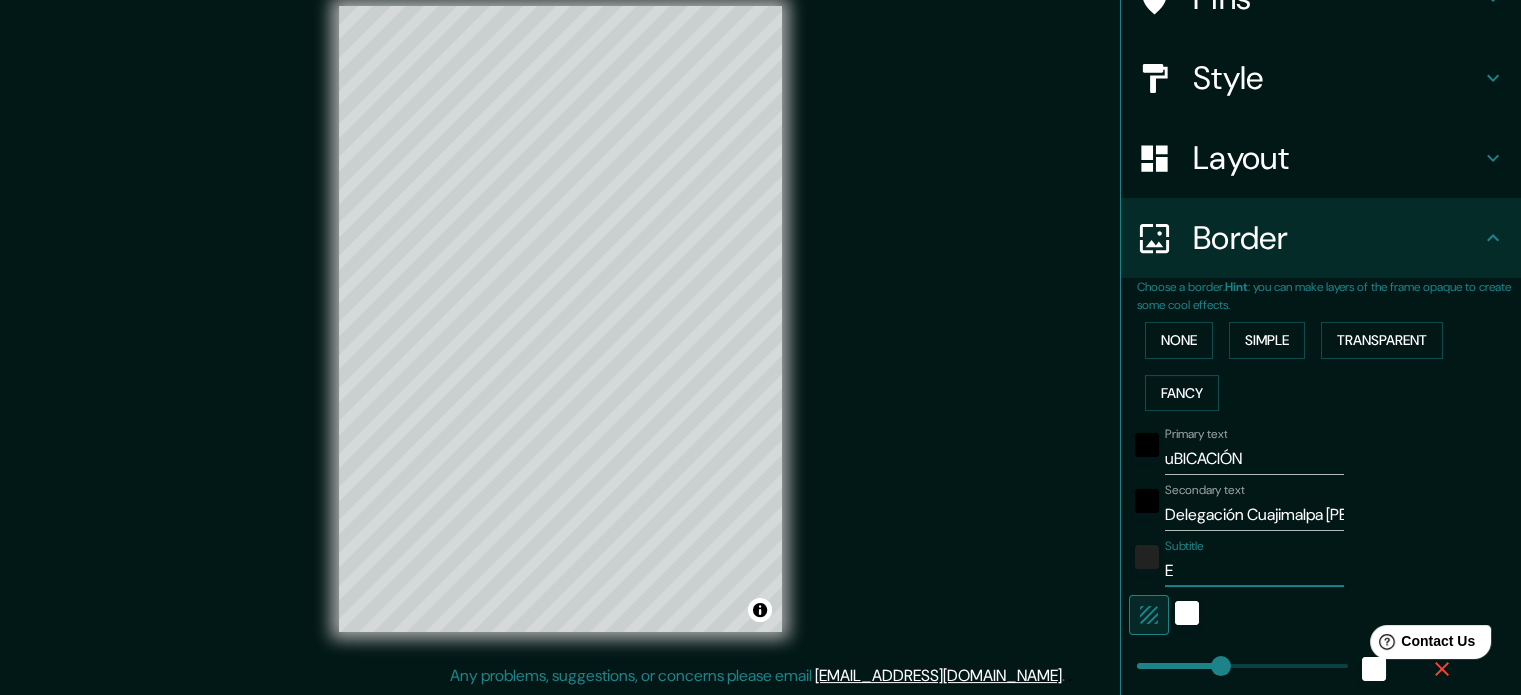 type 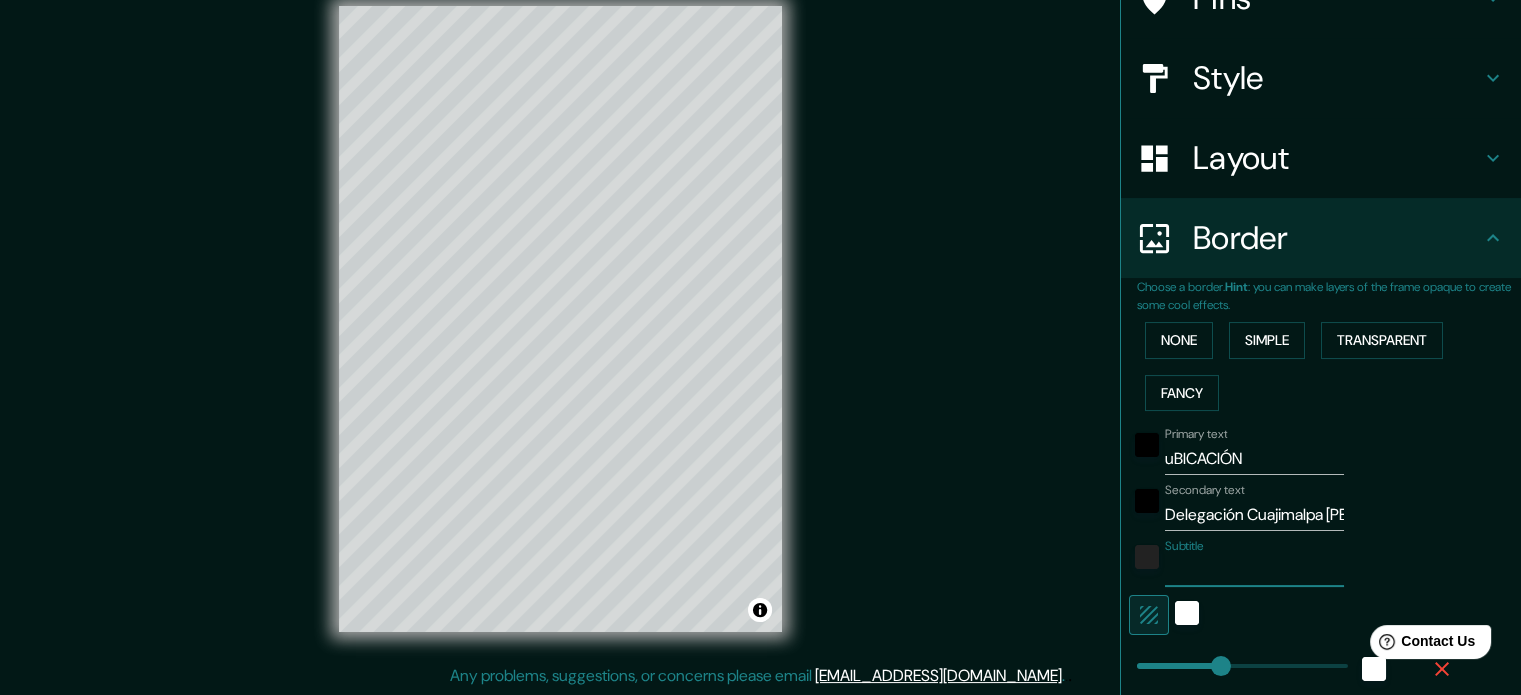 type on "v" 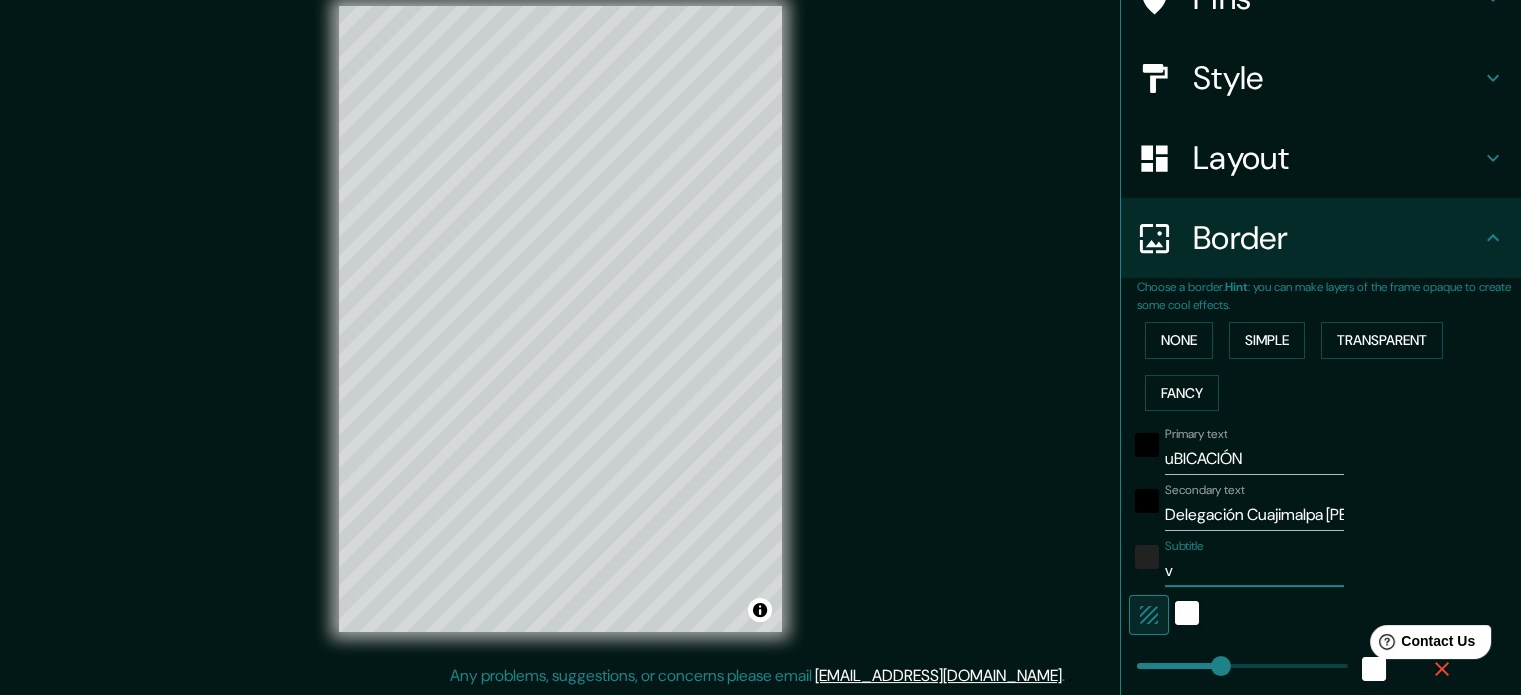 type on "vi" 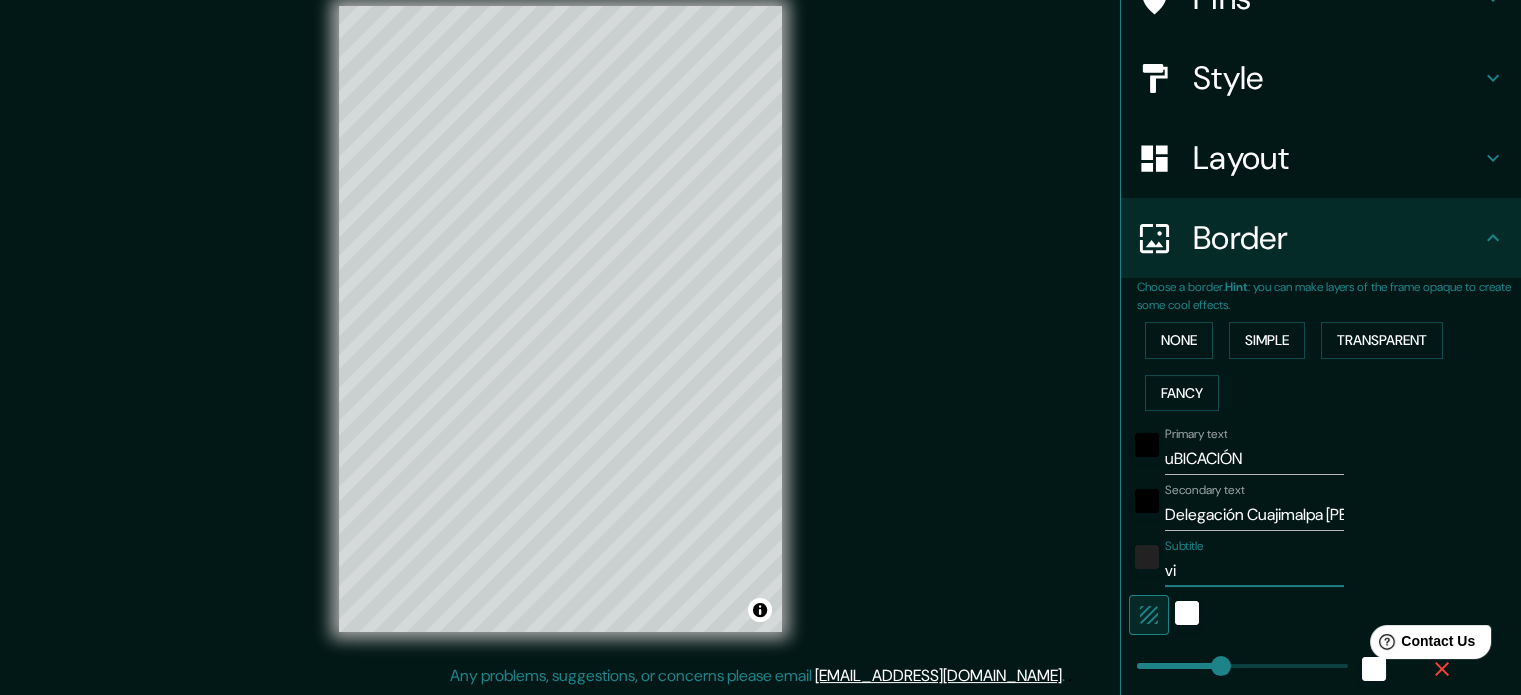 type on "viv" 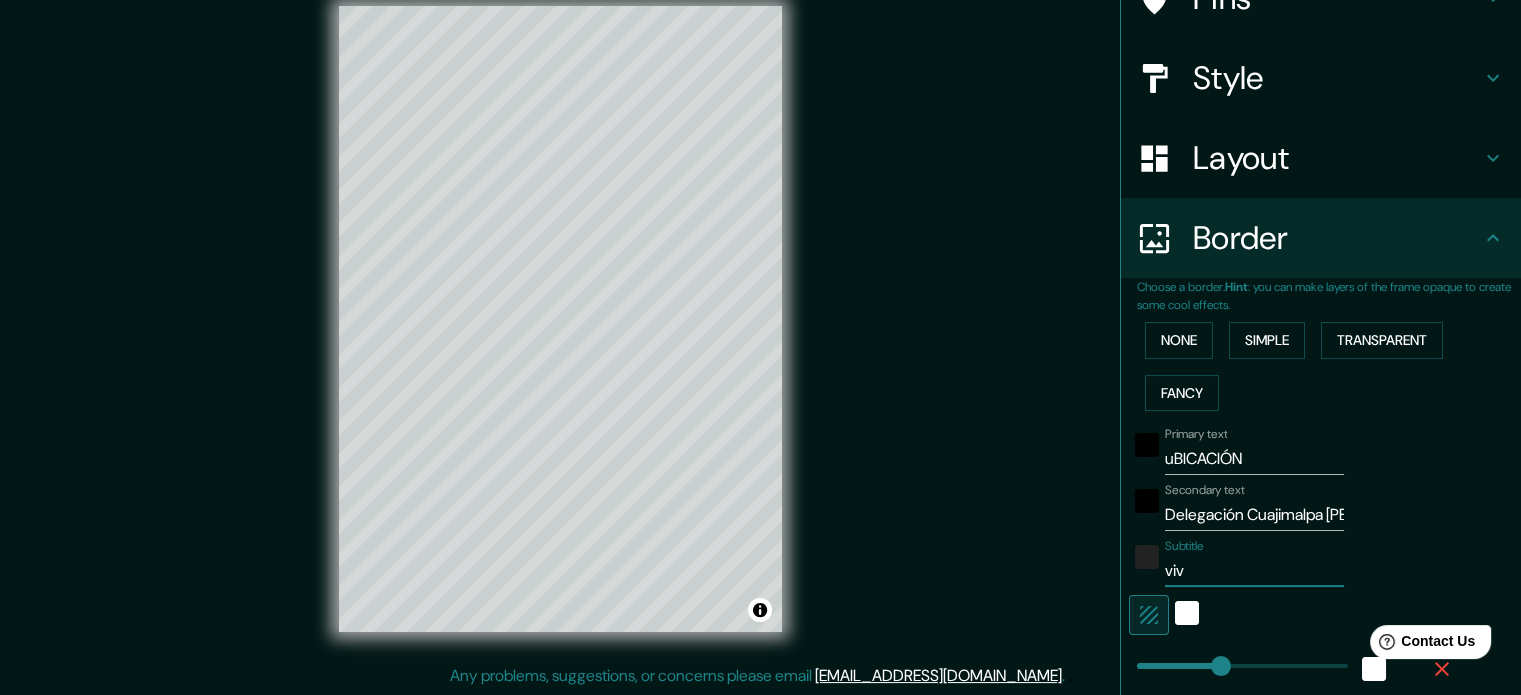 type on "vi" 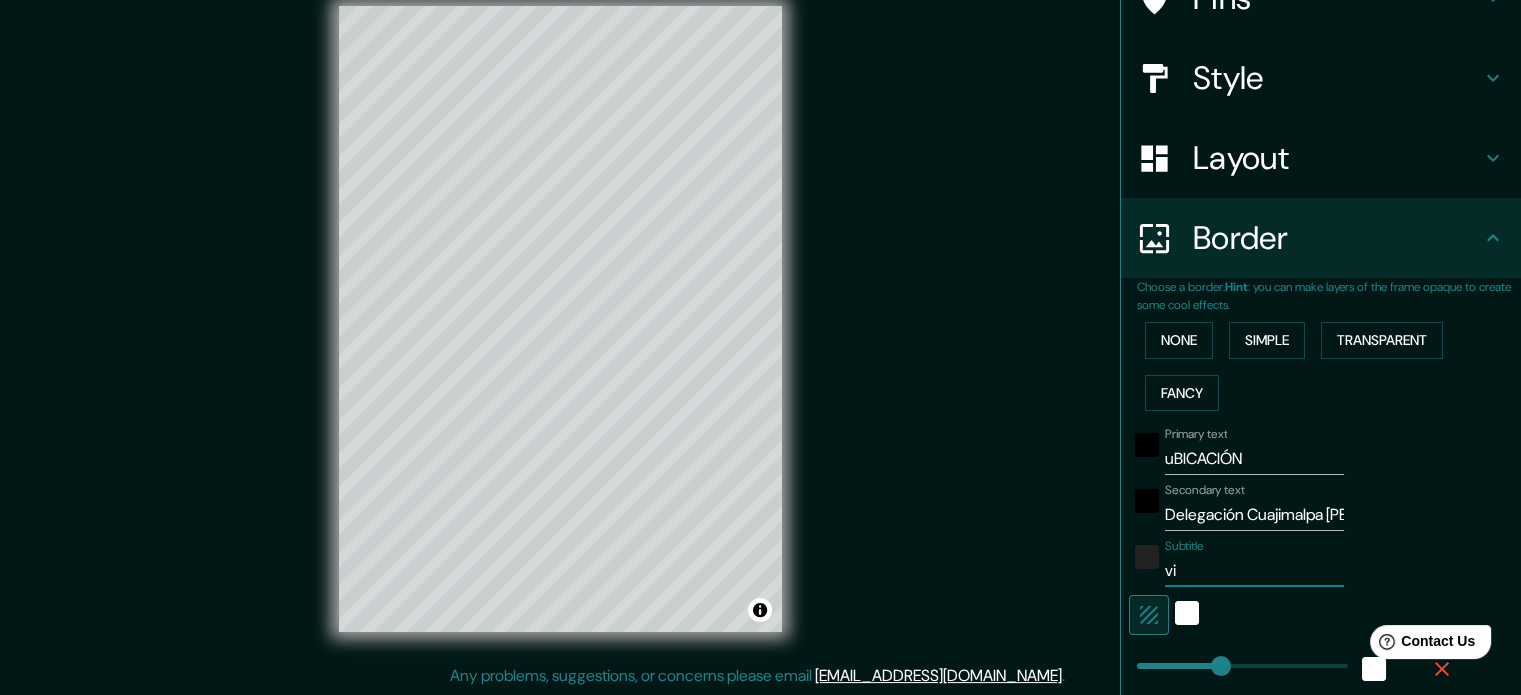 type on "v" 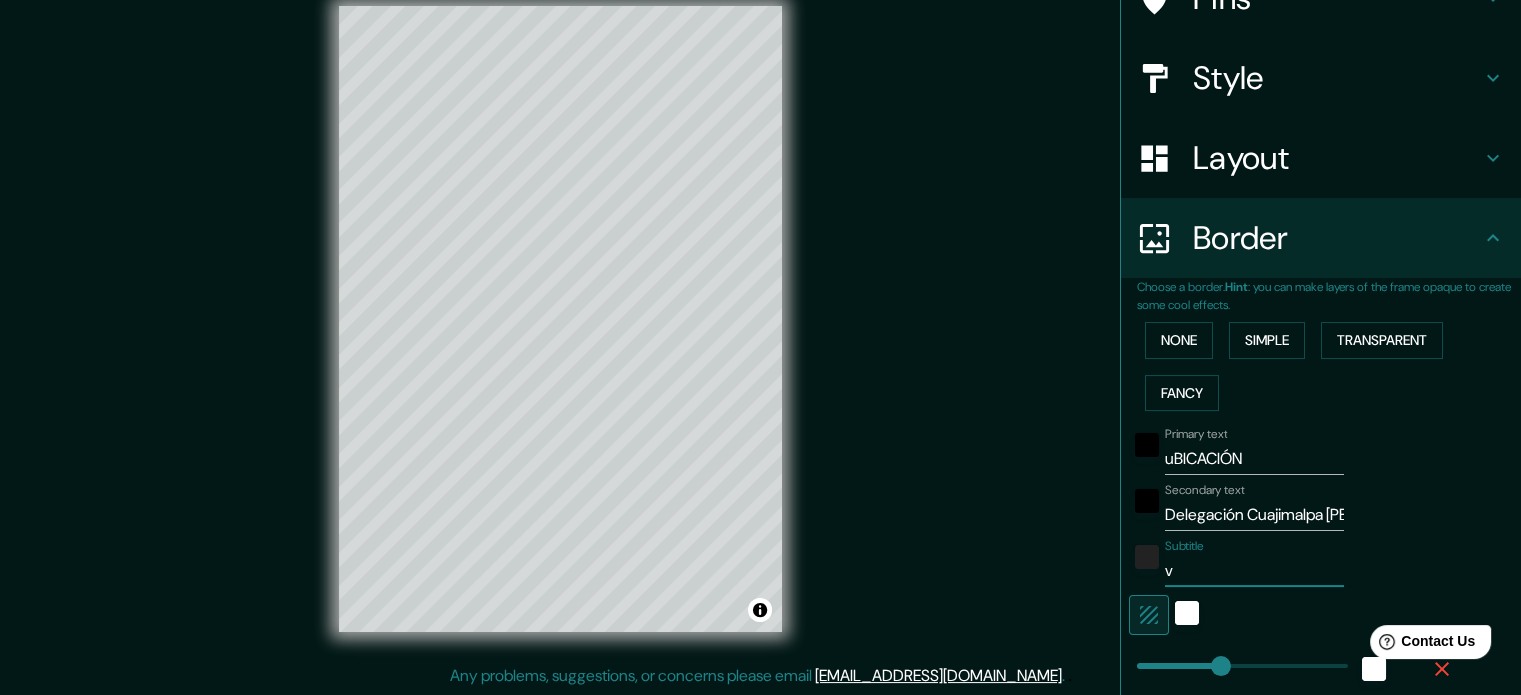 type 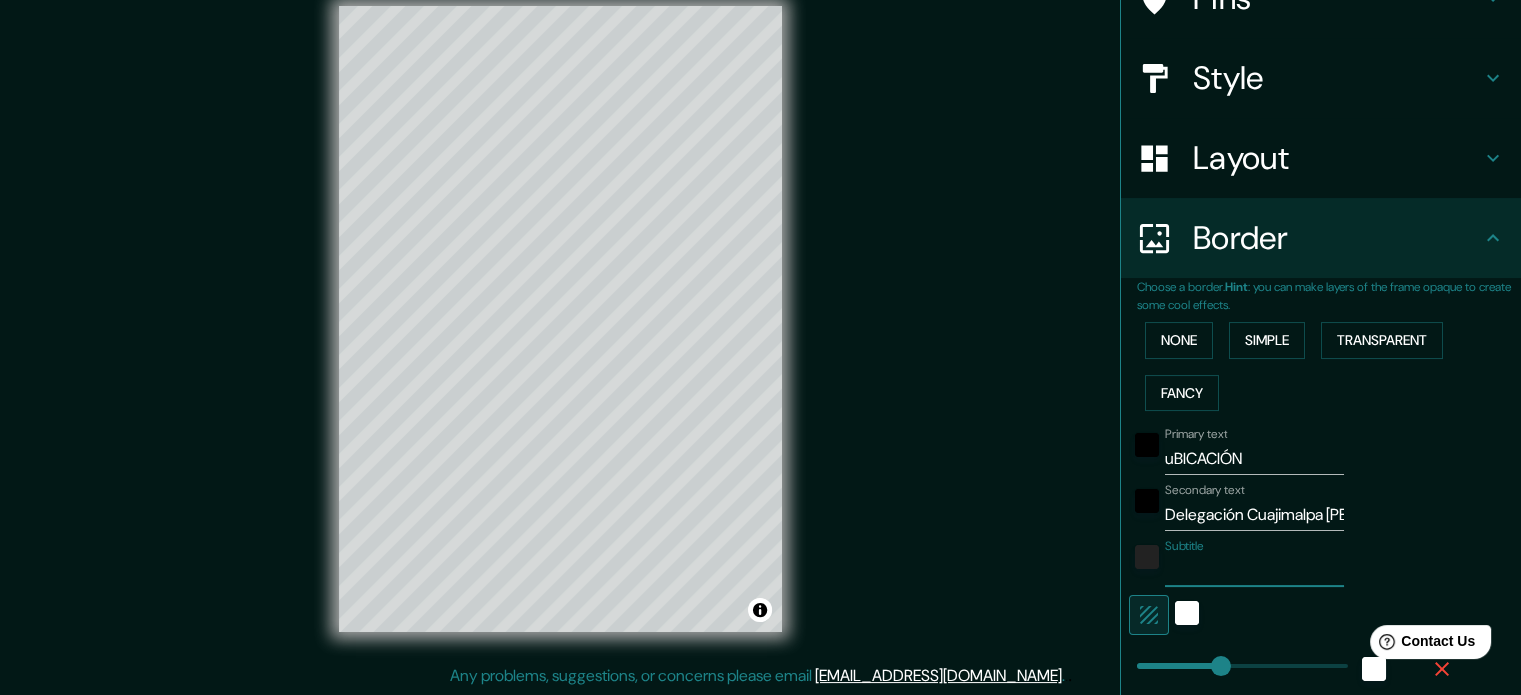 type on "V" 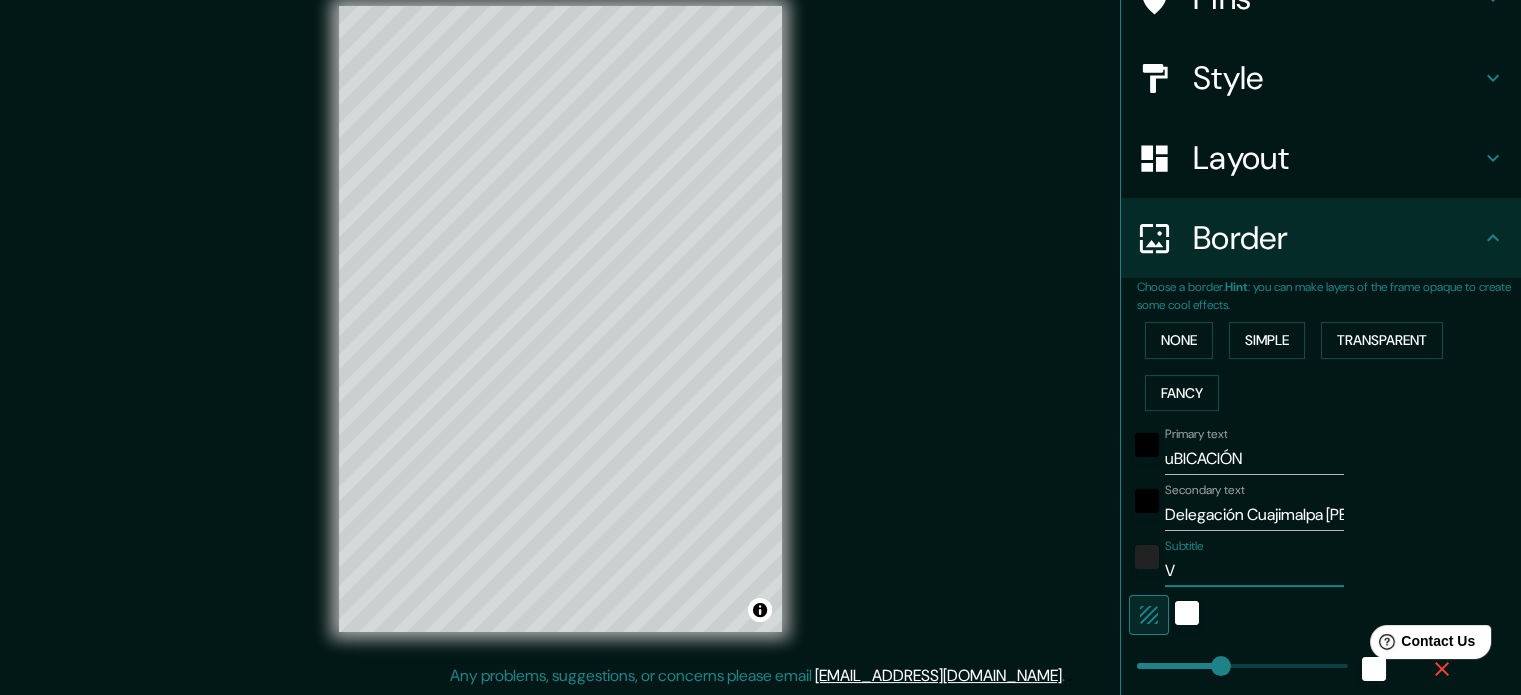 type on "Vi" 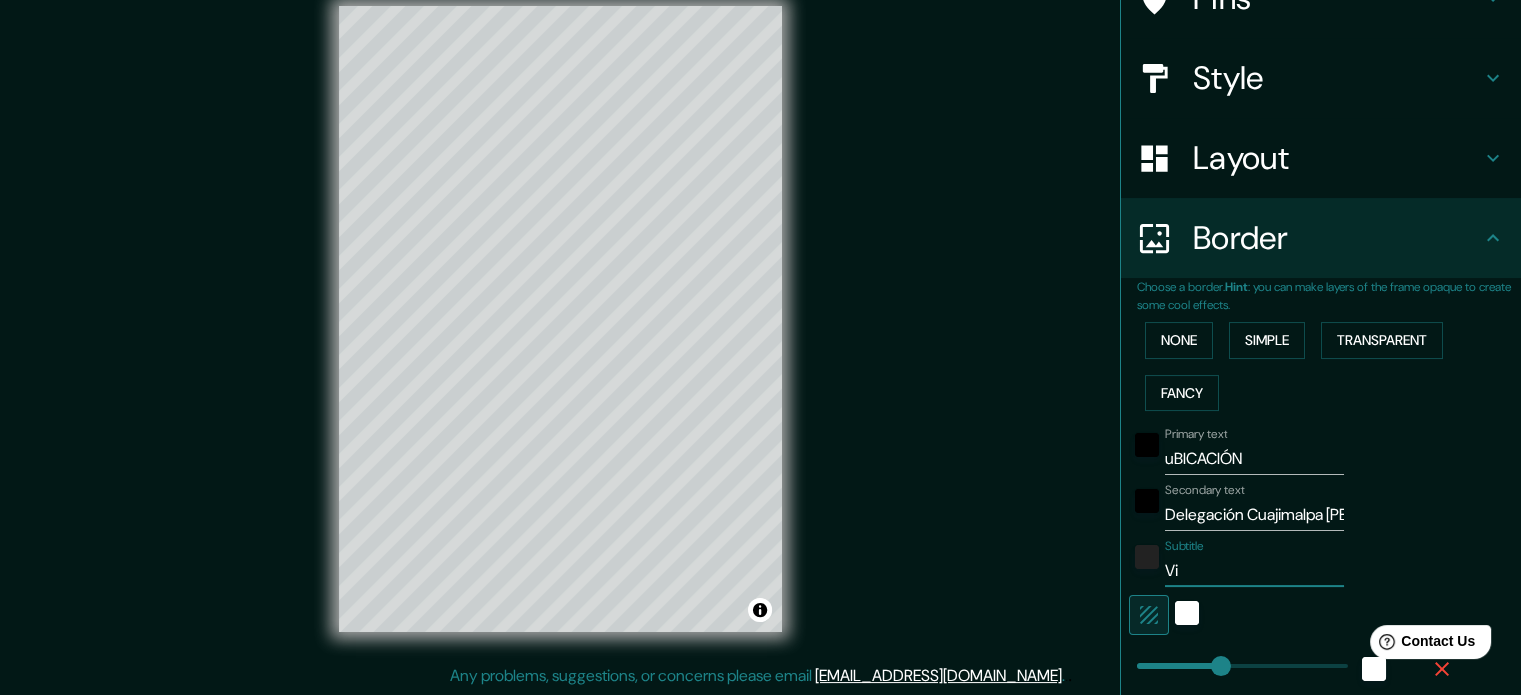 type on "Viv" 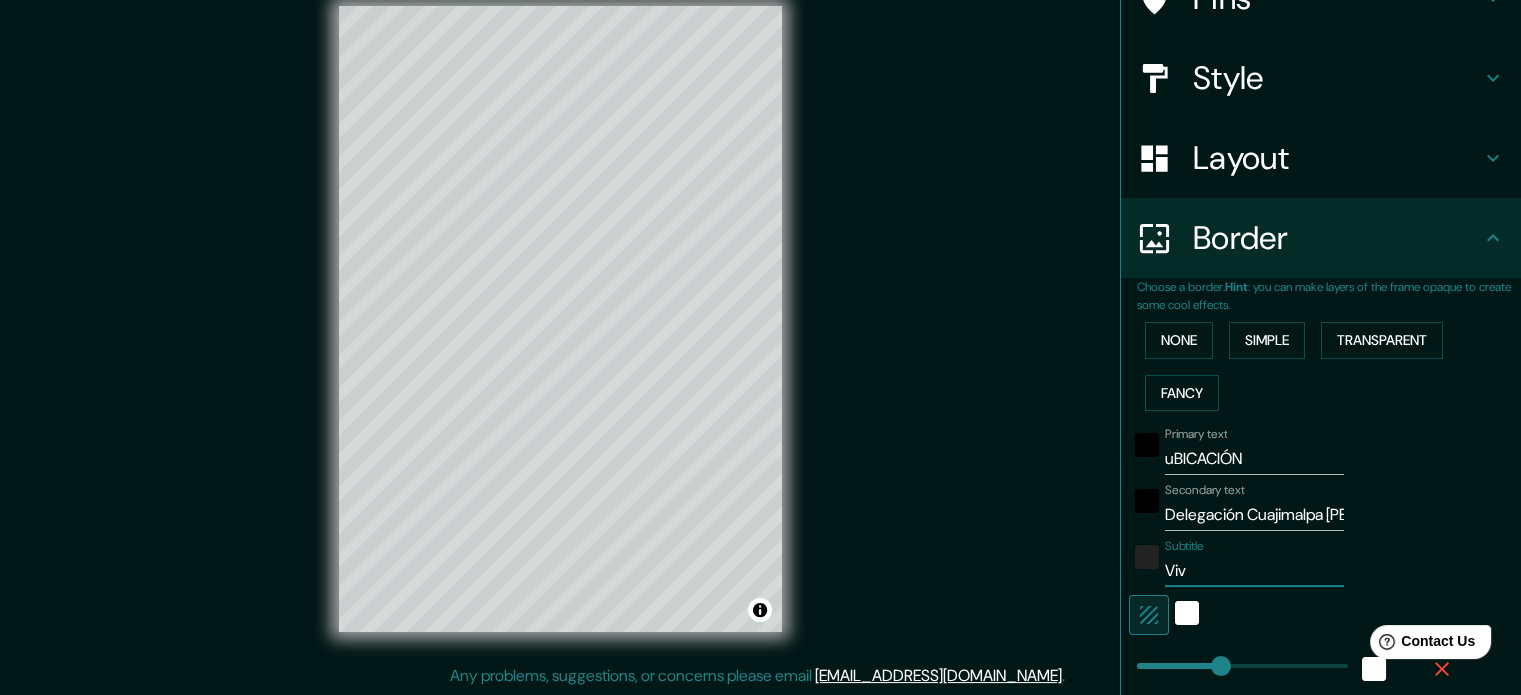 type on "Vivi" 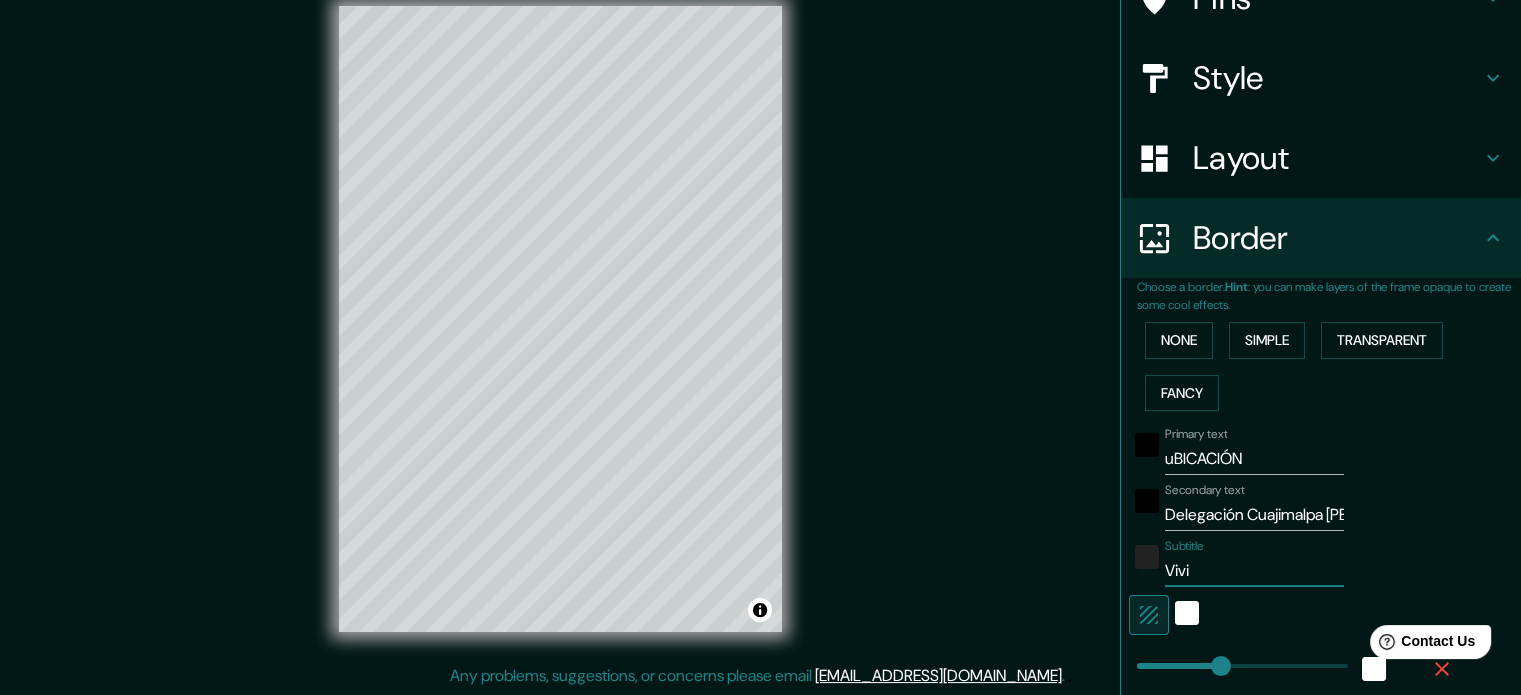 type on "177" 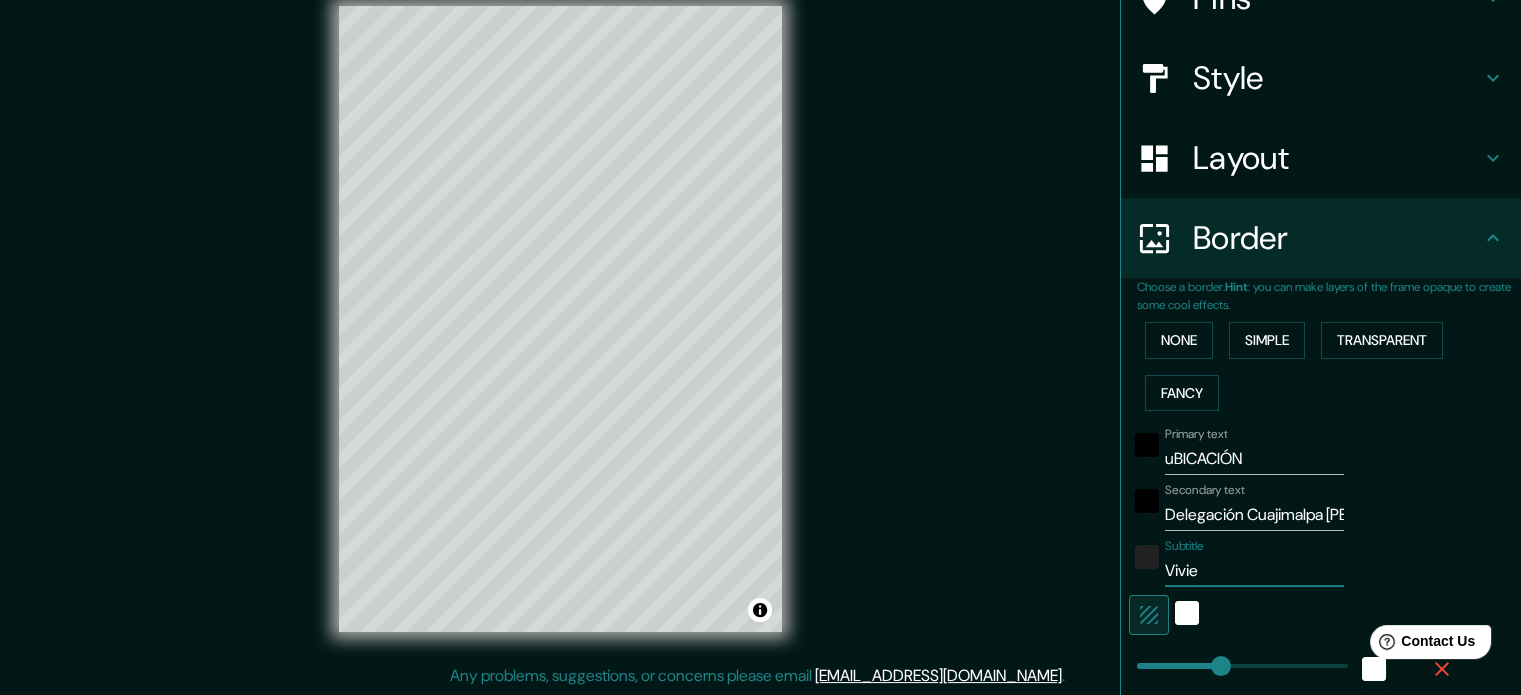 type on "Vivien" 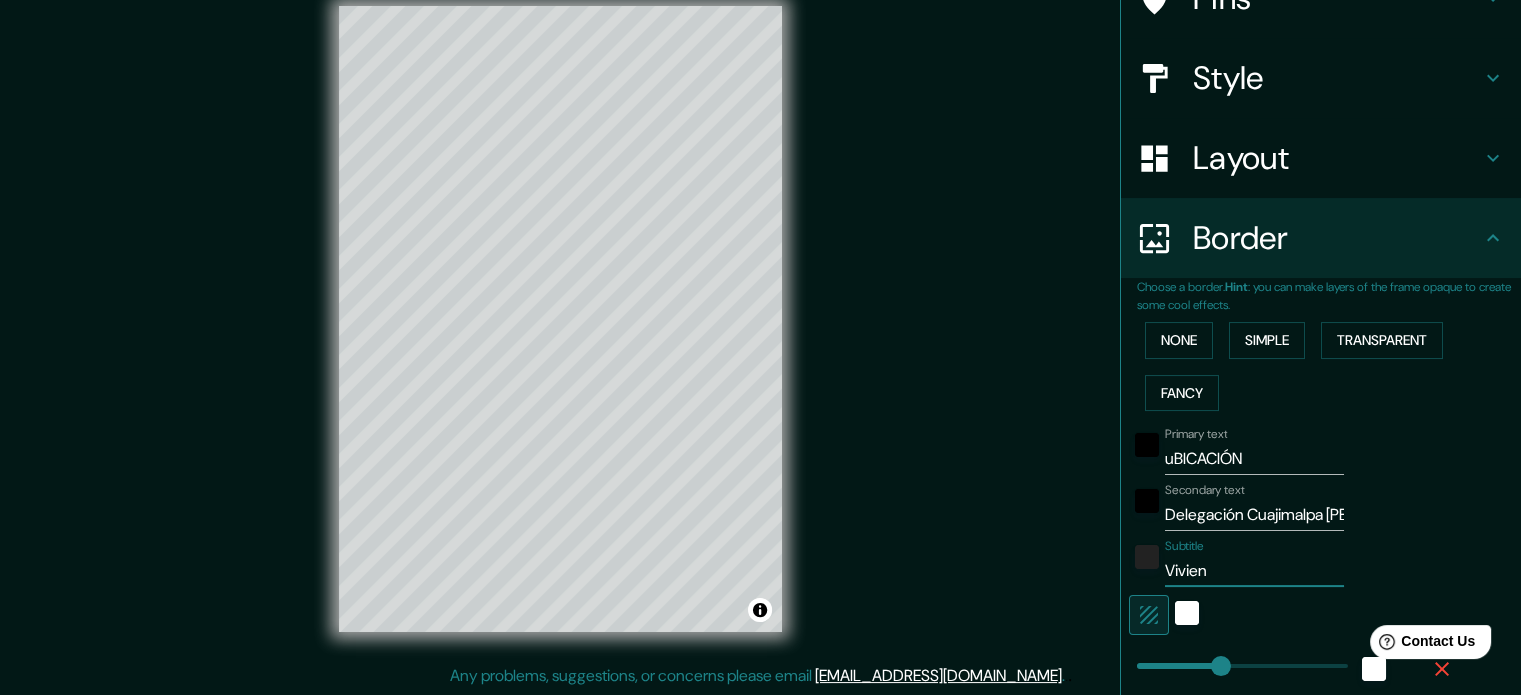 type on "Viviend" 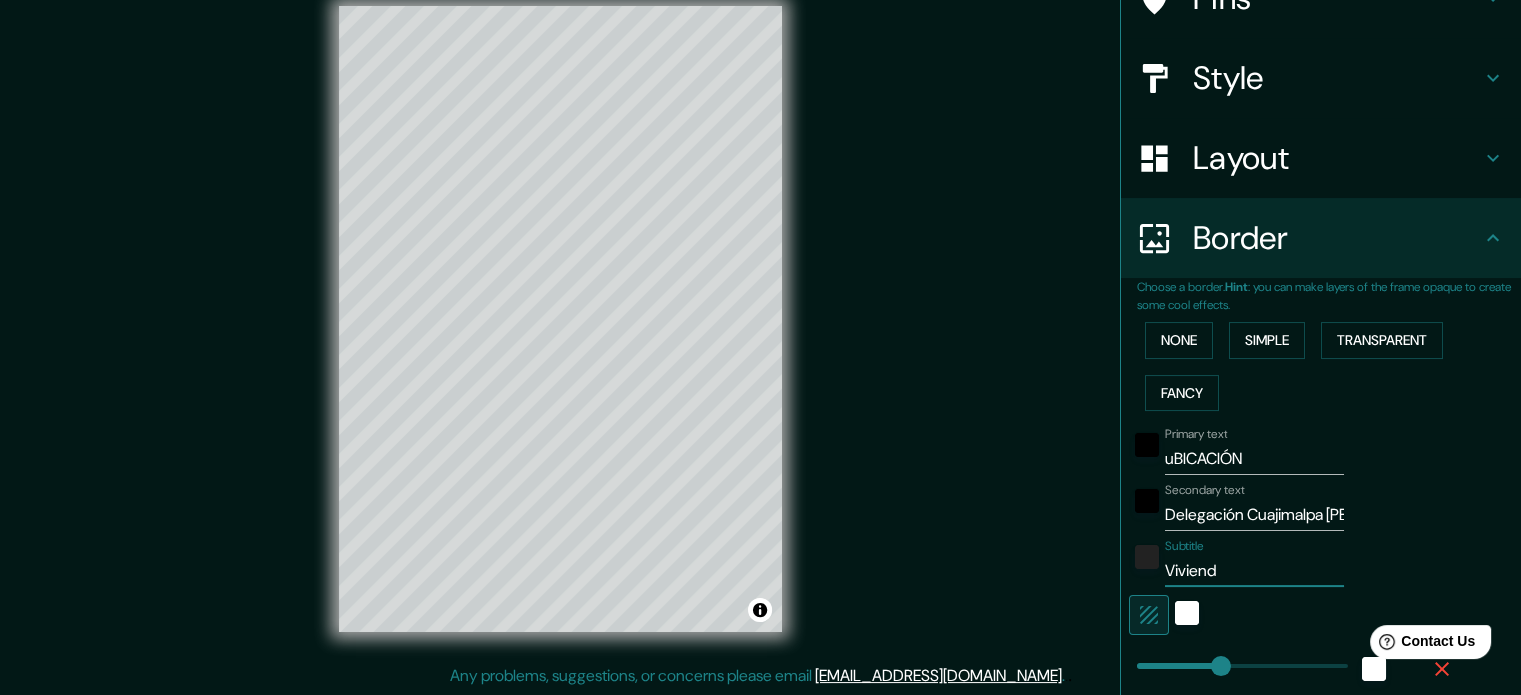 type on "Vivienda" 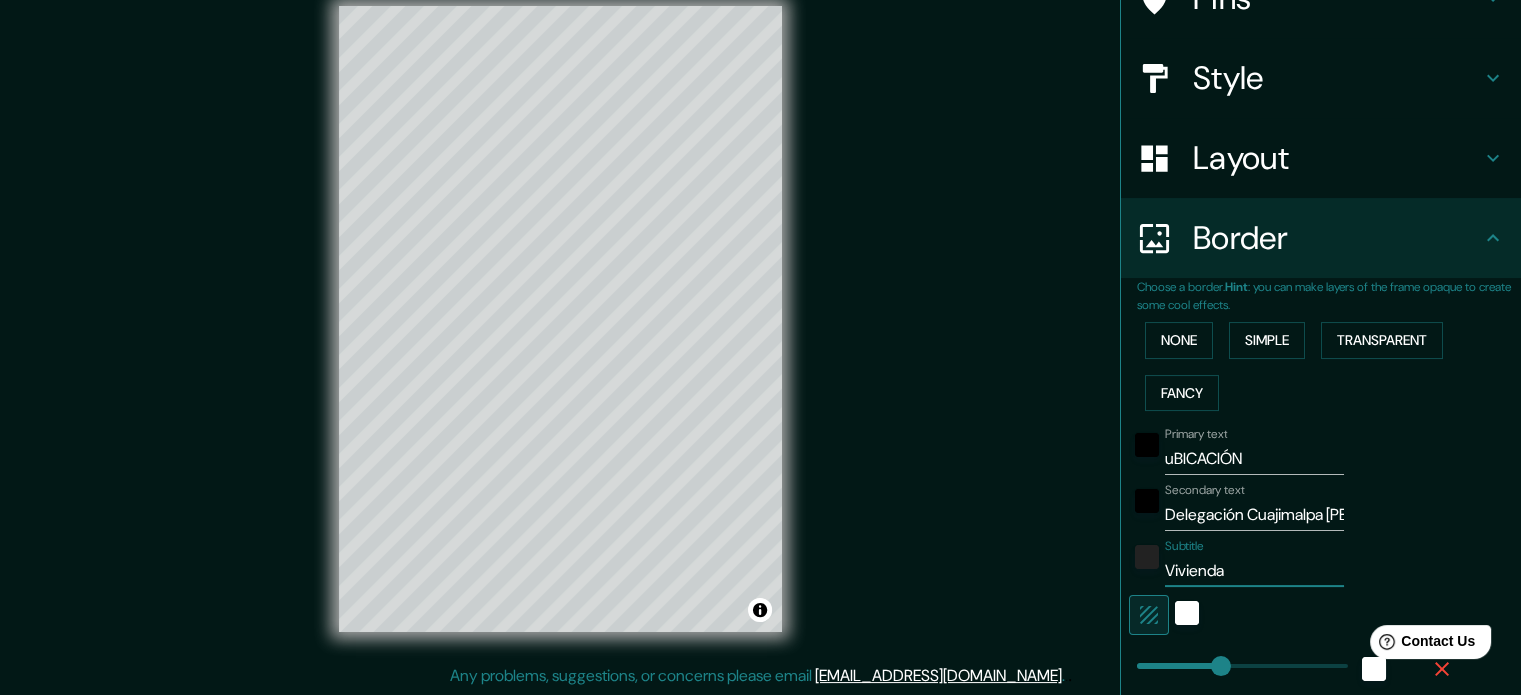type on "Vivienda" 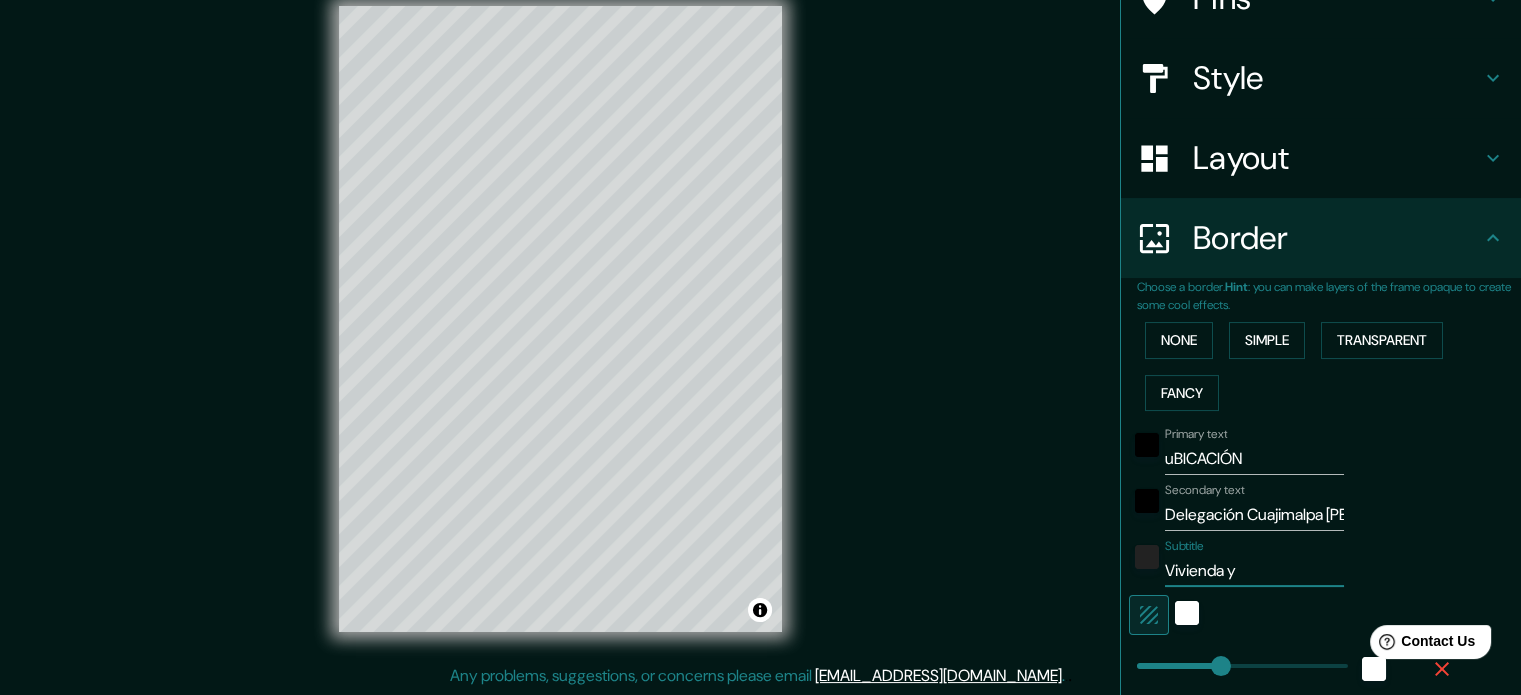 type on "Vivienda y" 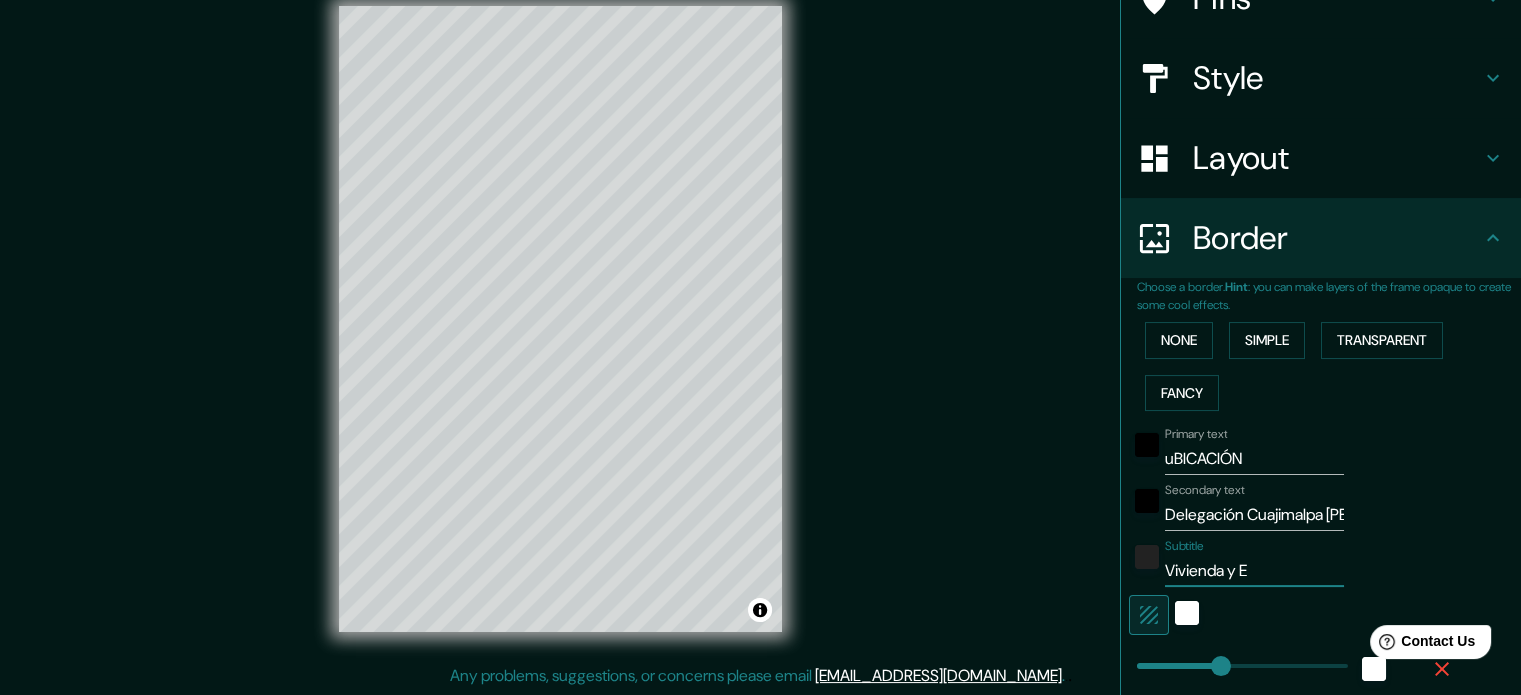 type on "177" 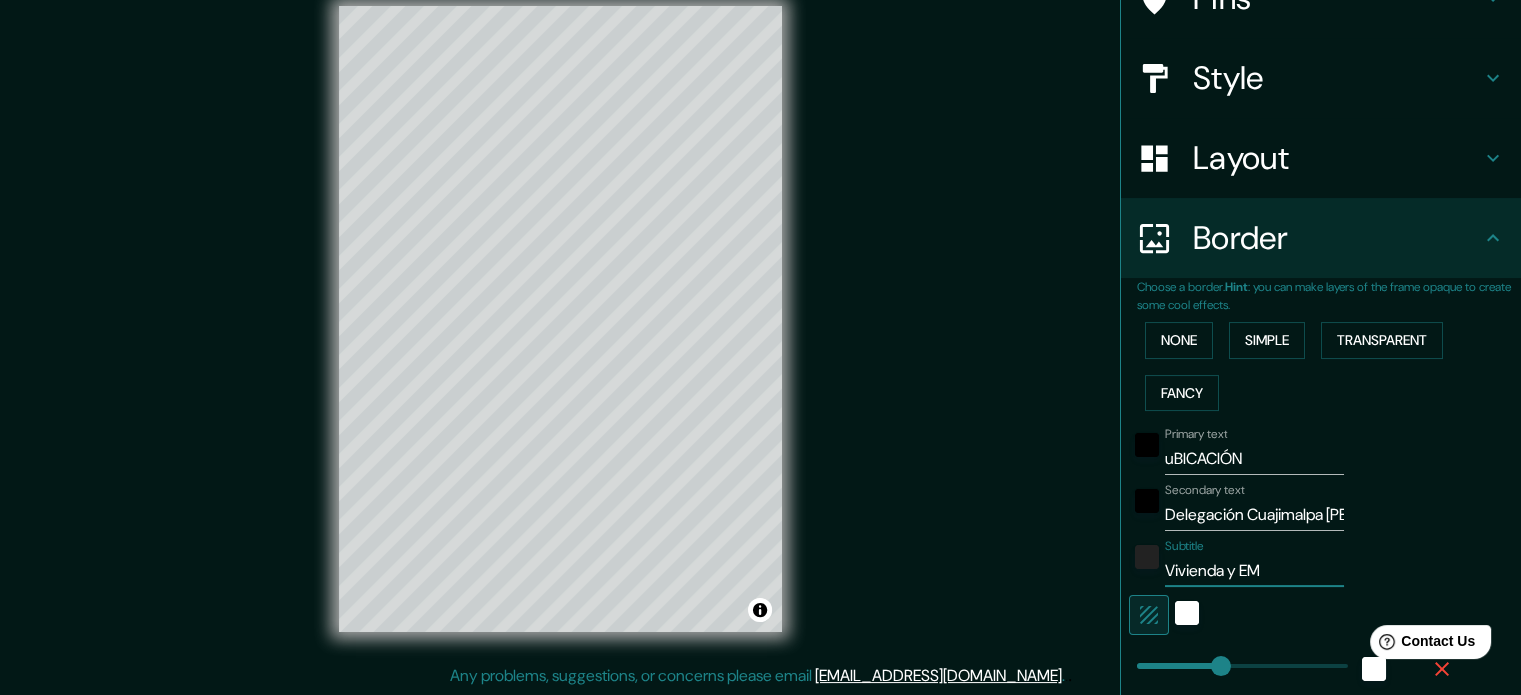 type on "Vivienda y E" 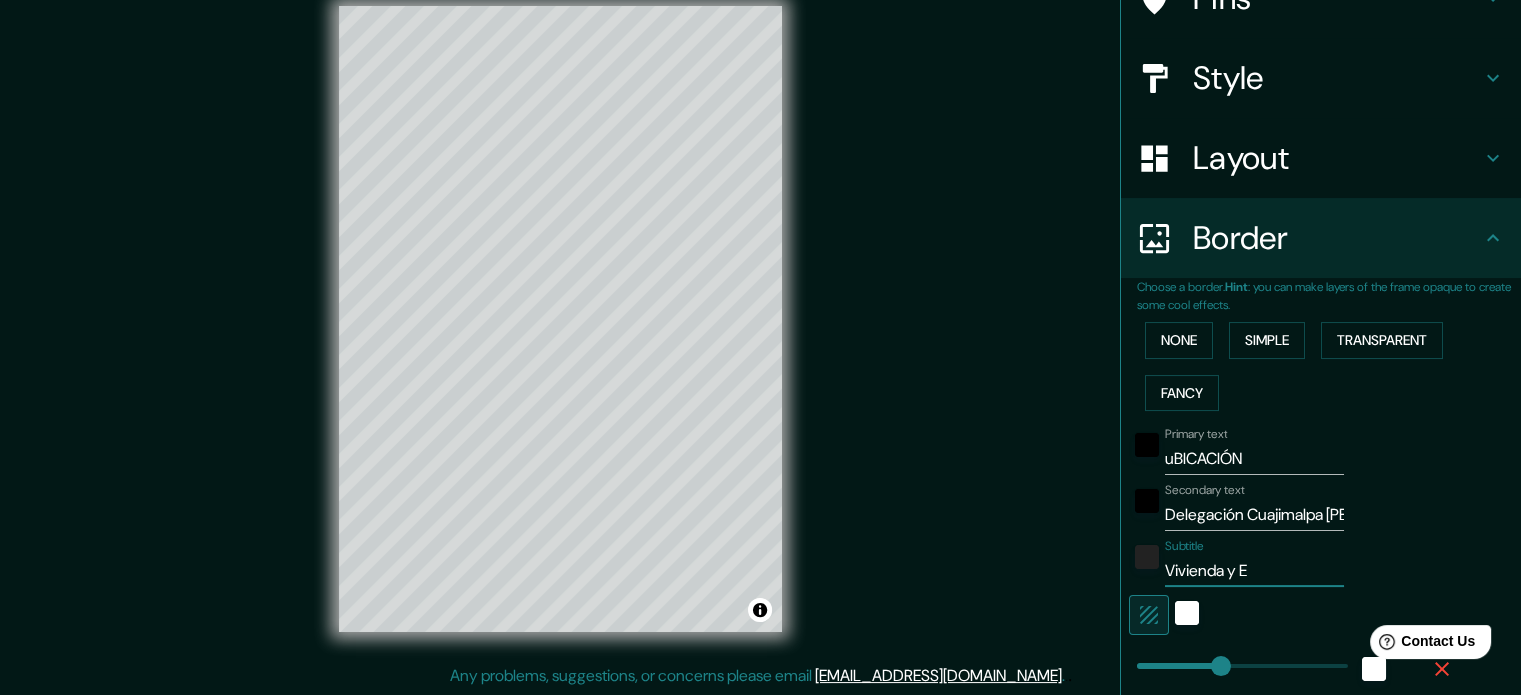 type on "Vivienda y Em" 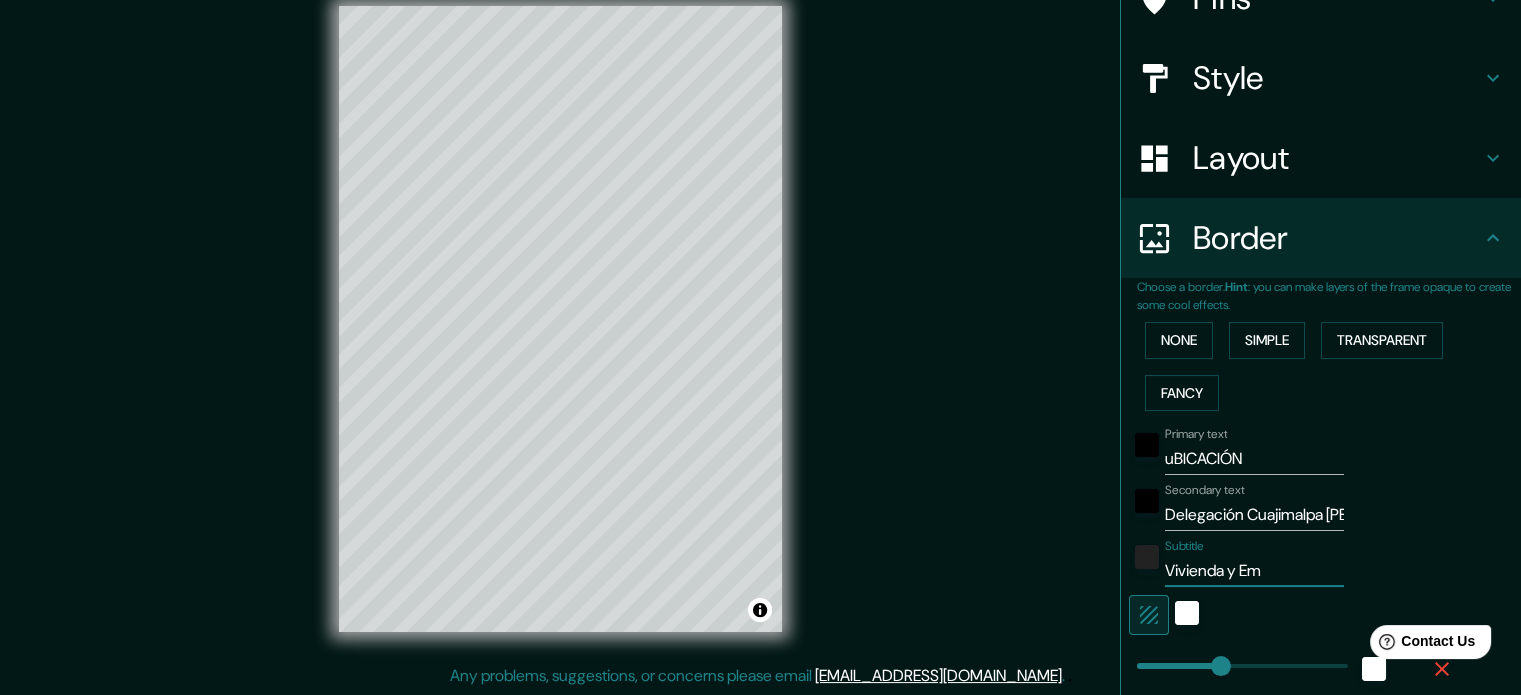 type on "Vivienda y Emp" 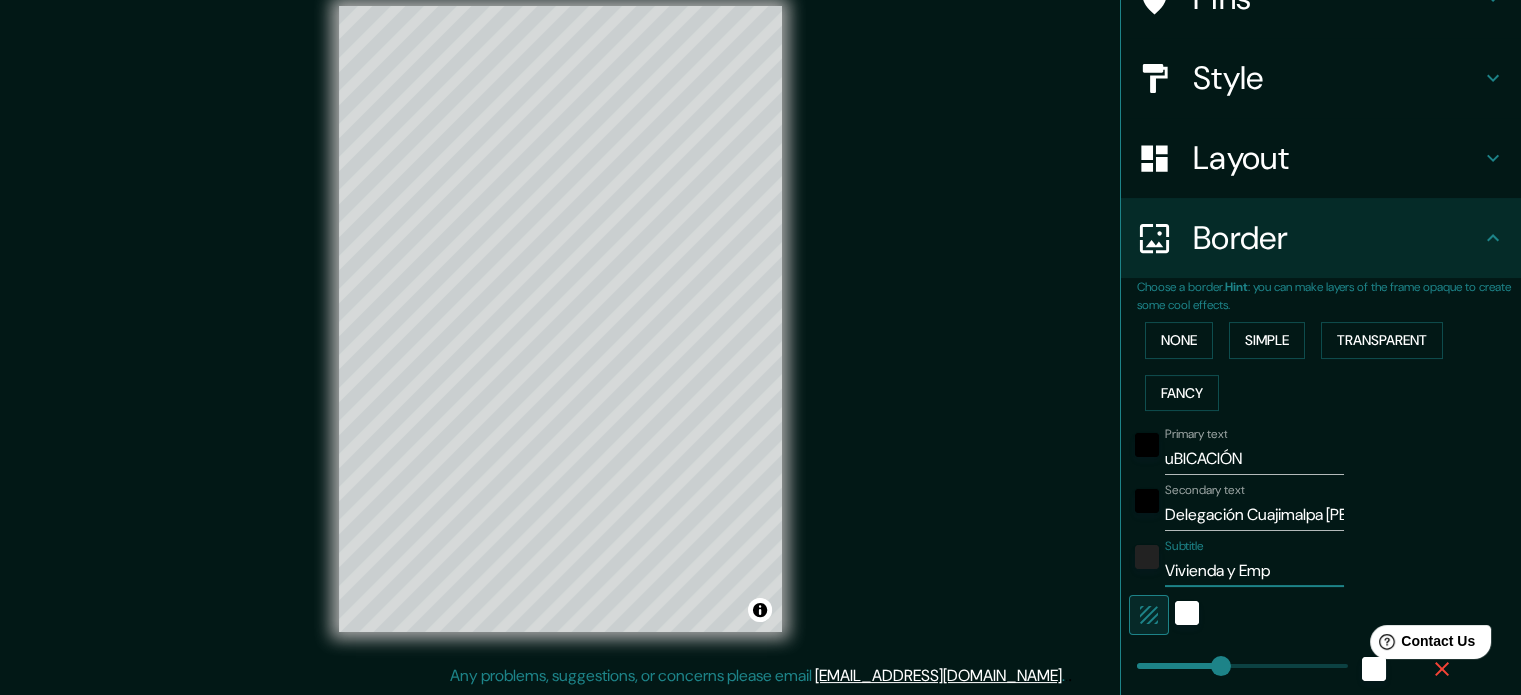 type on "Vivienda y Empr" 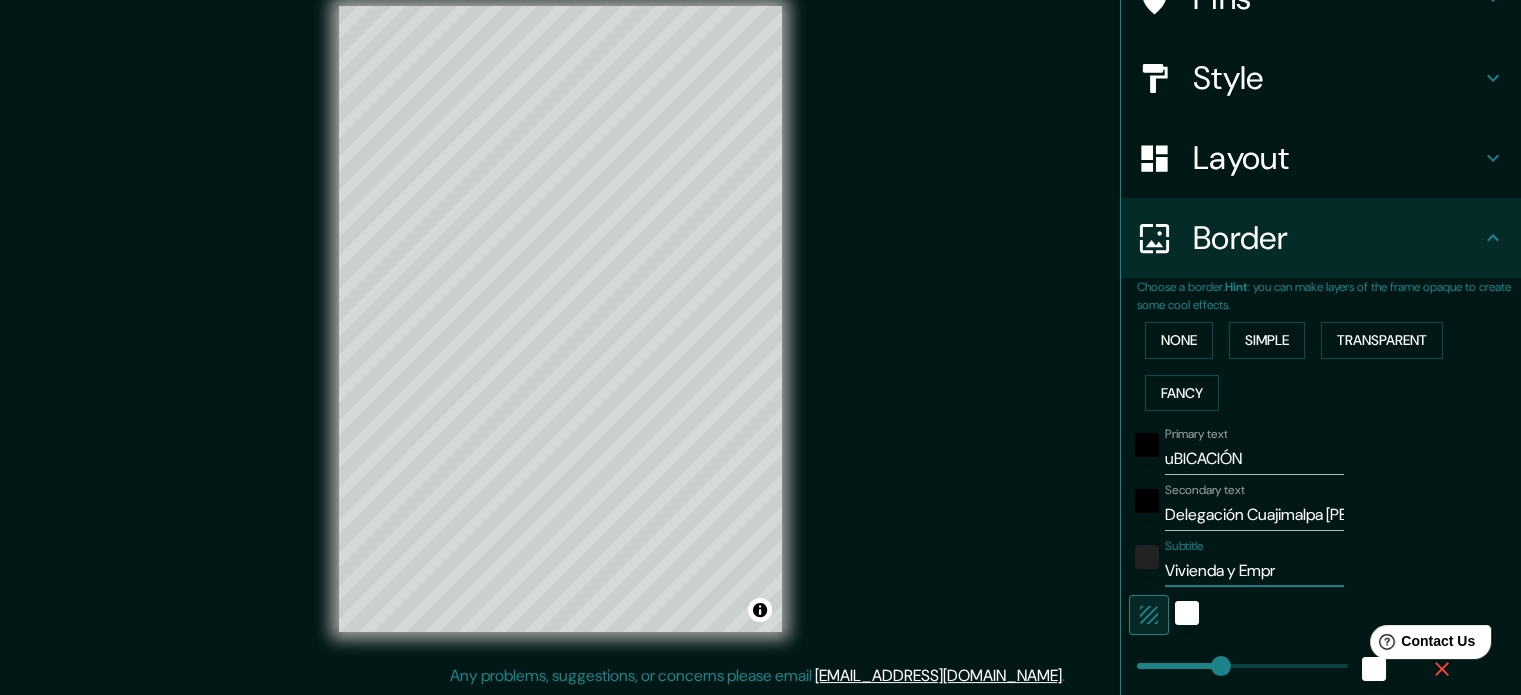 type on "Vivienda y Empre" 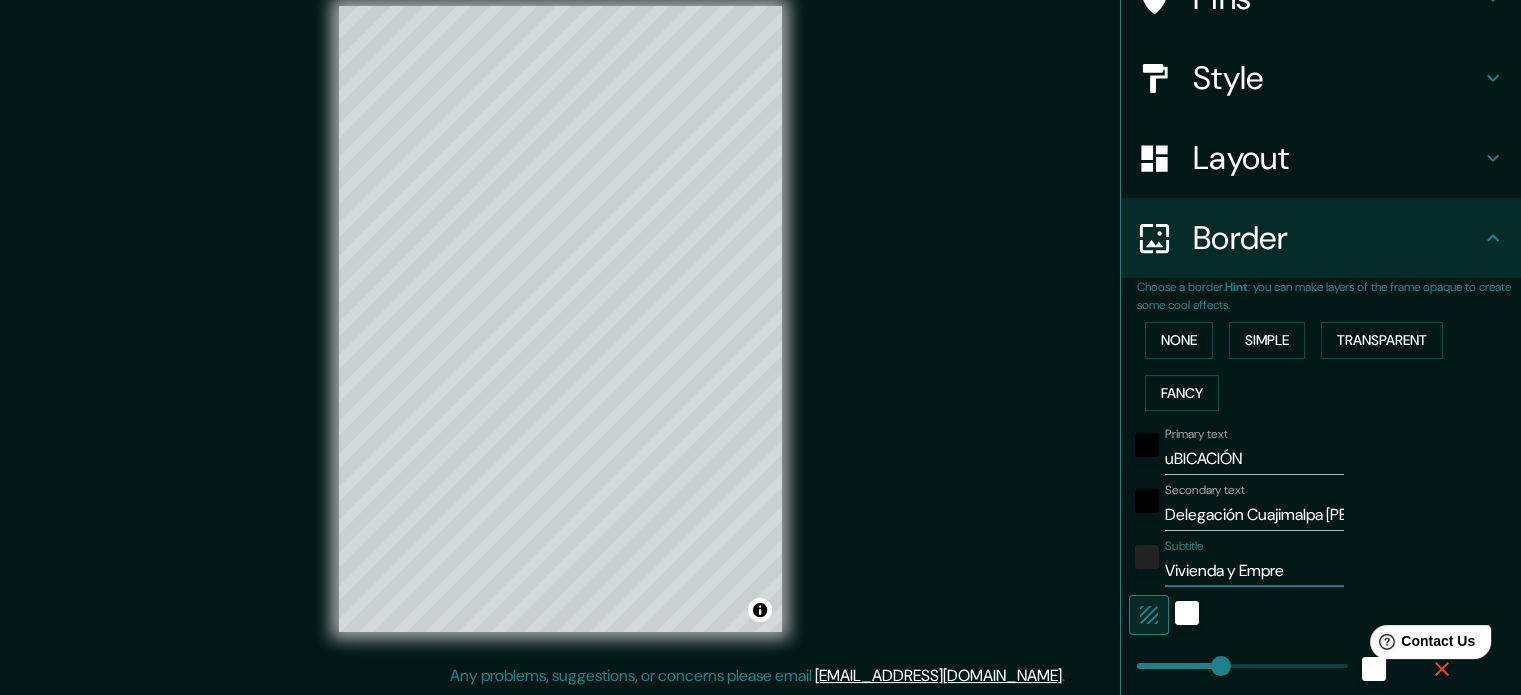 type on "Vivienda y Empres" 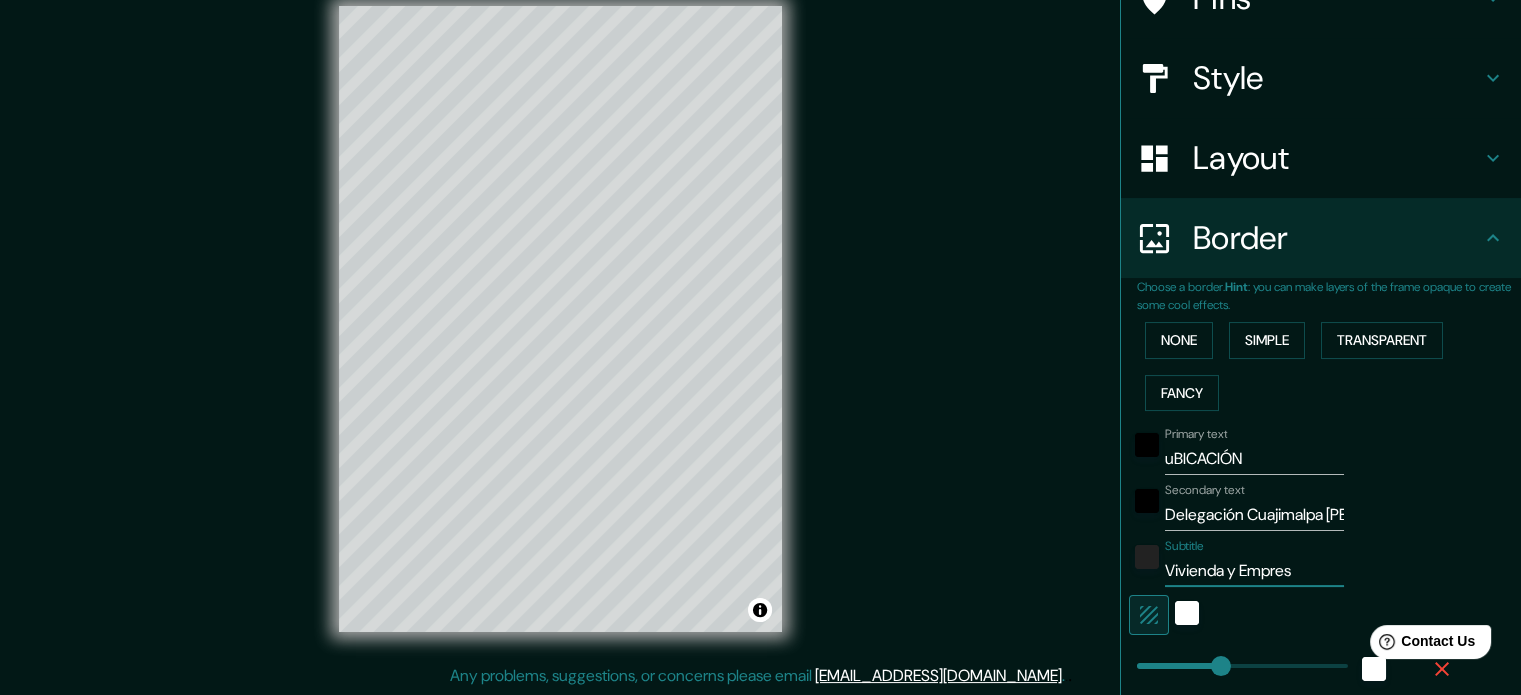 type on "Vivienda y Empresa" 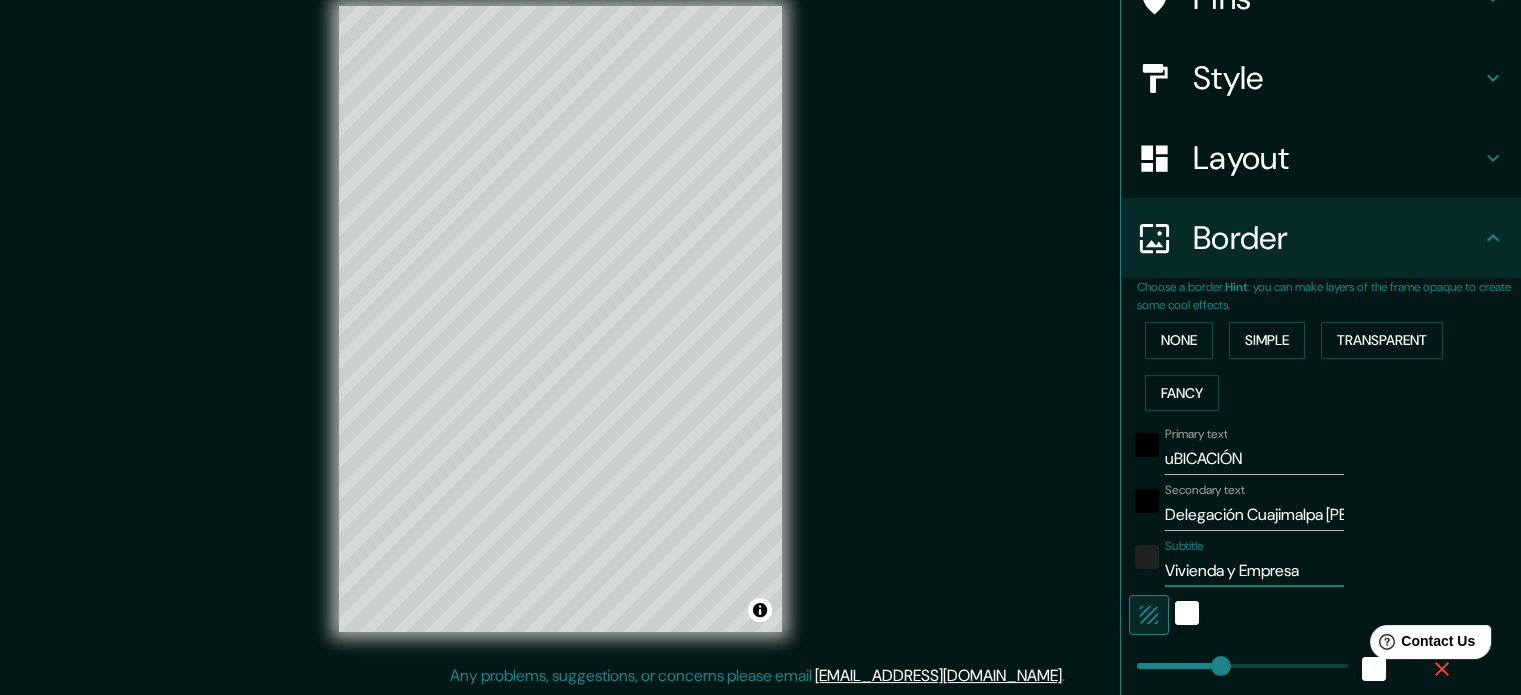 type on "Vivienda y Empresa" 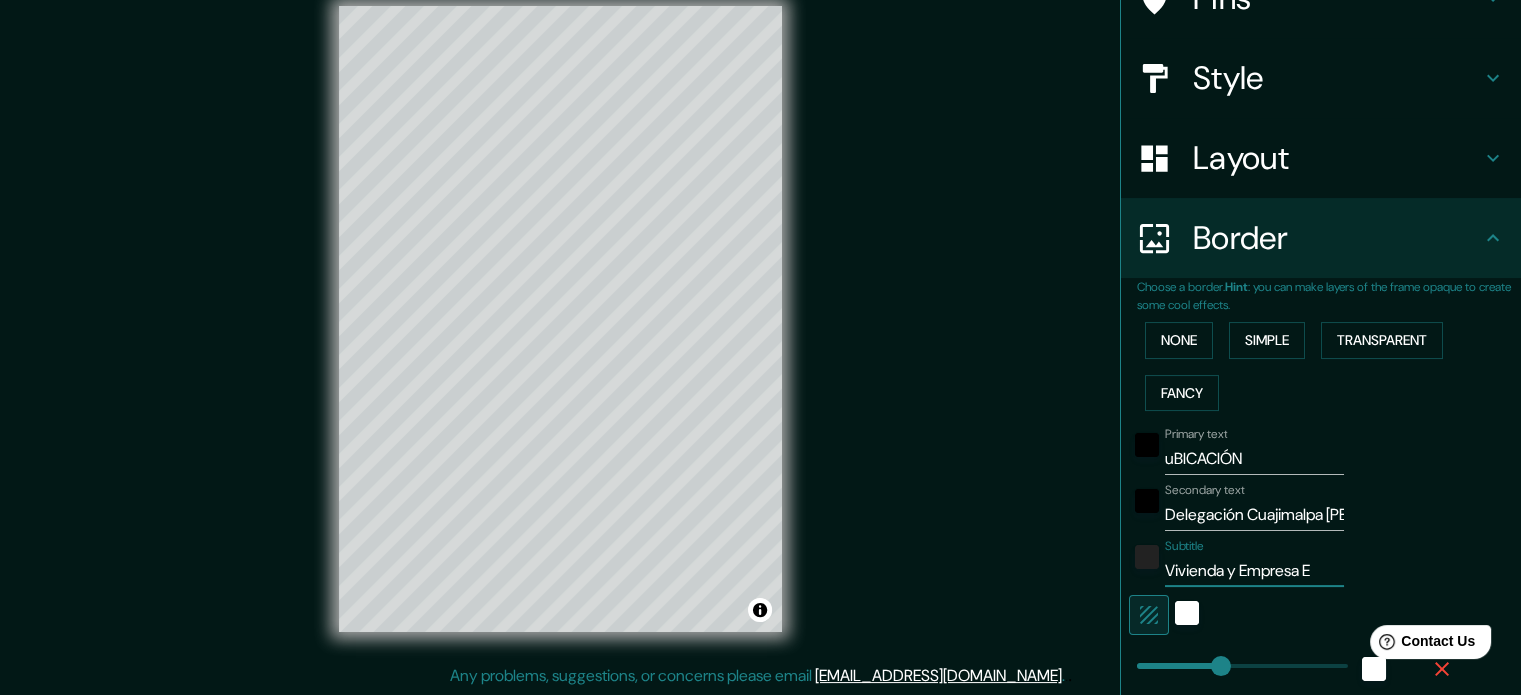 type on "Vivienda y Empresa Ec" 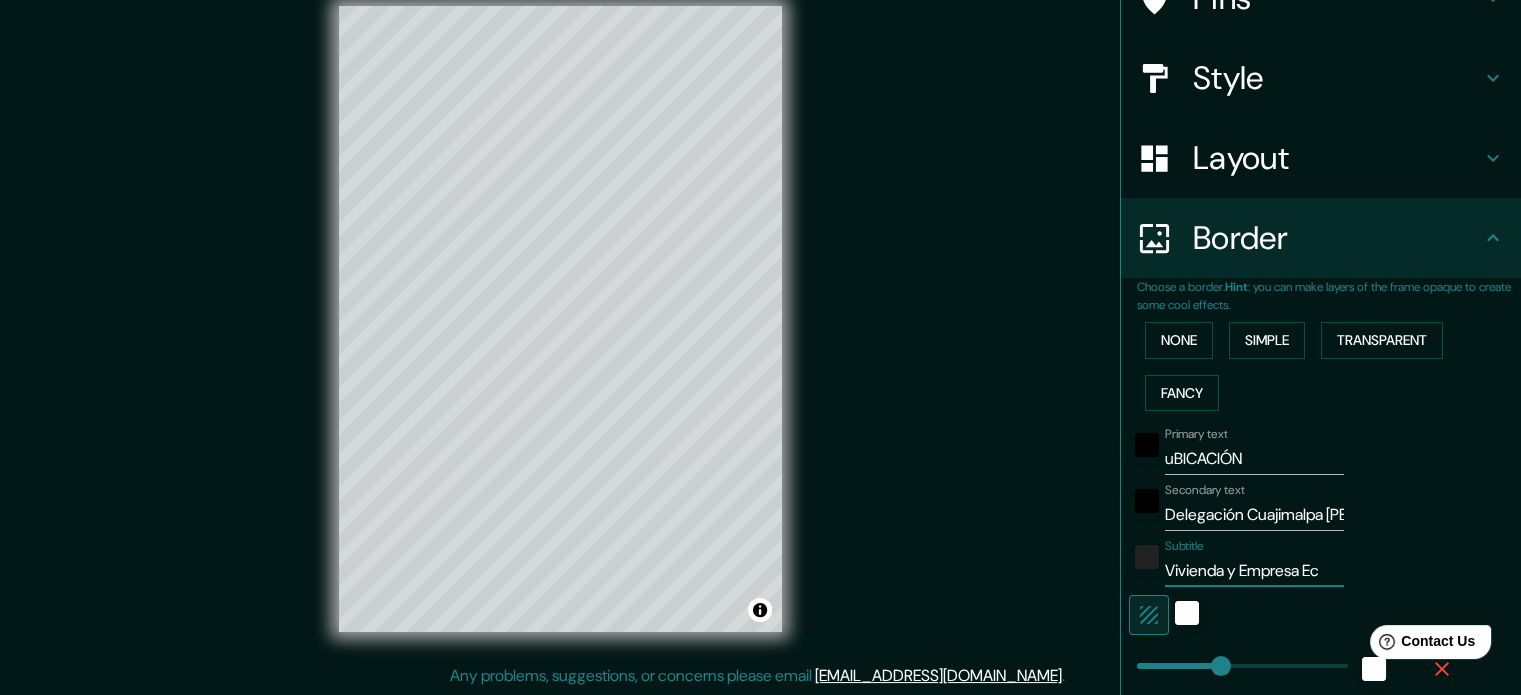 type on "Vivienda y Empresa Eco" 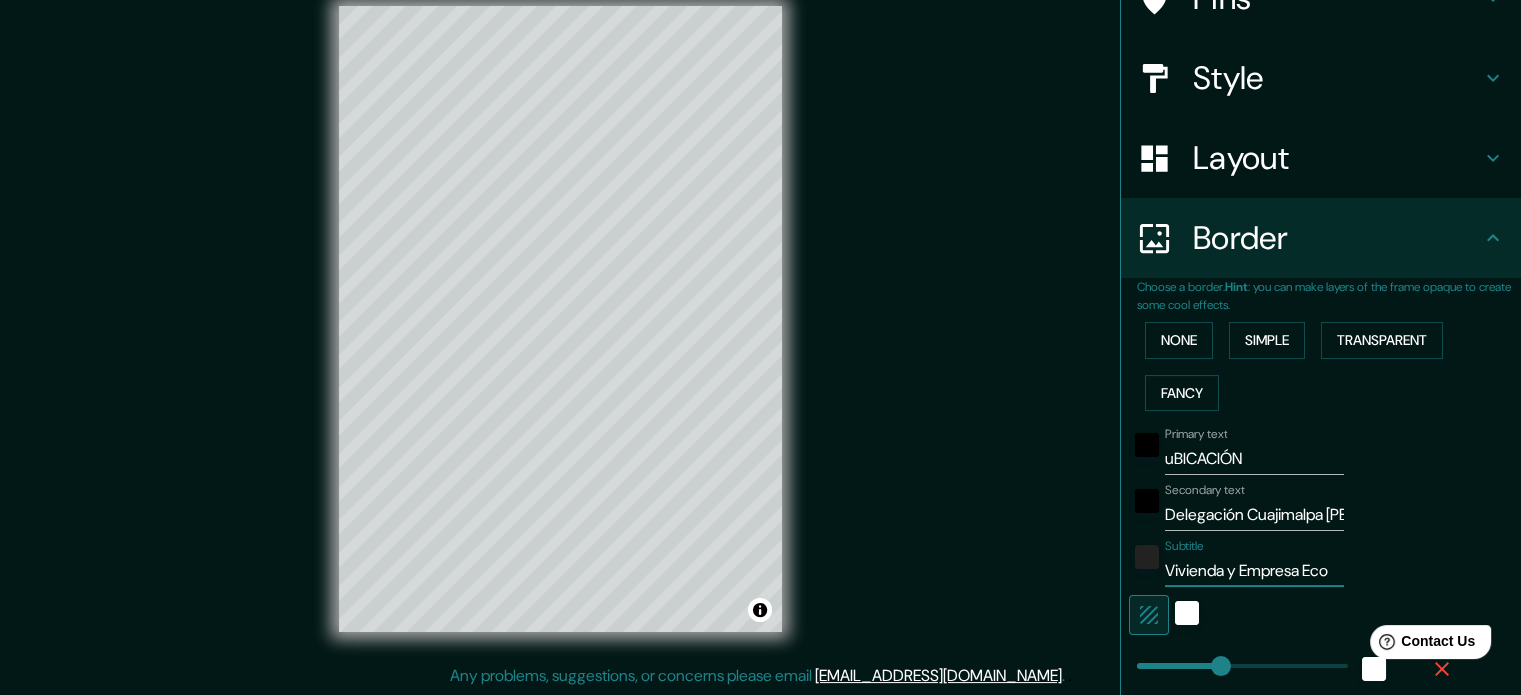 type on "Vivienda y Empresa Ecot" 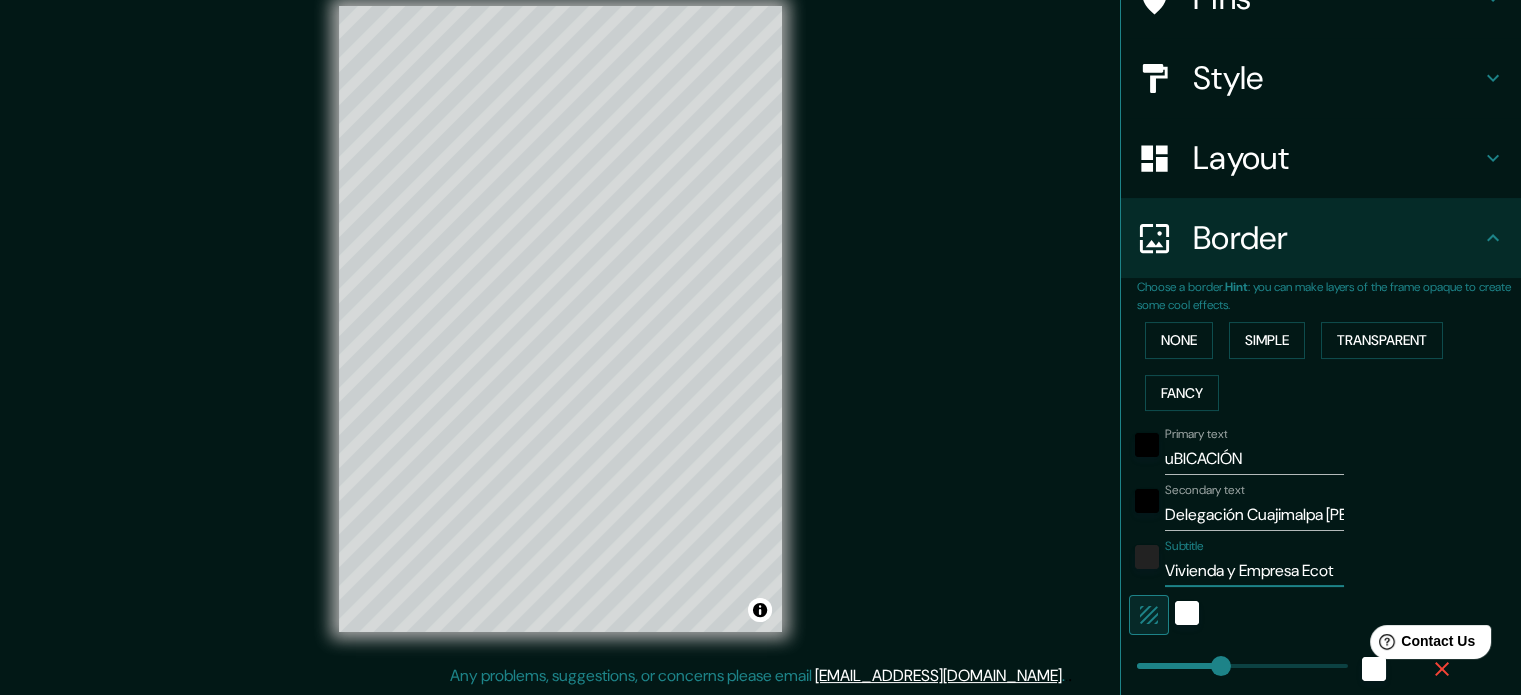 type on "Vivienda y Empresa Ecote" 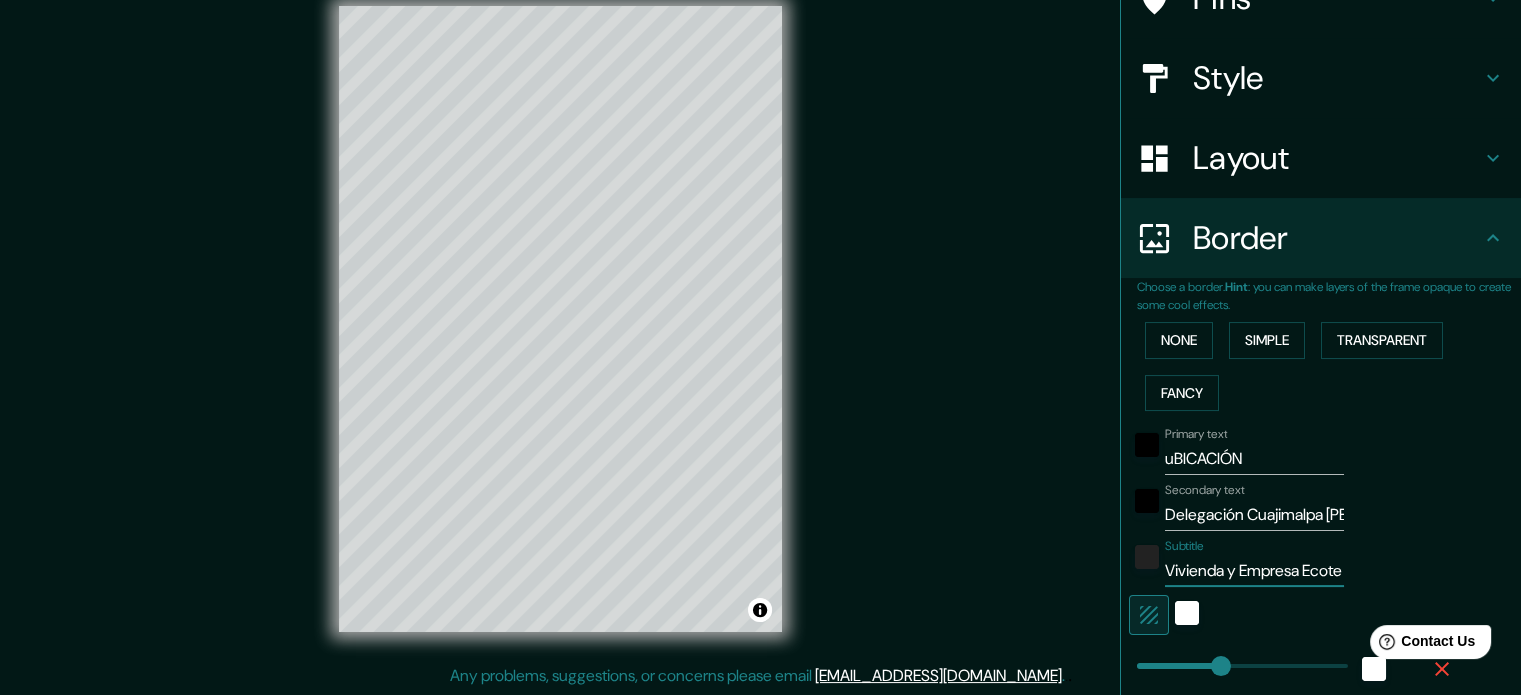 type on "Vivienda y Empresa Ecotec" 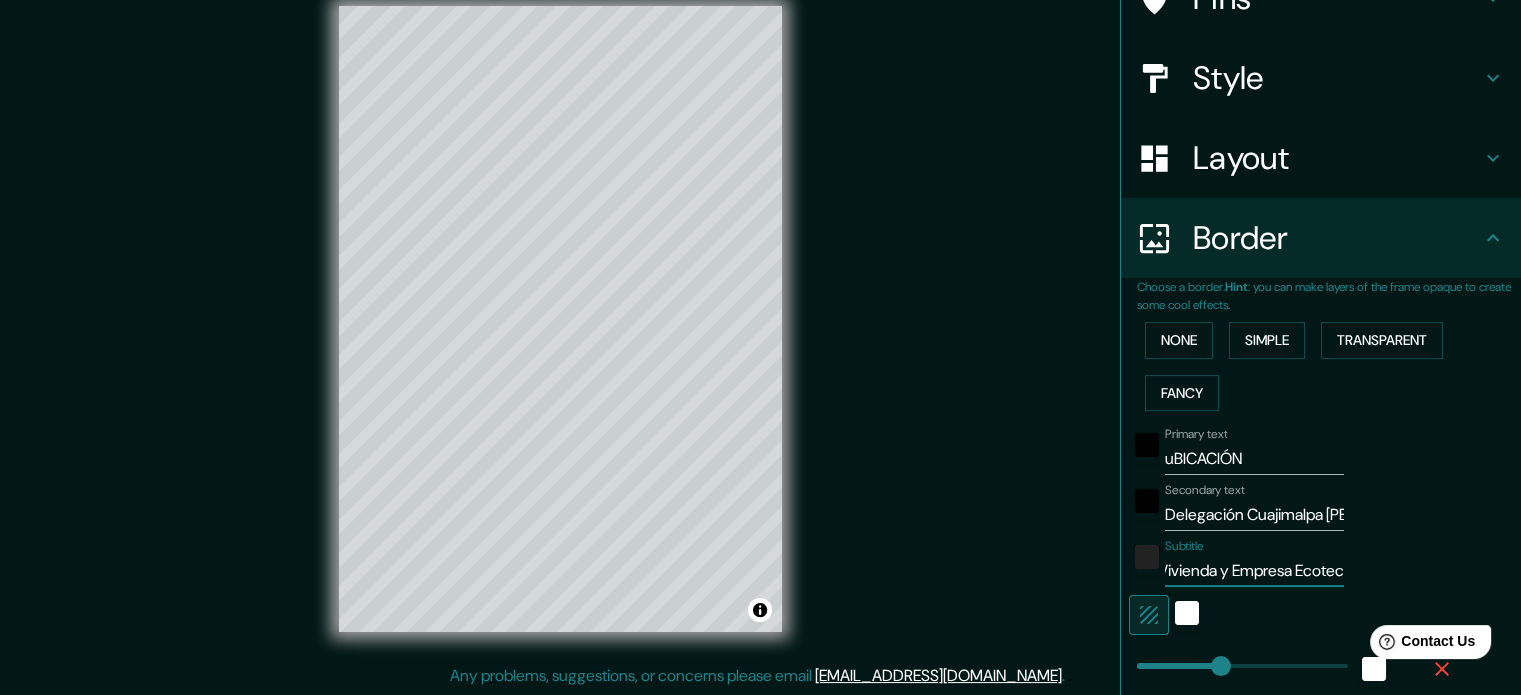 type on "Vivienda y Empresa Ecotecn" 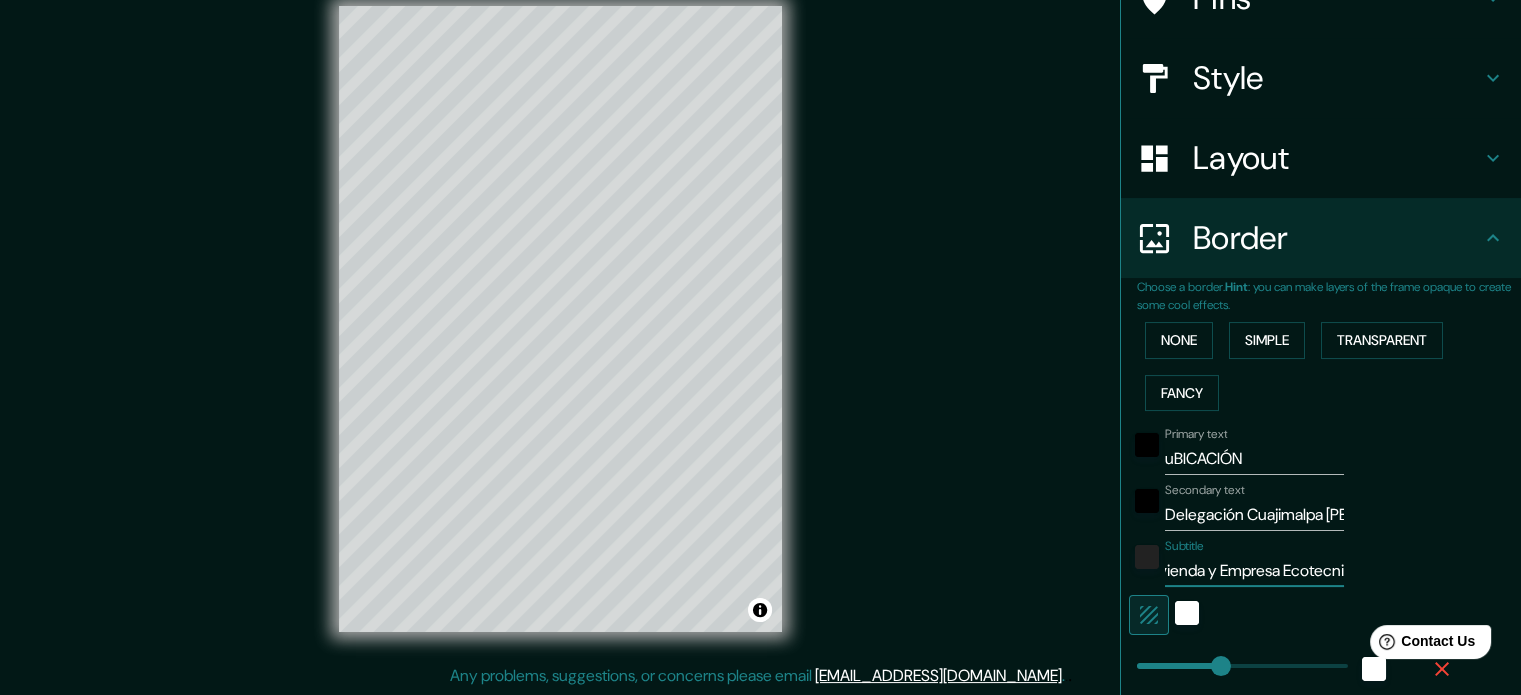 type on "Vivienda y Empresa Ecotecnia" 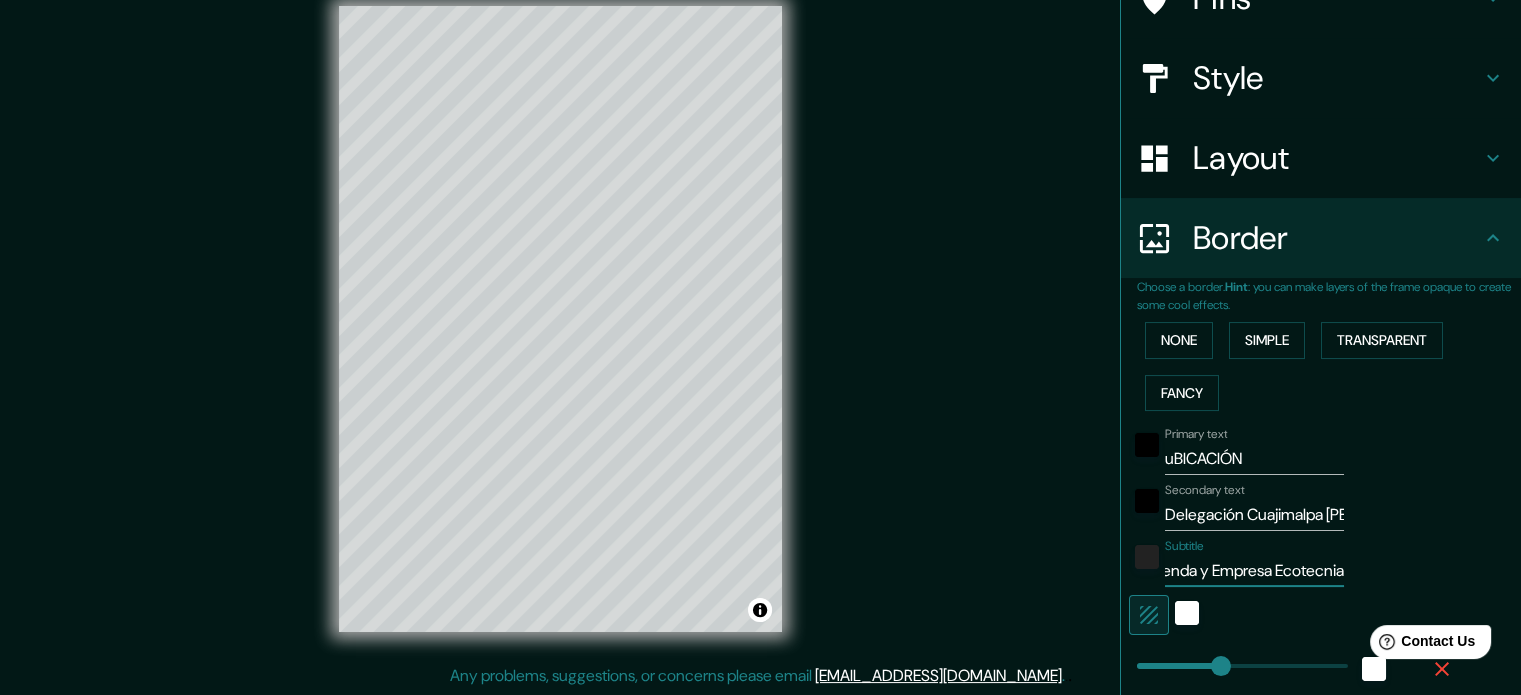 type on "Vivienda y Empresa Ecotecnias" 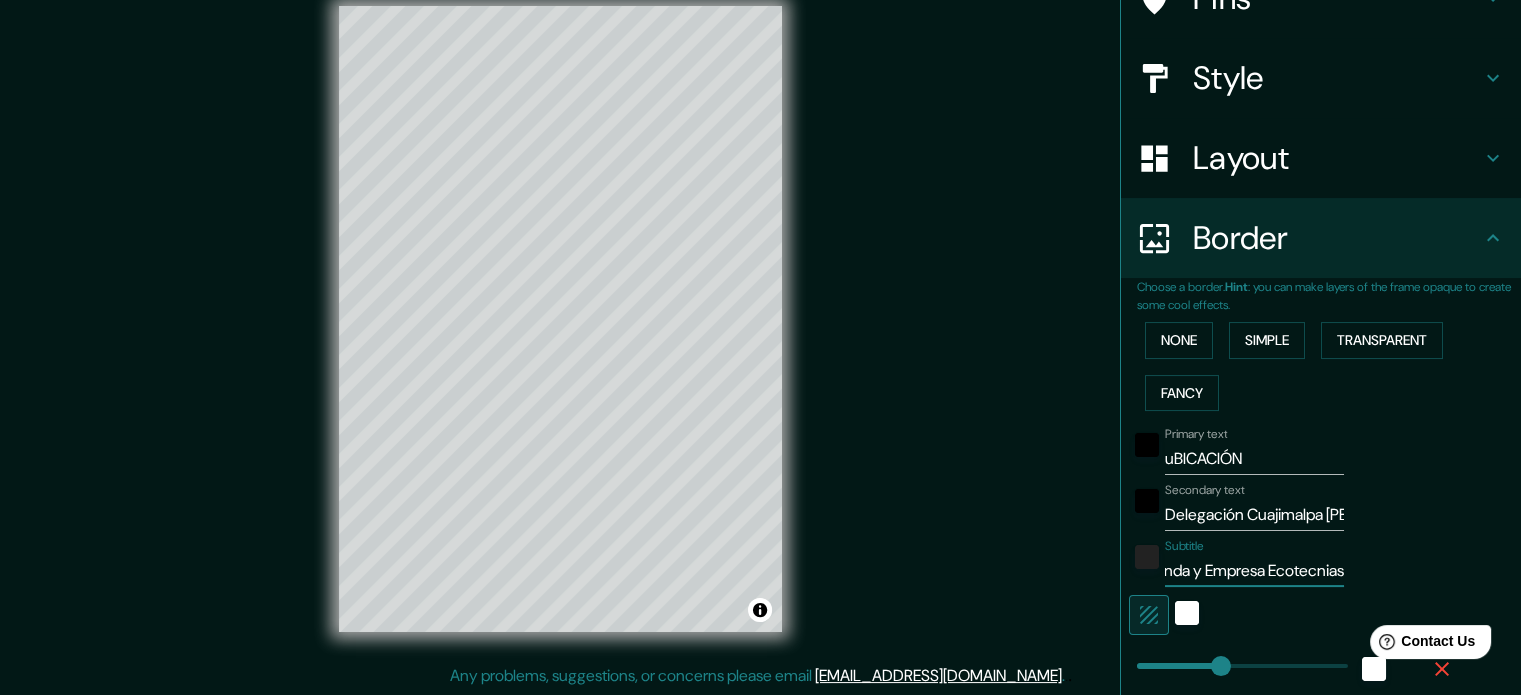 type on "177" 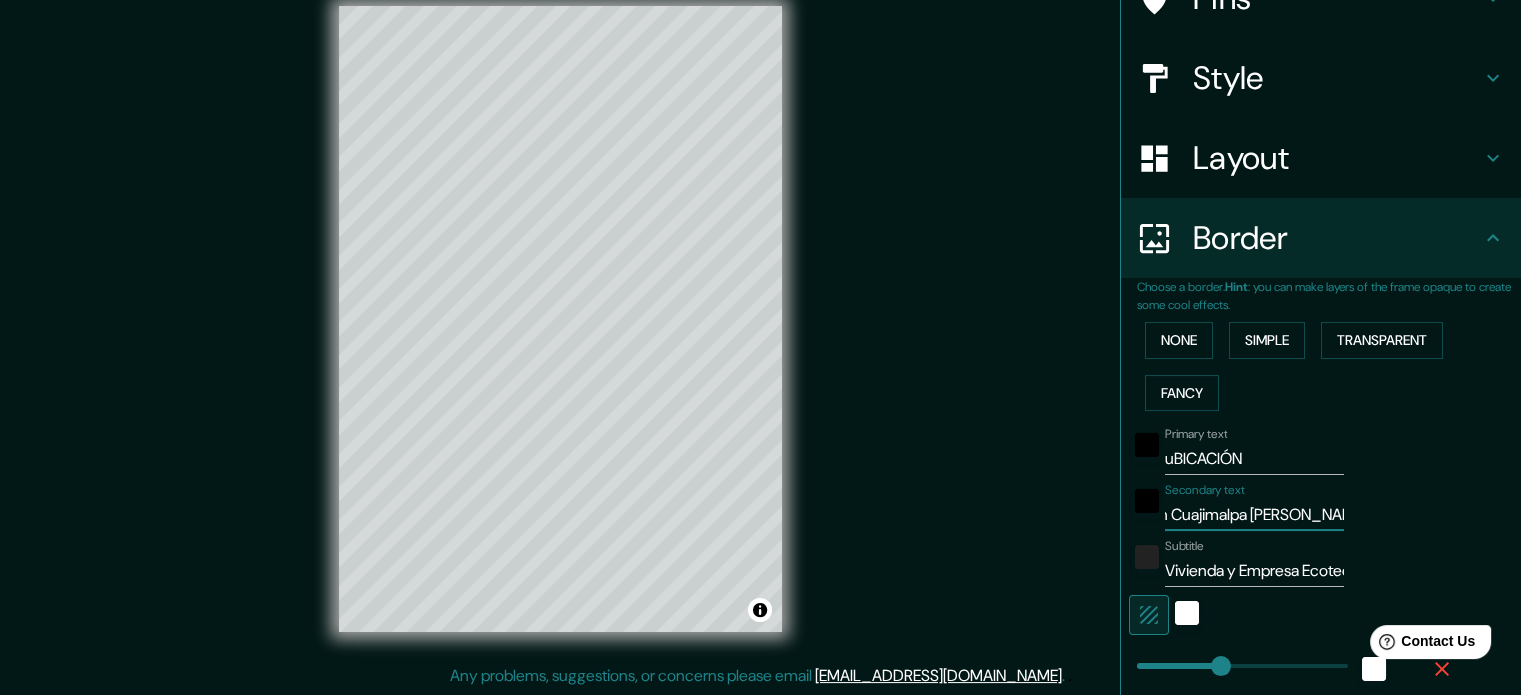 scroll, scrollTop: 0, scrollLeft: 86, axis: horizontal 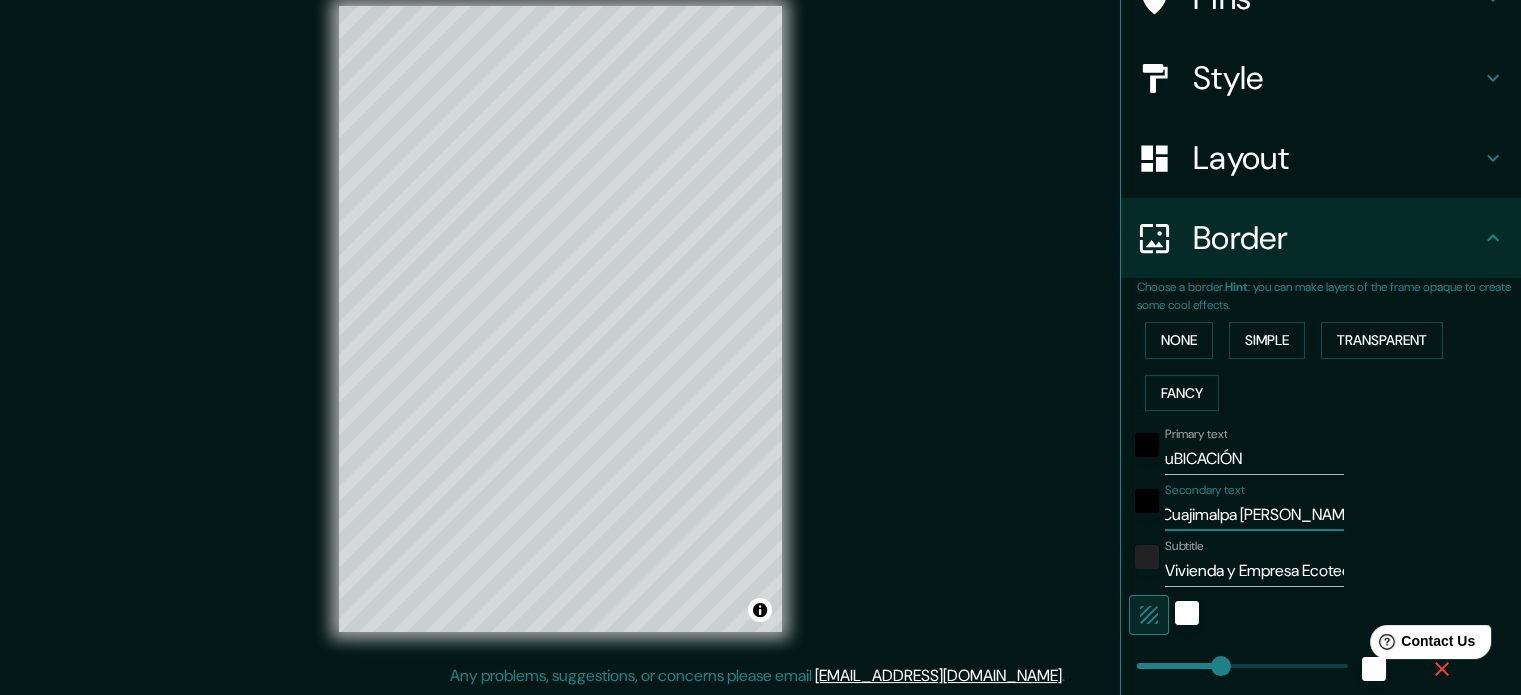 type on "Delegación Cuajimalpa [PERSON_NAME]" 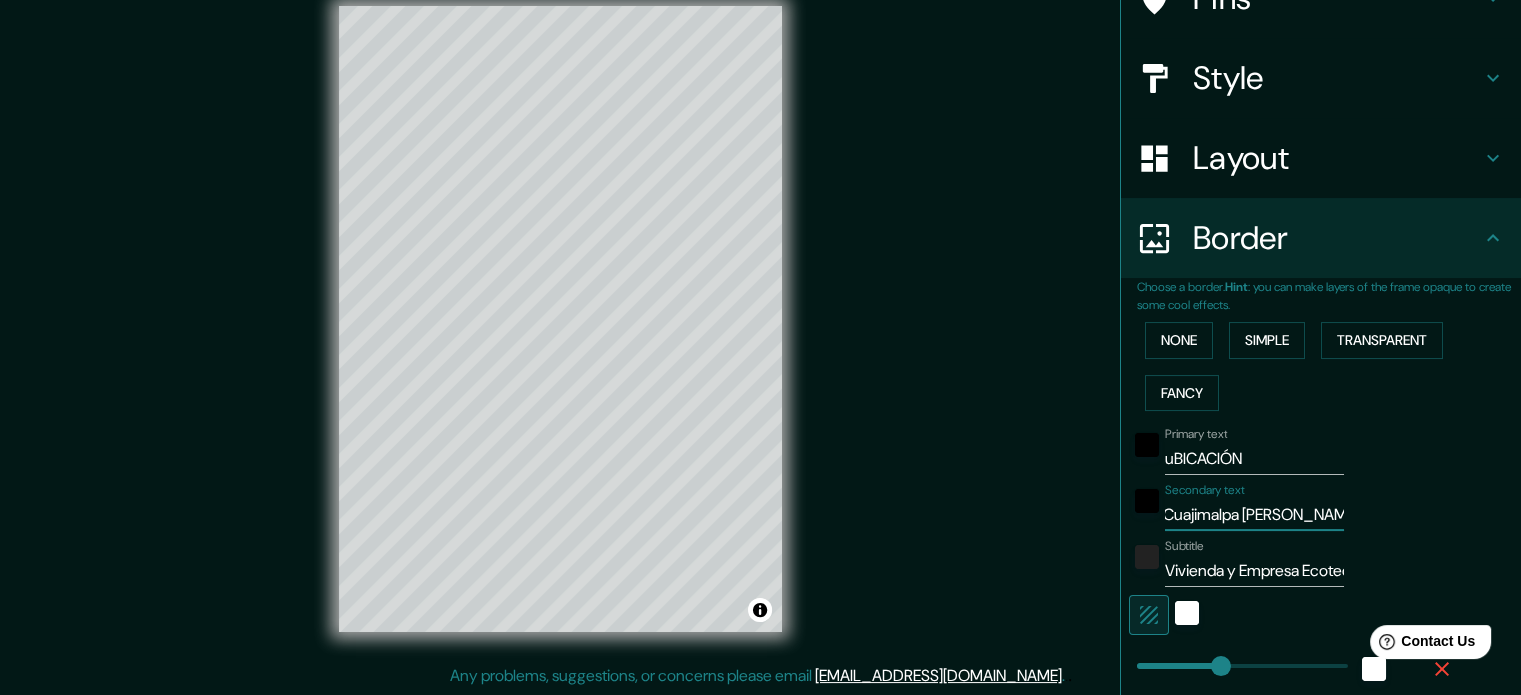 drag, startPoint x: 1315, startPoint y: 519, endPoint x: 1224, endPoint y: 477, distance: 100.22475 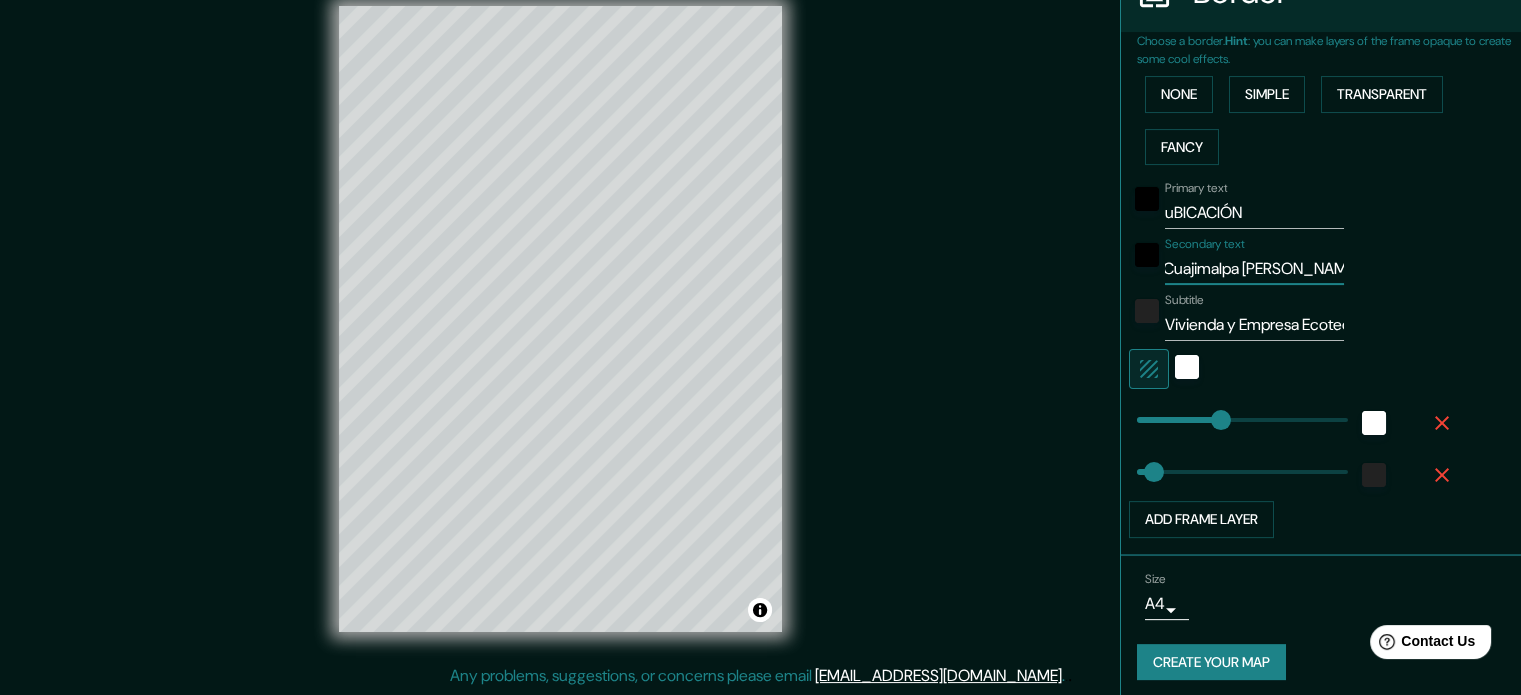 scroll, scrollTop: 440, scrollLeft: 0, axis: vertical 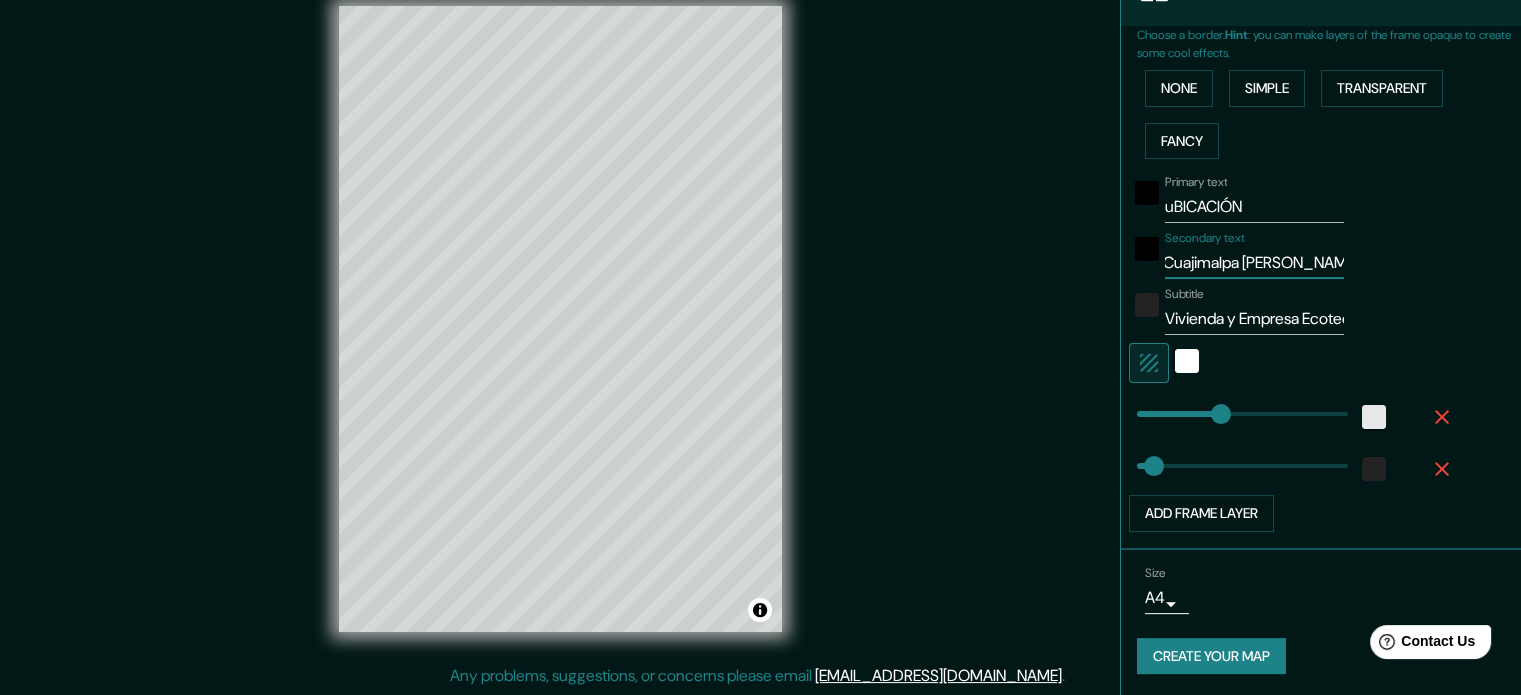 type on "Delegación Cuajimalpa [PERSON_NAME]" 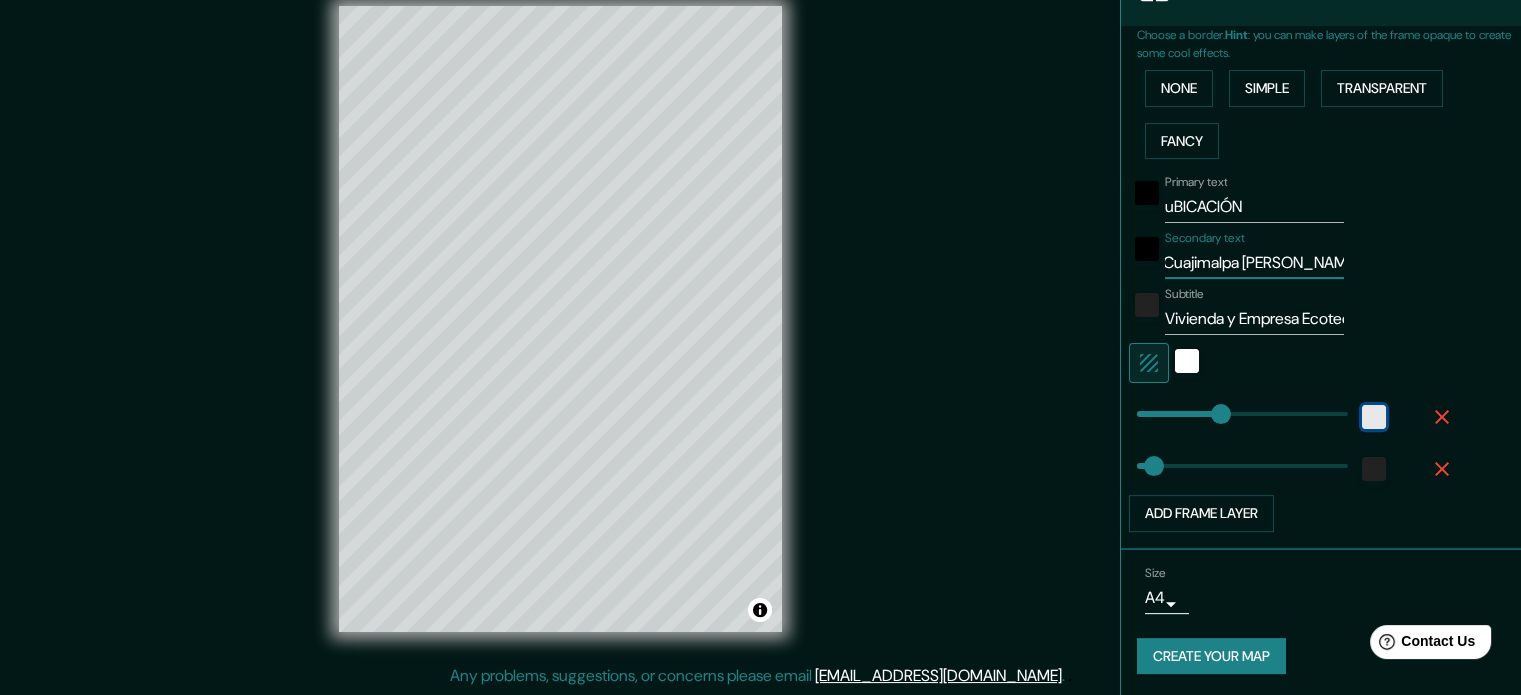 click at bounding box center (1374, 417) 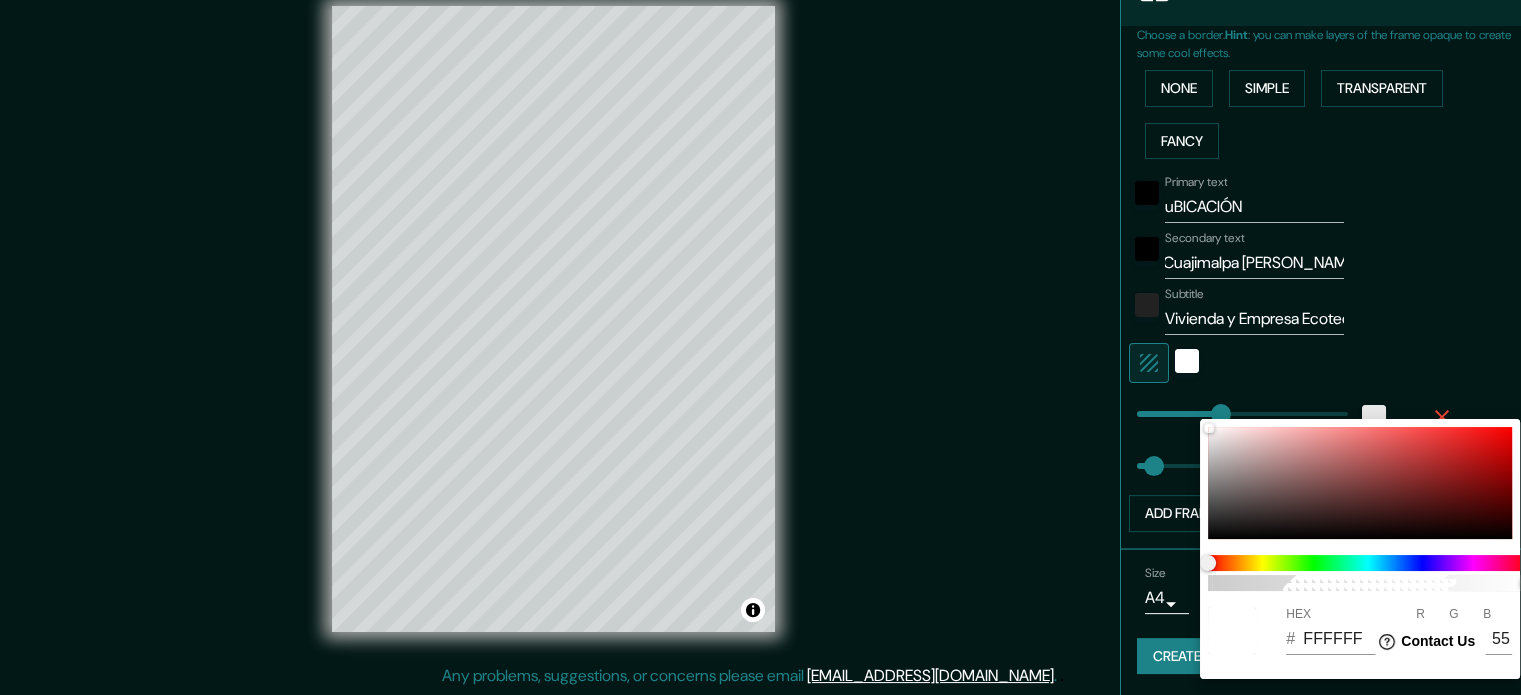 scroll, scrollTop: 0, scrollLeft: 0, axis: both 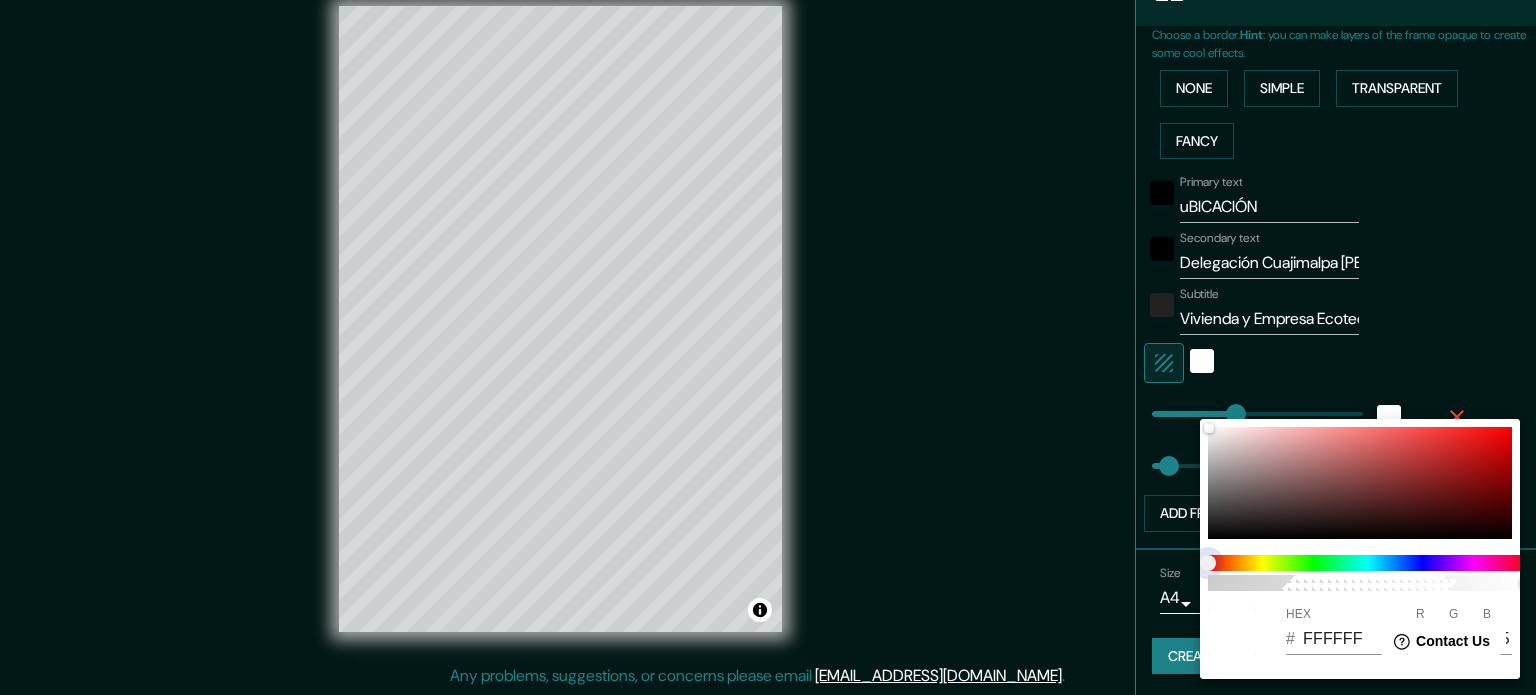 type on "177" 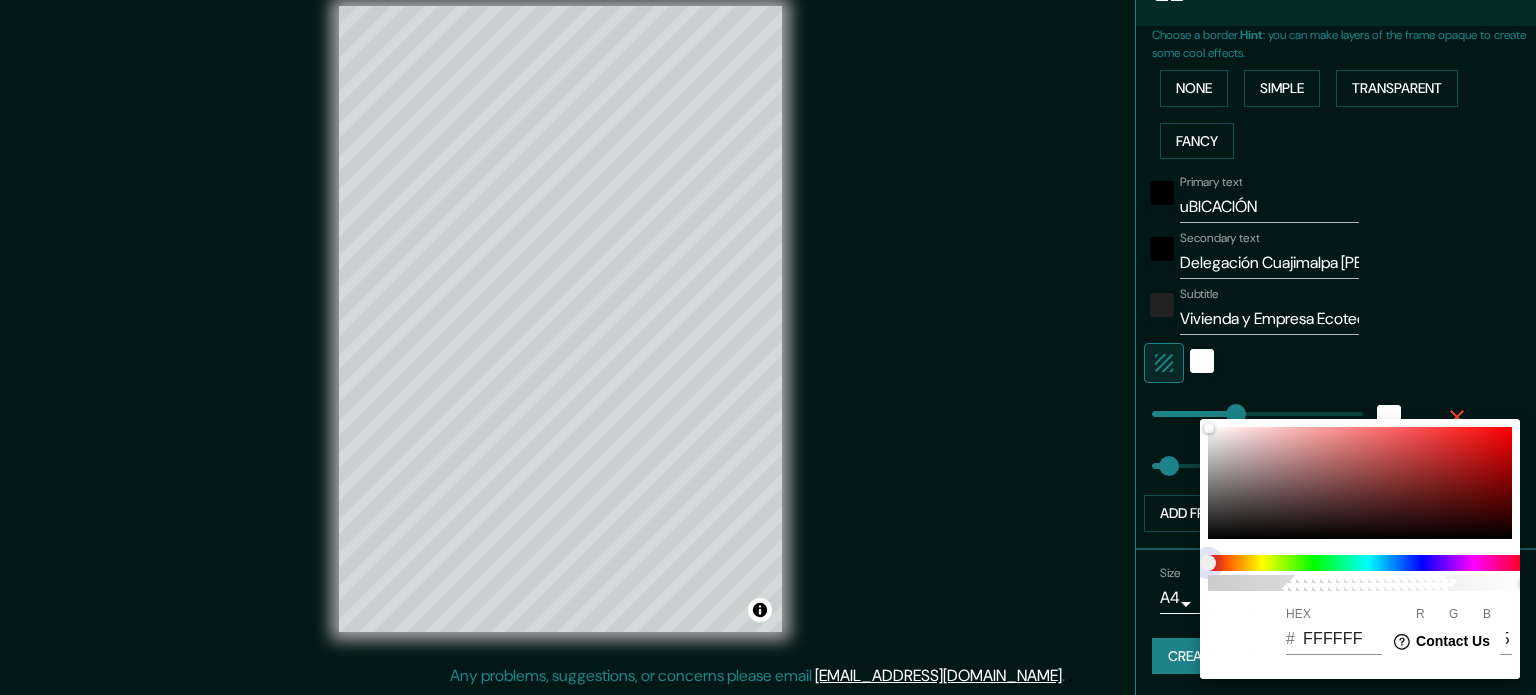 type on "177" 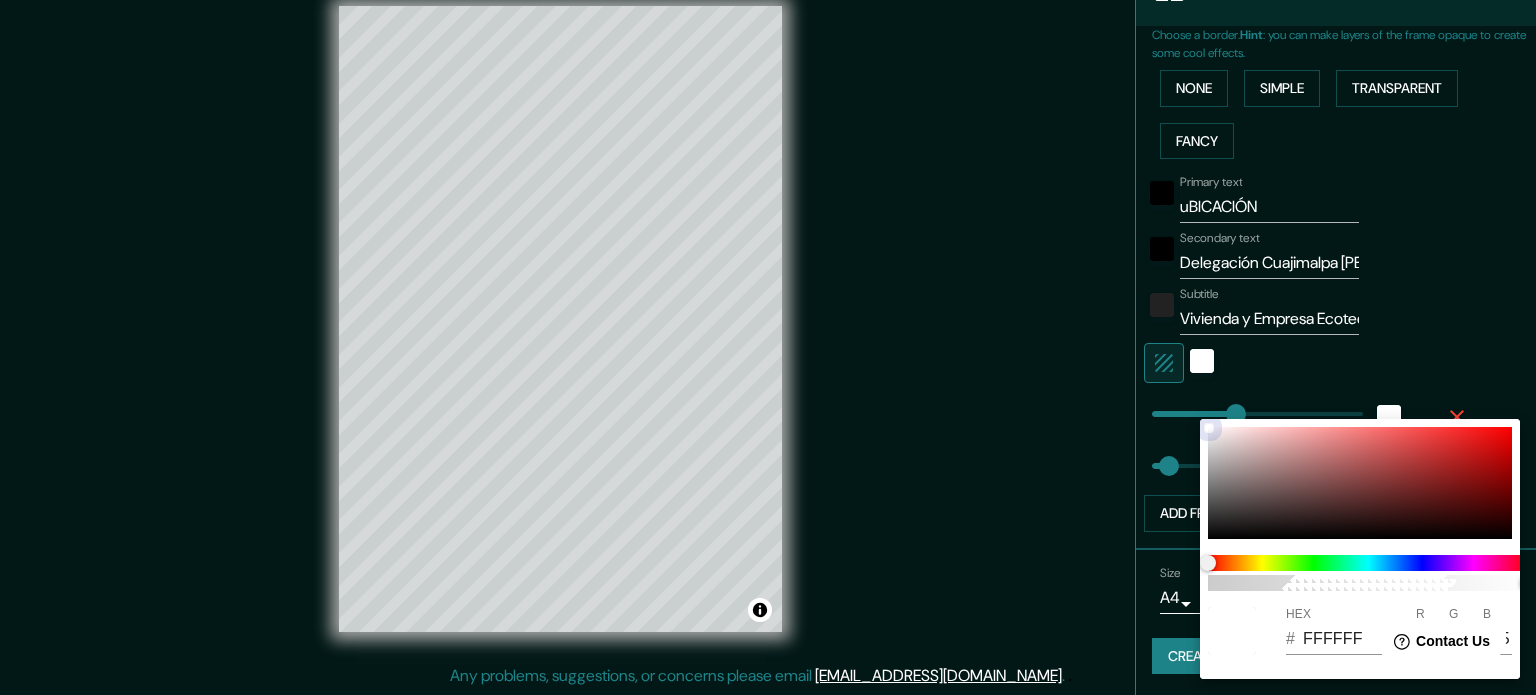 type on "177" 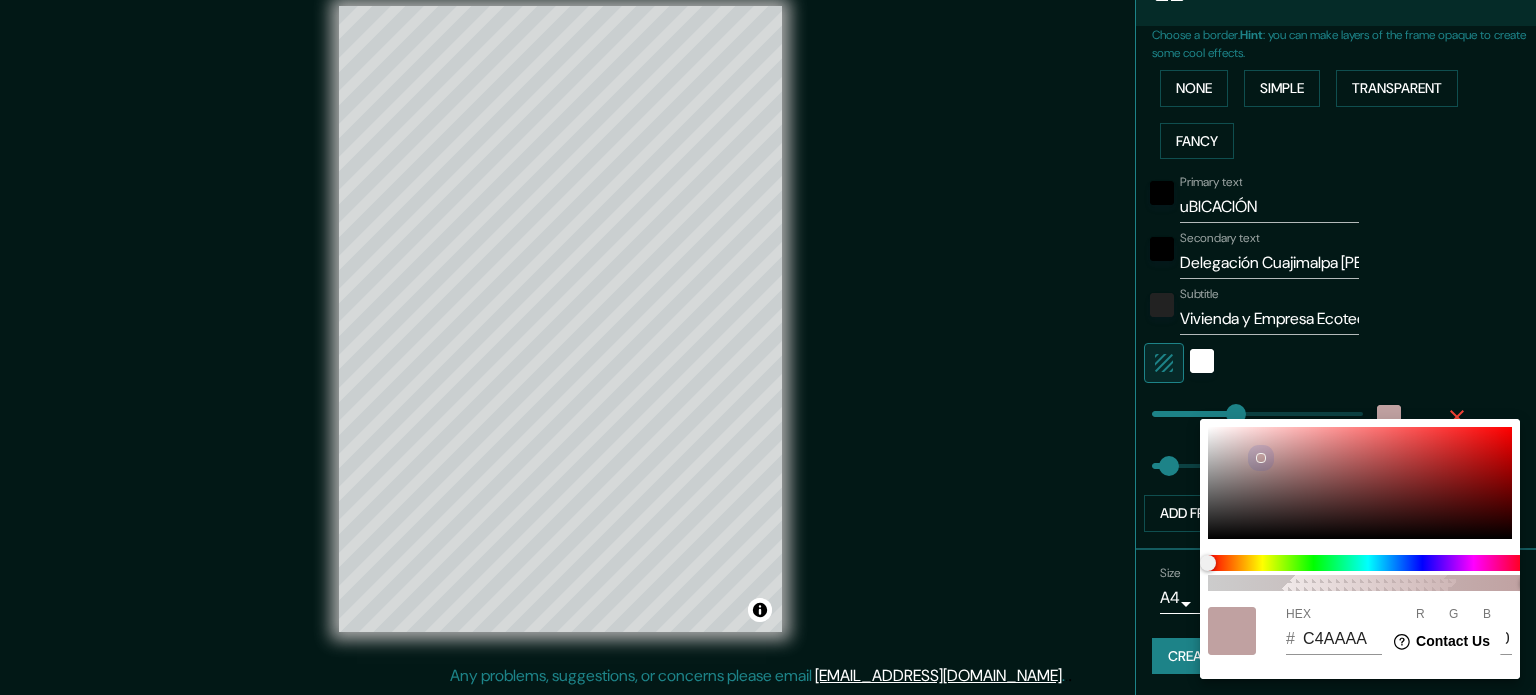 type on "177" 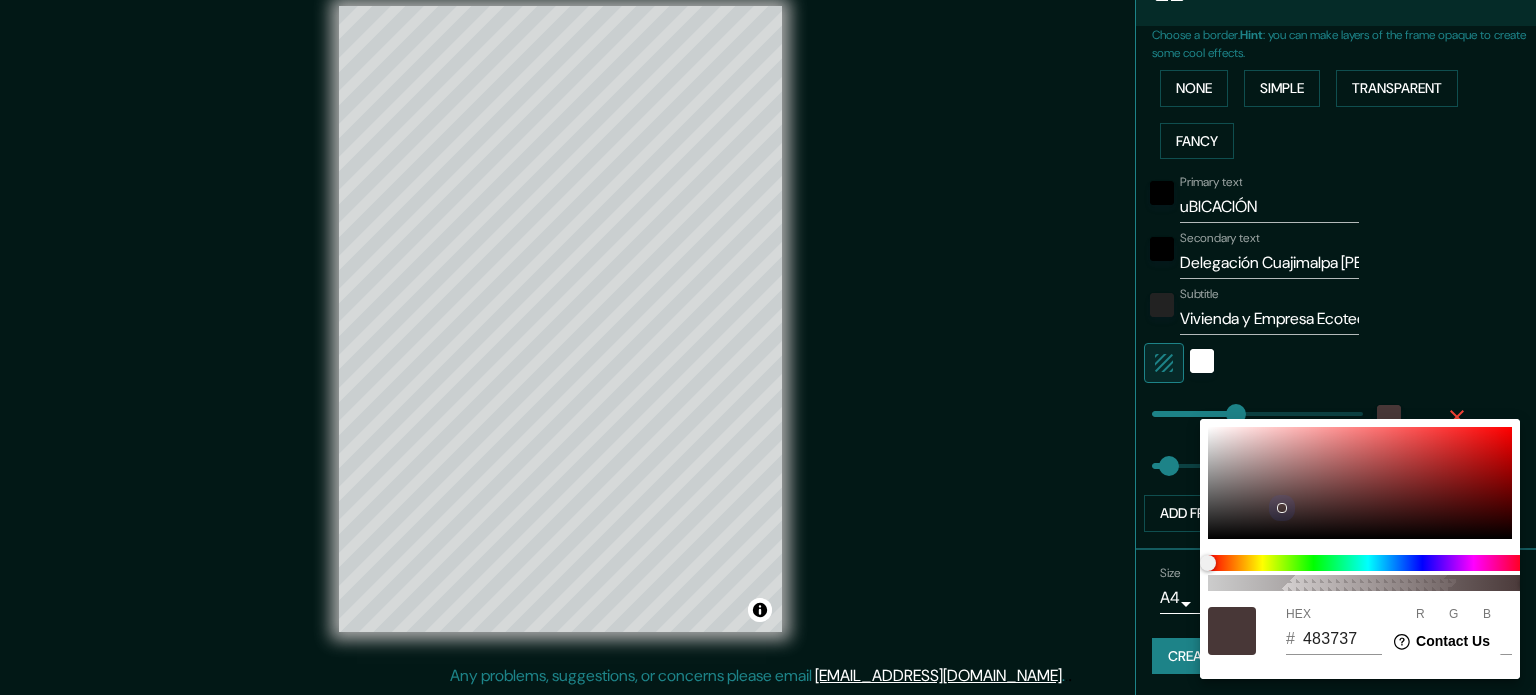 drag, startPoint x: 1211, startPoint y: 427, endPoint x: 1280, endPoint y: 507, distance: 105.64564 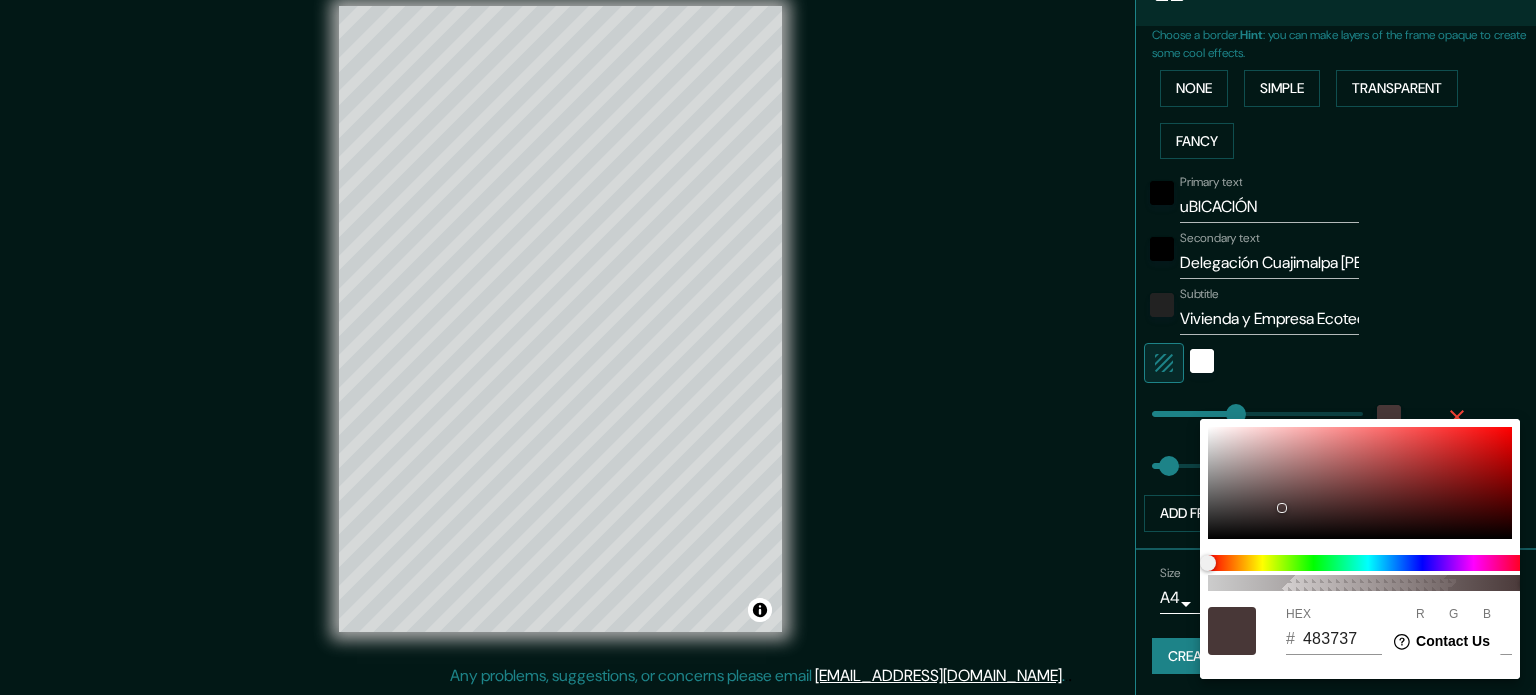 click at bounding box center [768, 347] 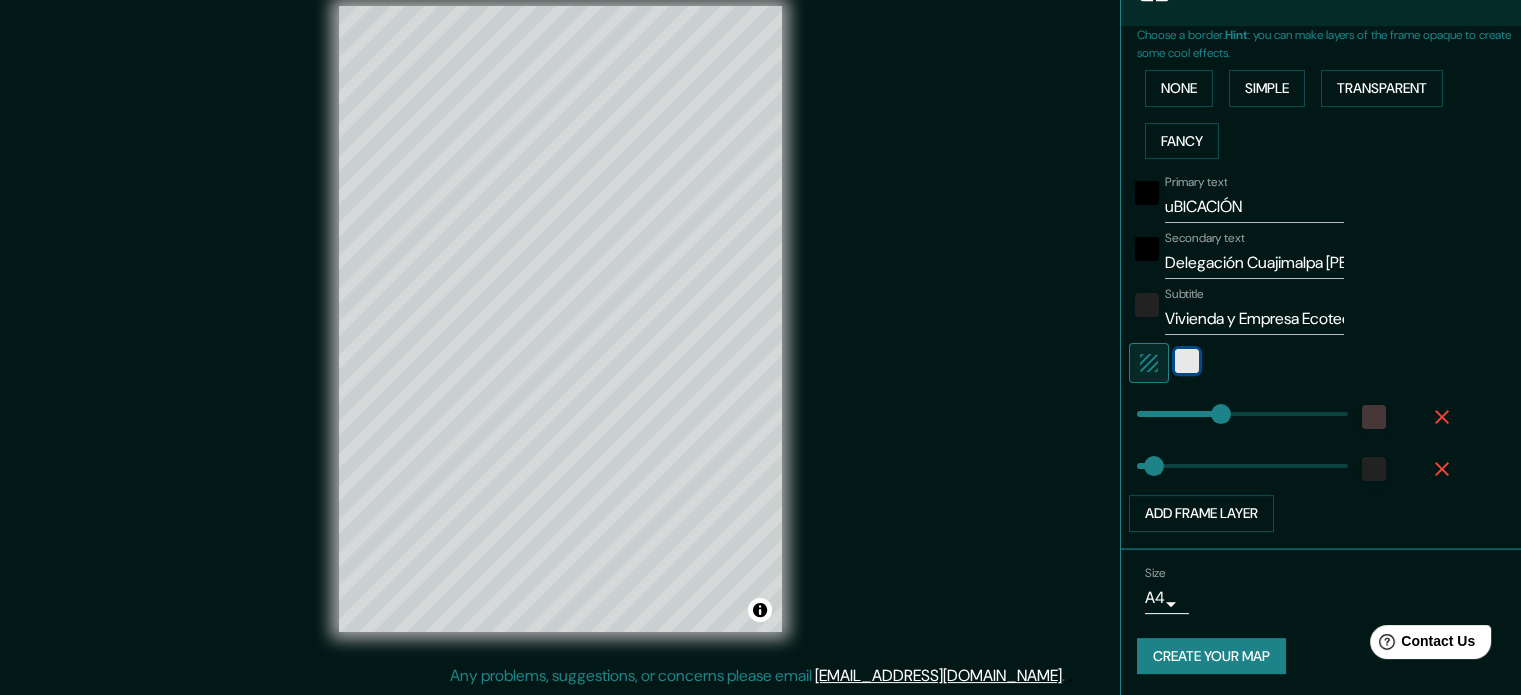 click at bounding box center [1187, 361] 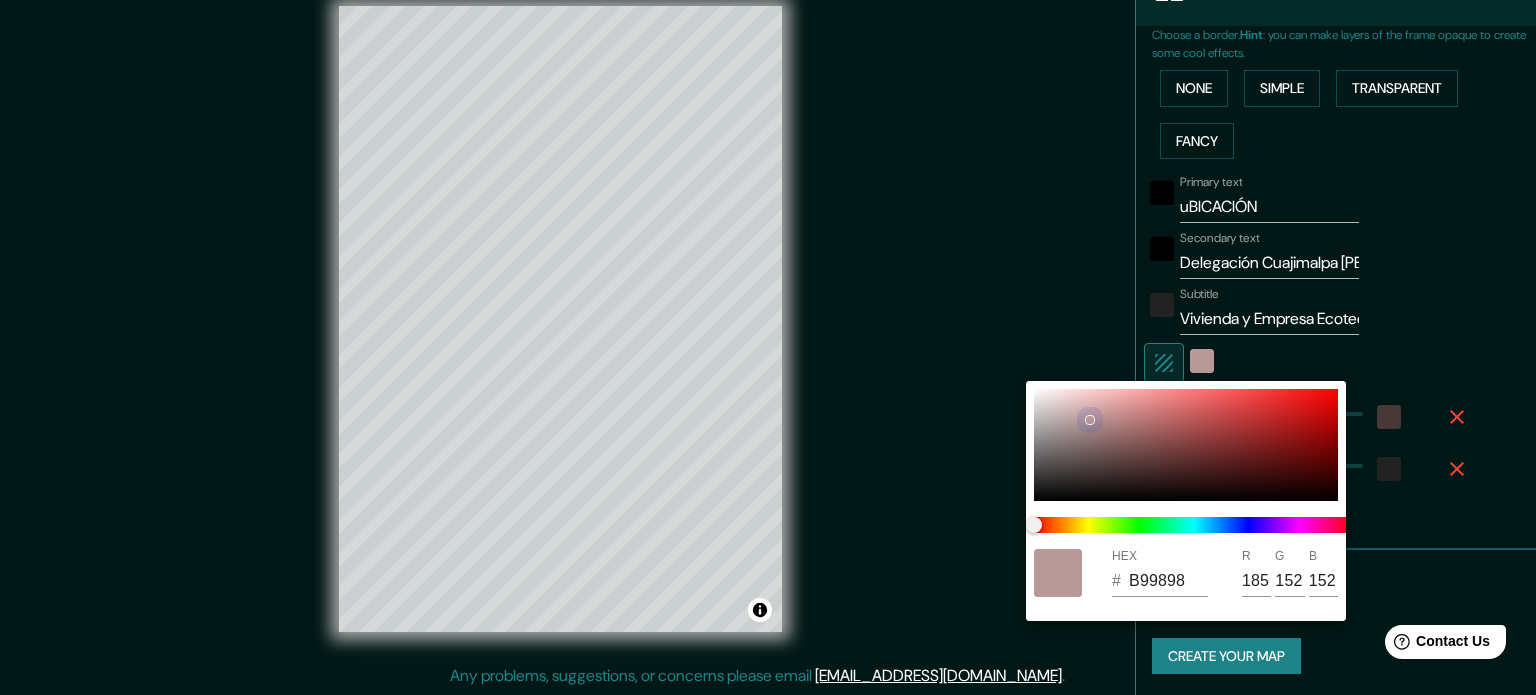 drag, startPoint x: 1032, startPoint y: 392, endPoint x: 1088, endPoint y: 419, distance: 62.169125 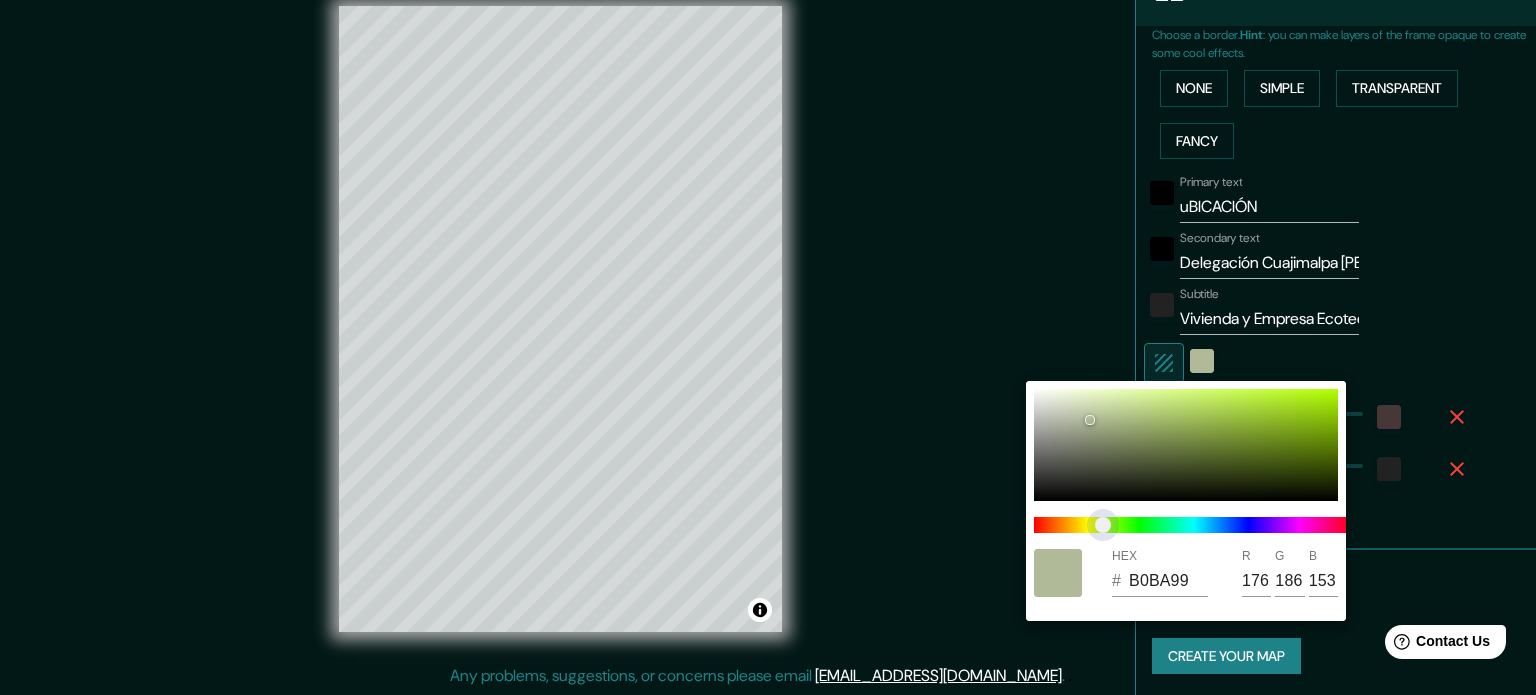 drag, startPoint x: 1036, startPoint y: 523, endPoint x: 1104, endPoint y: 522, distance: 68.007355 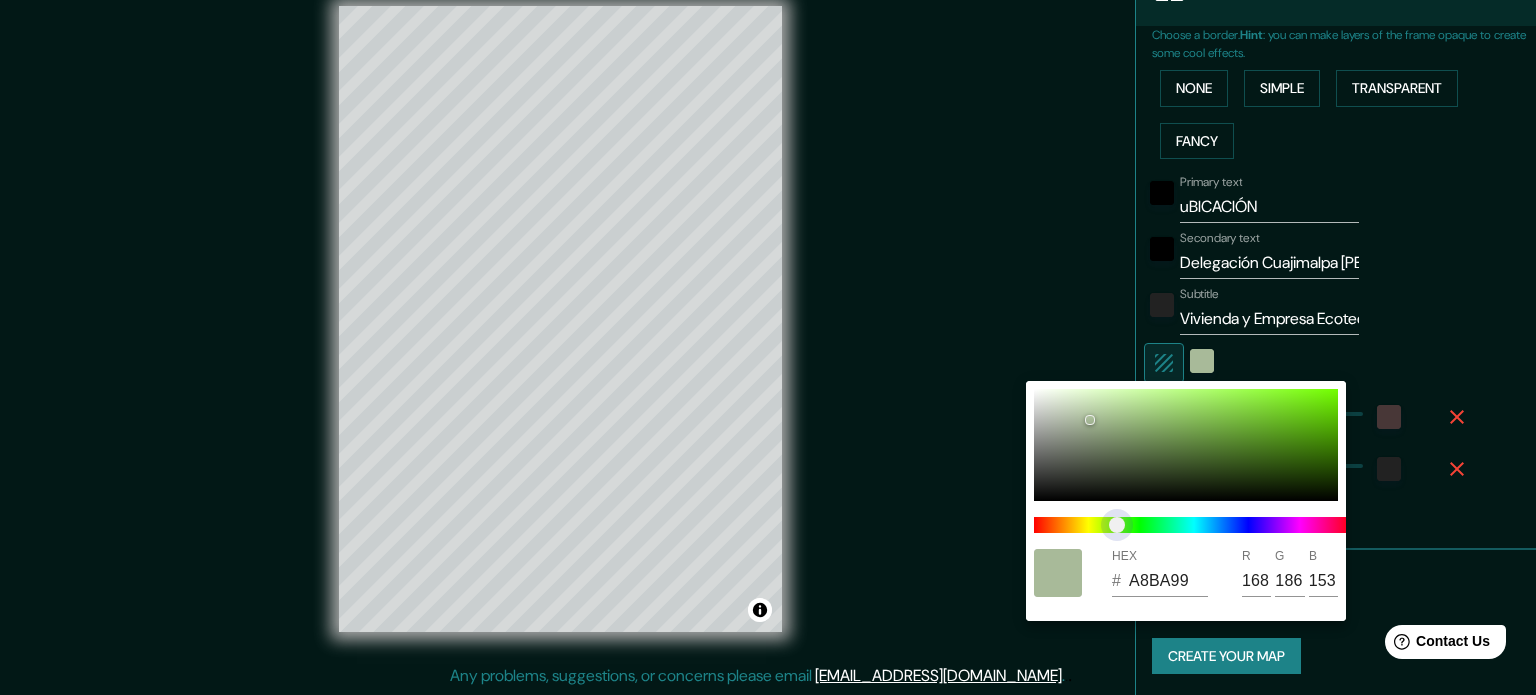 click at bounding box center (1117, 525) 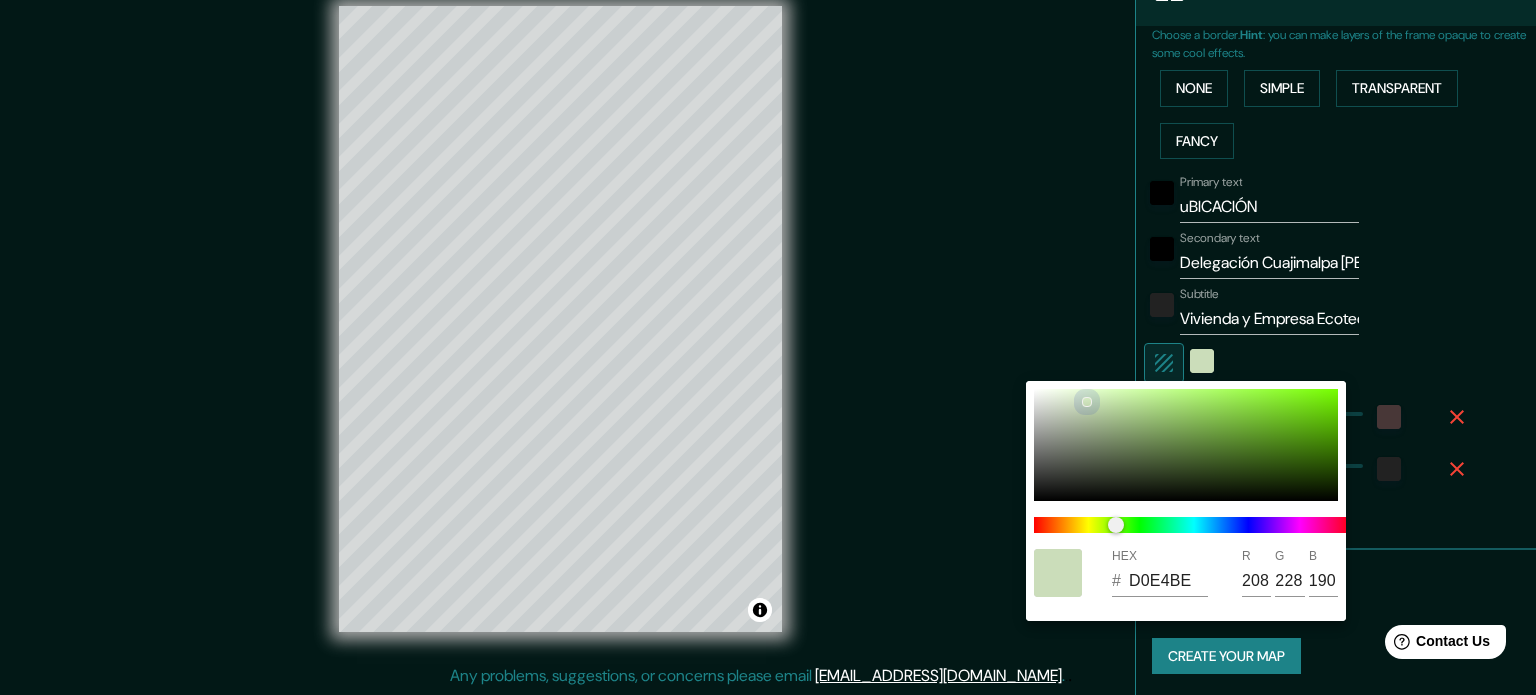 drag, startPoint x: 1088, startPoint y: 420, endPoint x: 1085, endPoint y: 400, distance: 20.22375 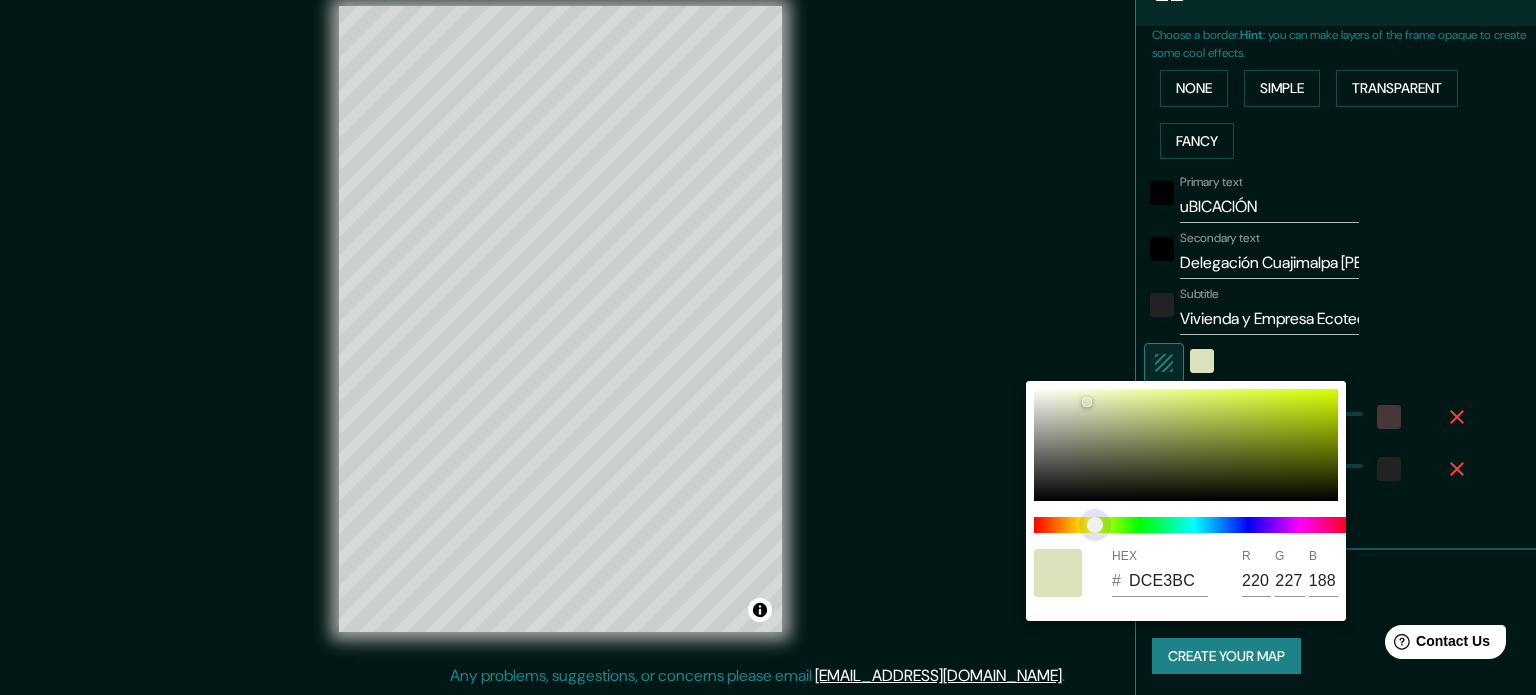 drag, startPoint x: 1120, startPoint y: 525, endPoint x: 1096, endPoint y: 522, distance: 24.186773 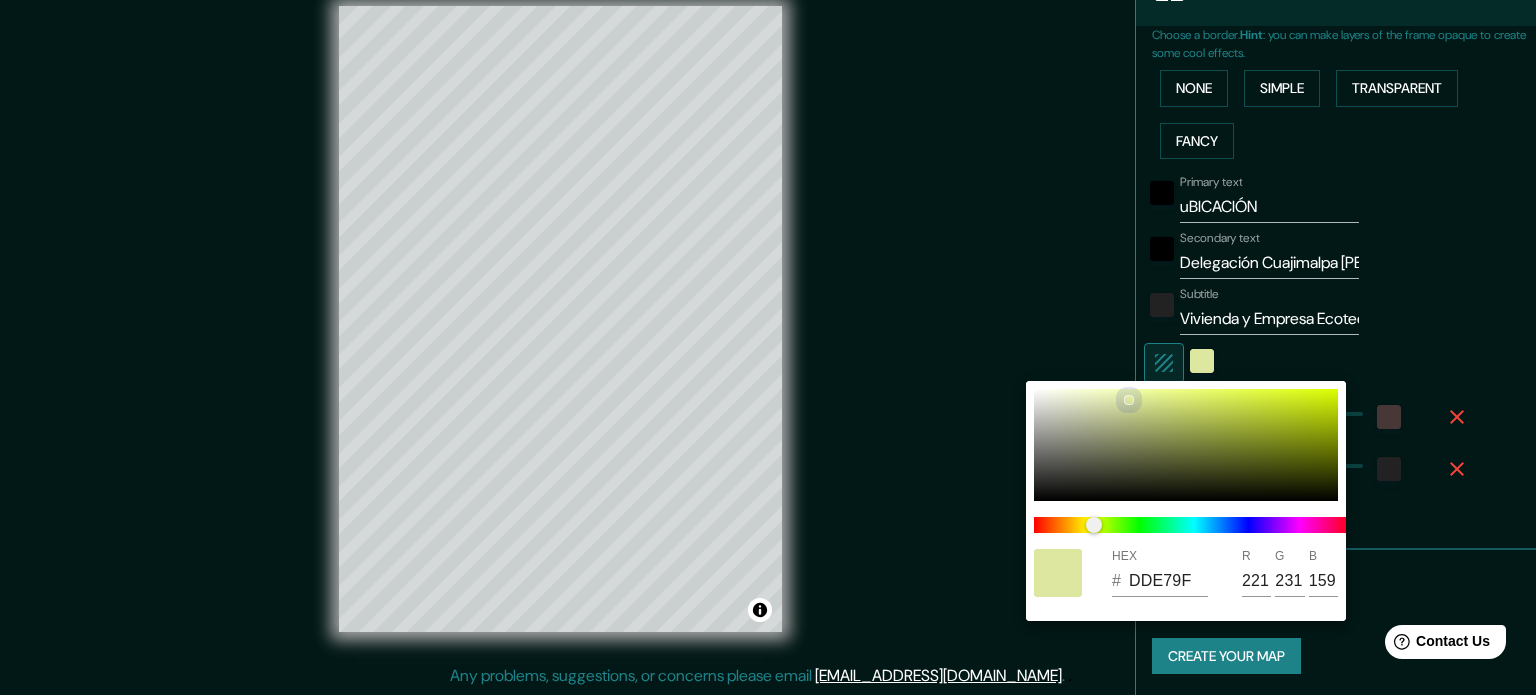 drag, startPoint x: 1086, startPoint y: 402, endPoint x: 1128, endPoint y: 399, distance: 42.107006 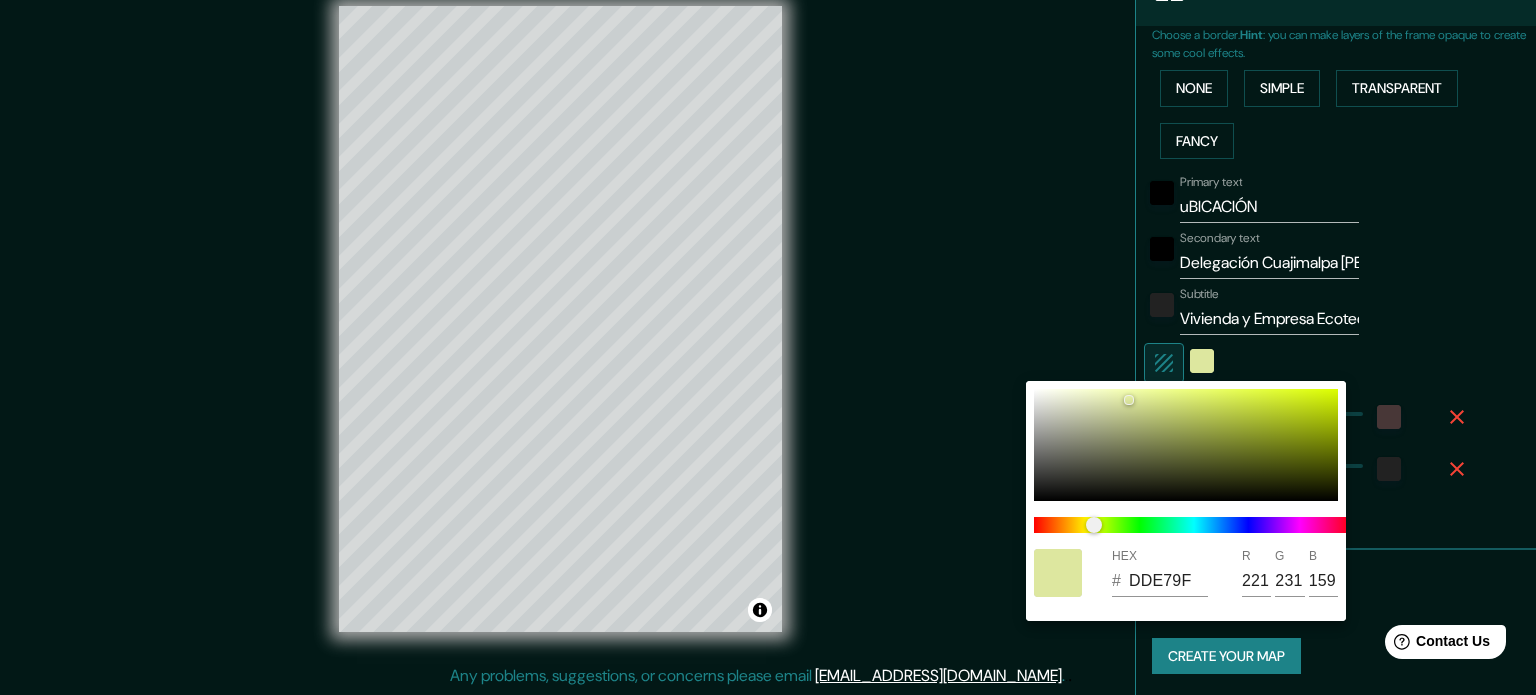 click at bounding box center [768, 347] 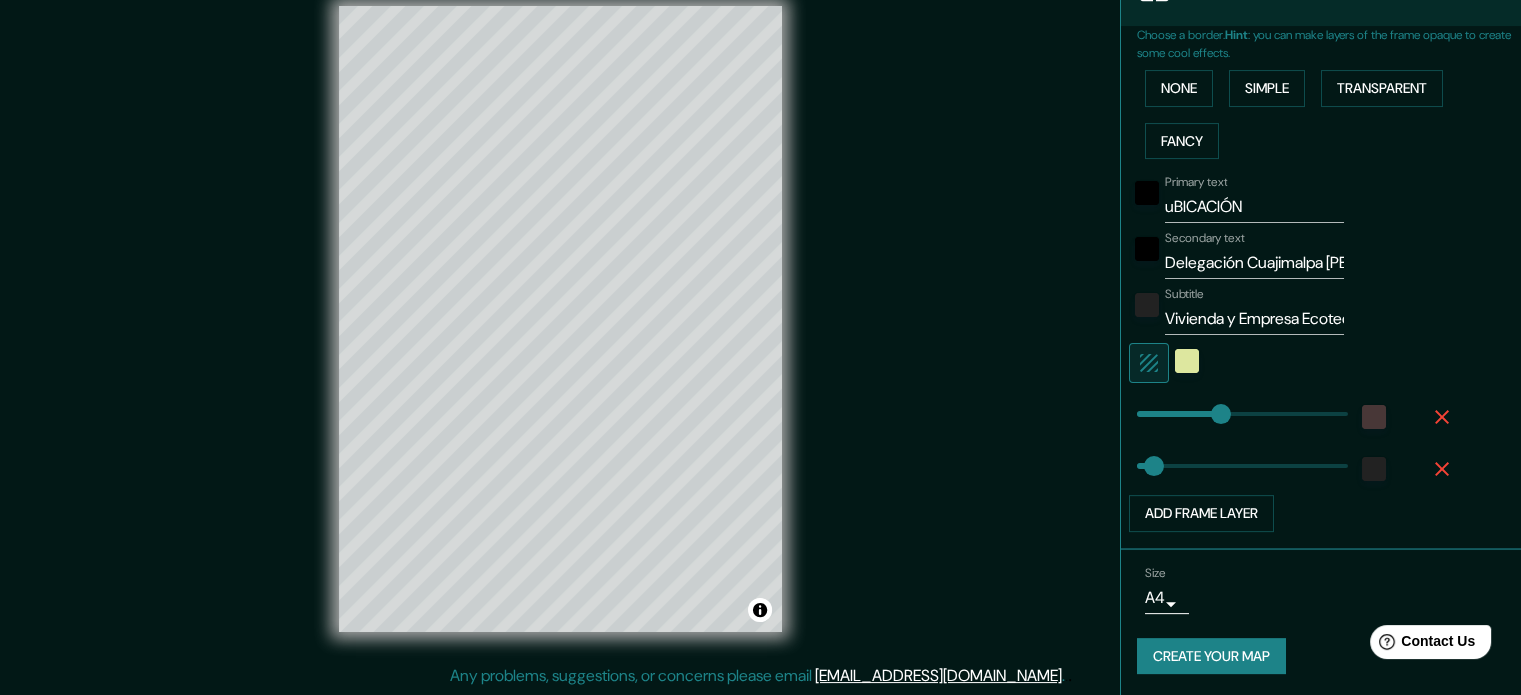 click on "Create your map" at bounding box center (1211, 656) 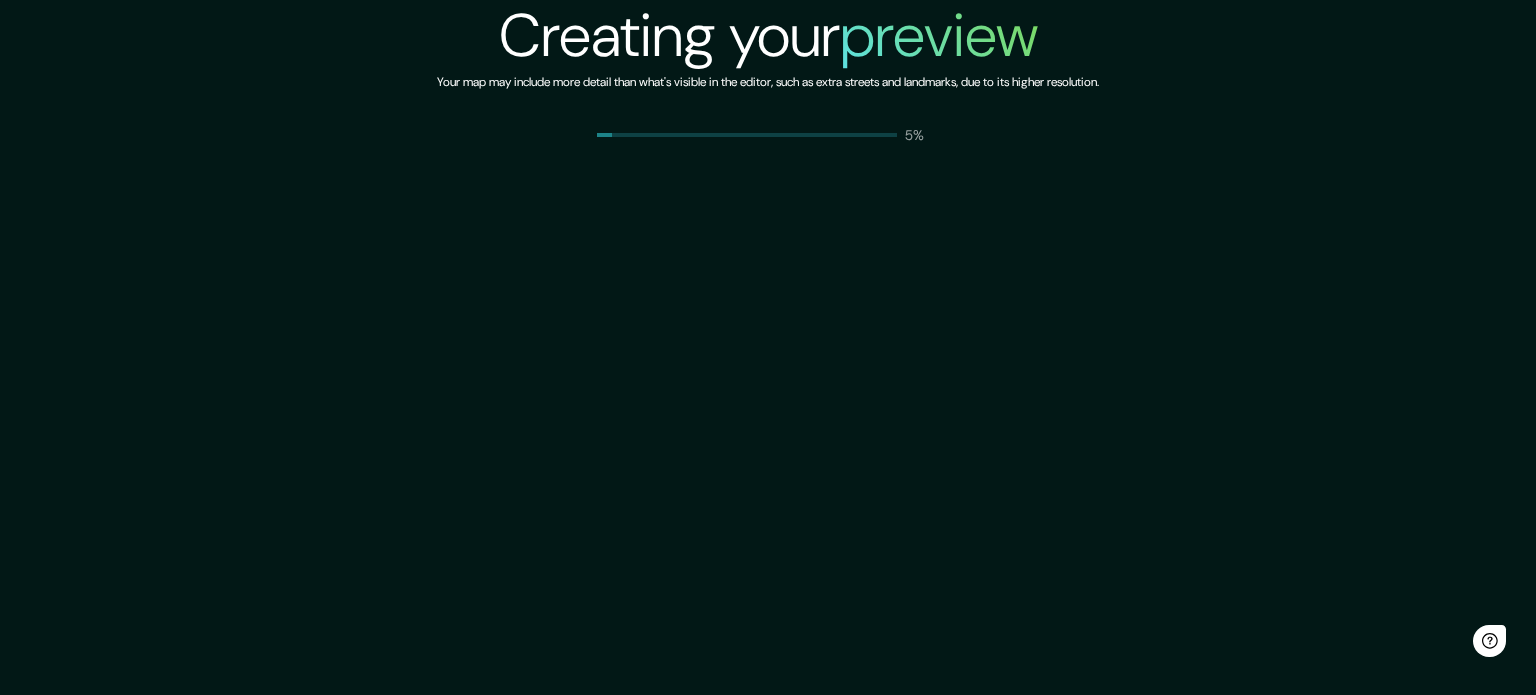 scroll, scrollTop: 0, scrollLeft: 0, axis: both 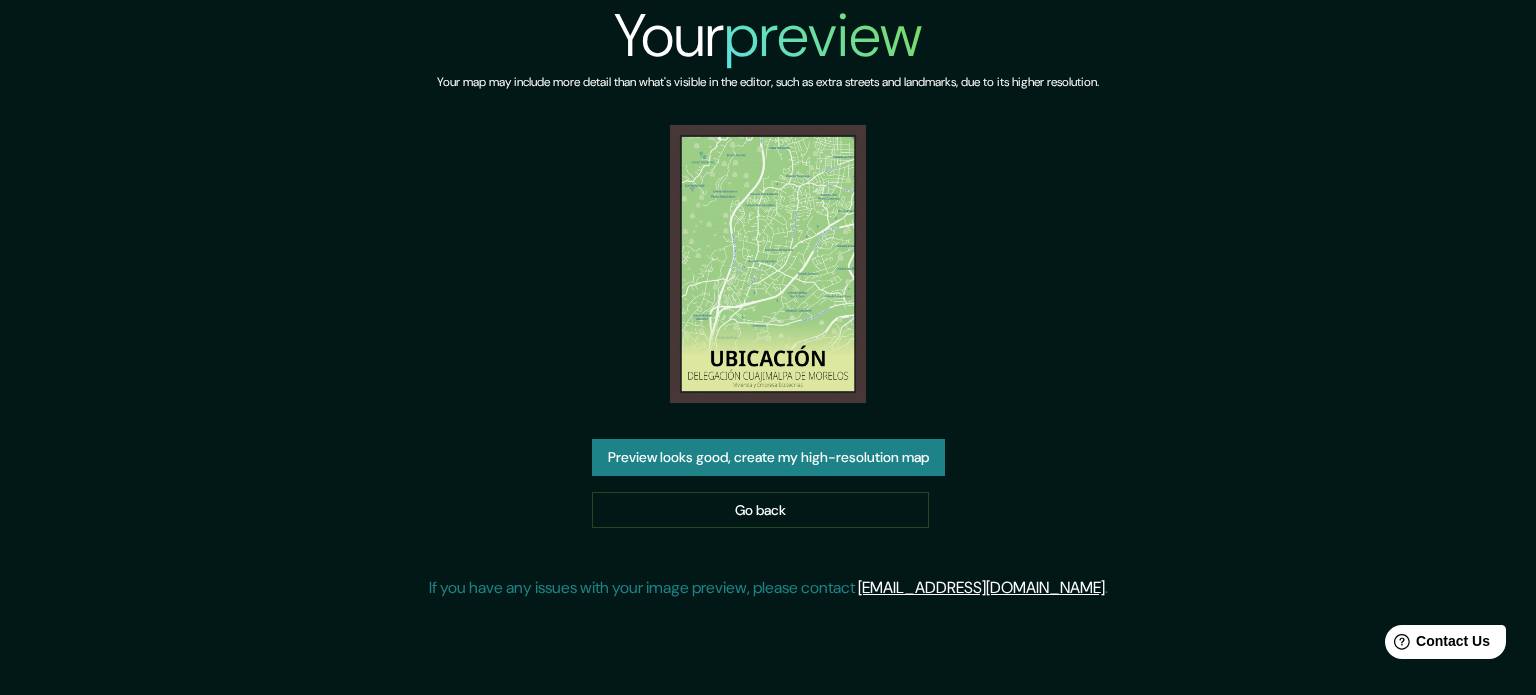 click at bounding box center (768, 264) 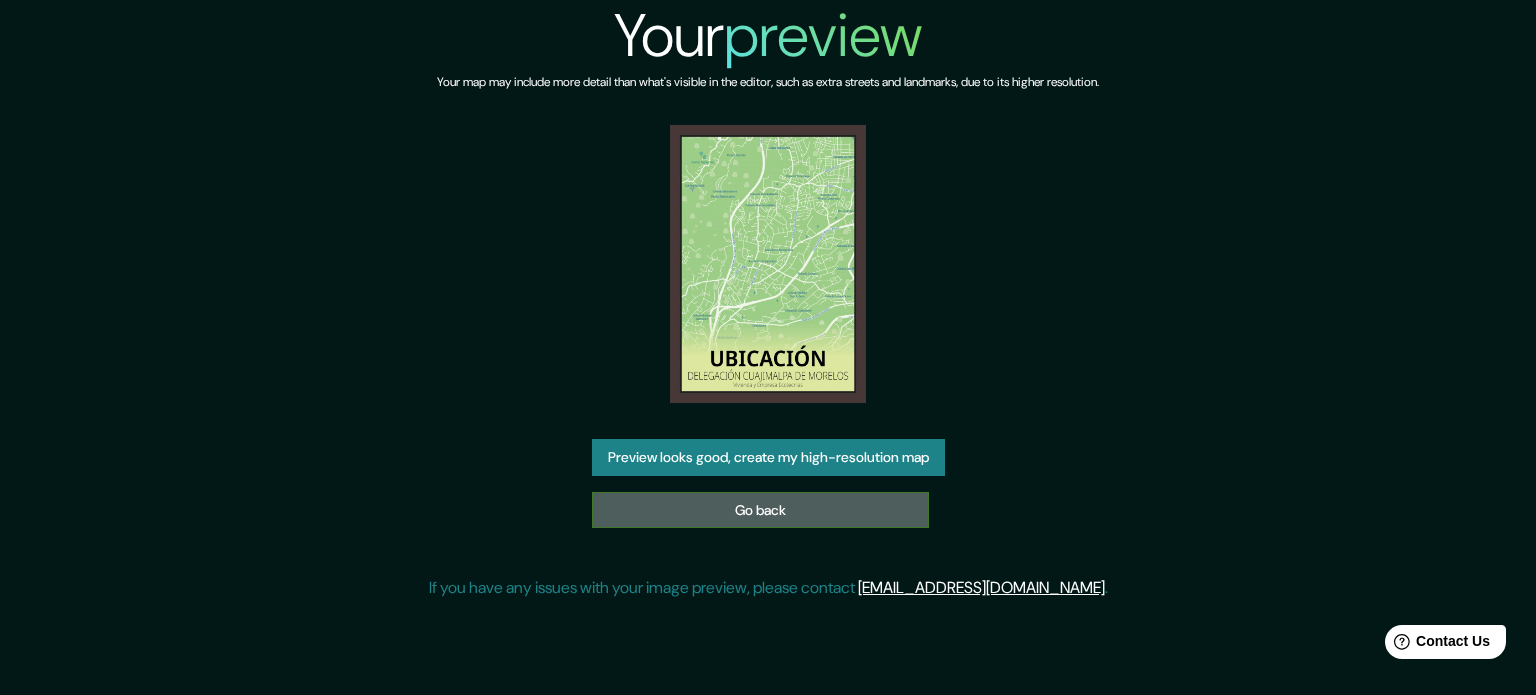 click on "Go back" at bounding box center [760, 510] 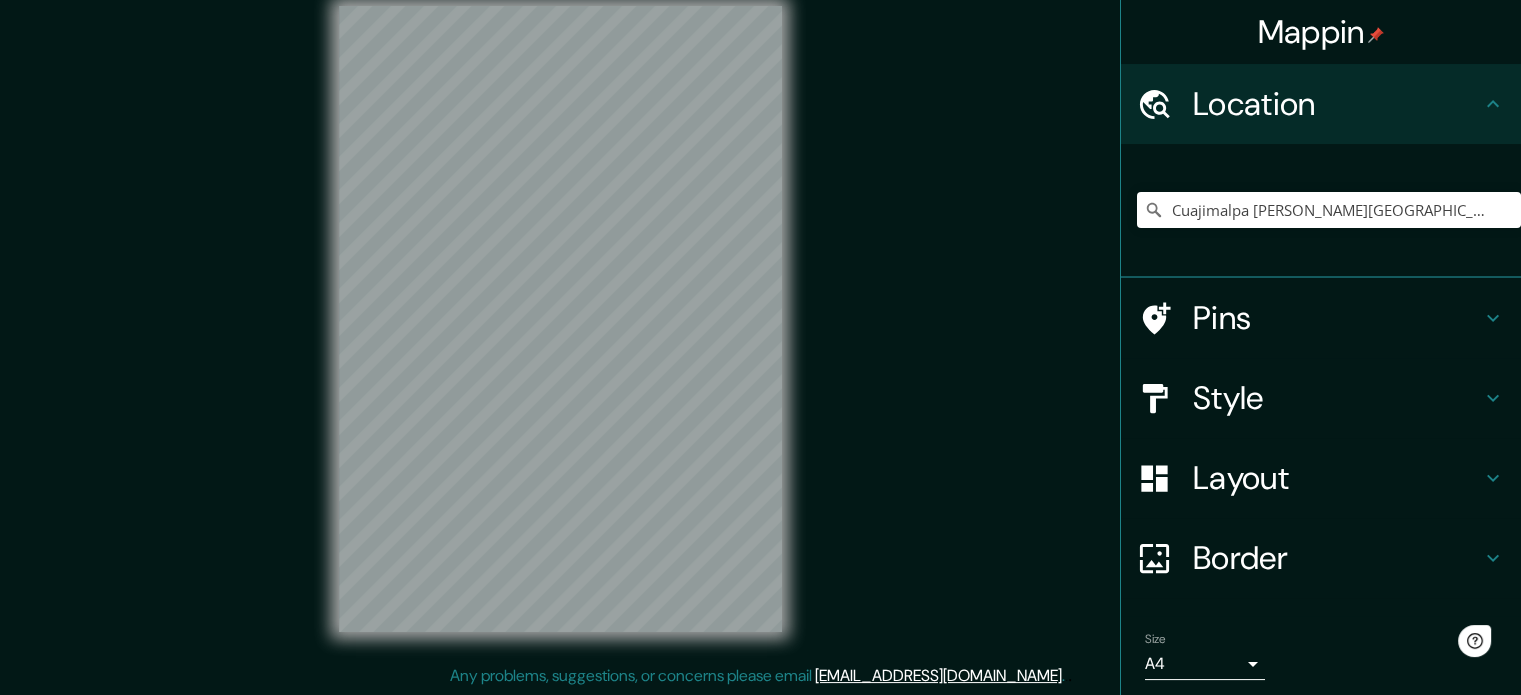 scroll, scrollTop: 0, scrollLeft: 0, axis: both 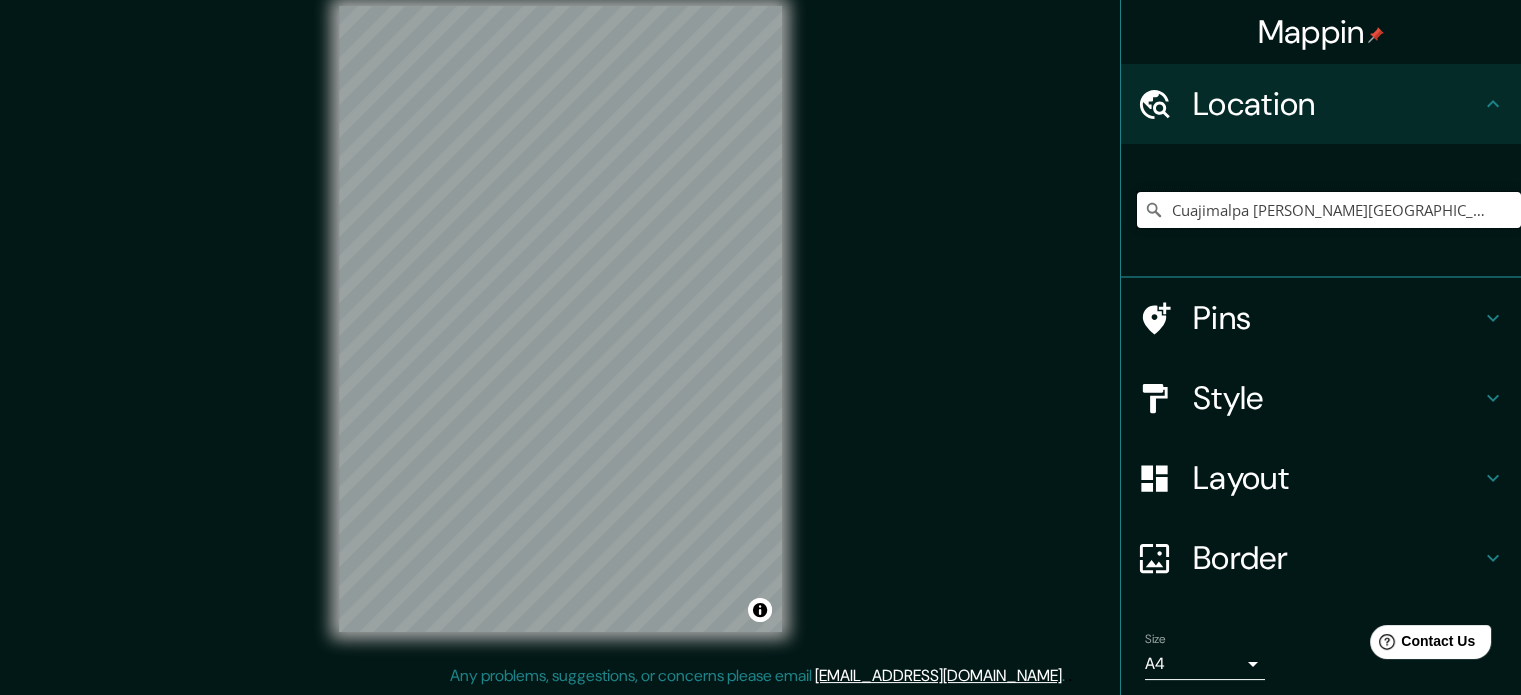 click on "Cuajimalpa [PERSON_NAME][GEOGRAPHIC_DATA], [GEOGRAPHIC_DATA], [GEOGRAPHIC_DATA]" at bounding box center (1329, 210) 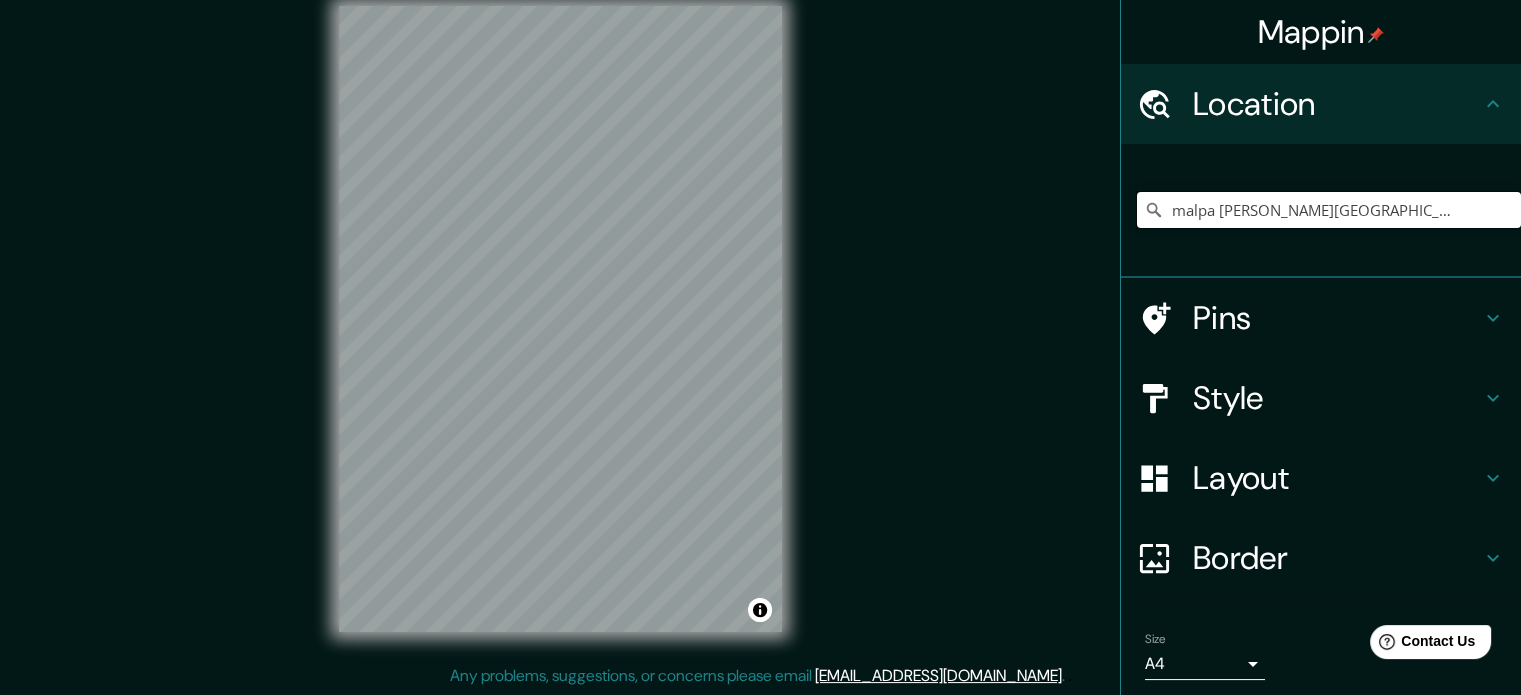 scroll, scrollTop: 0, scrollLeft: 0, axis: both 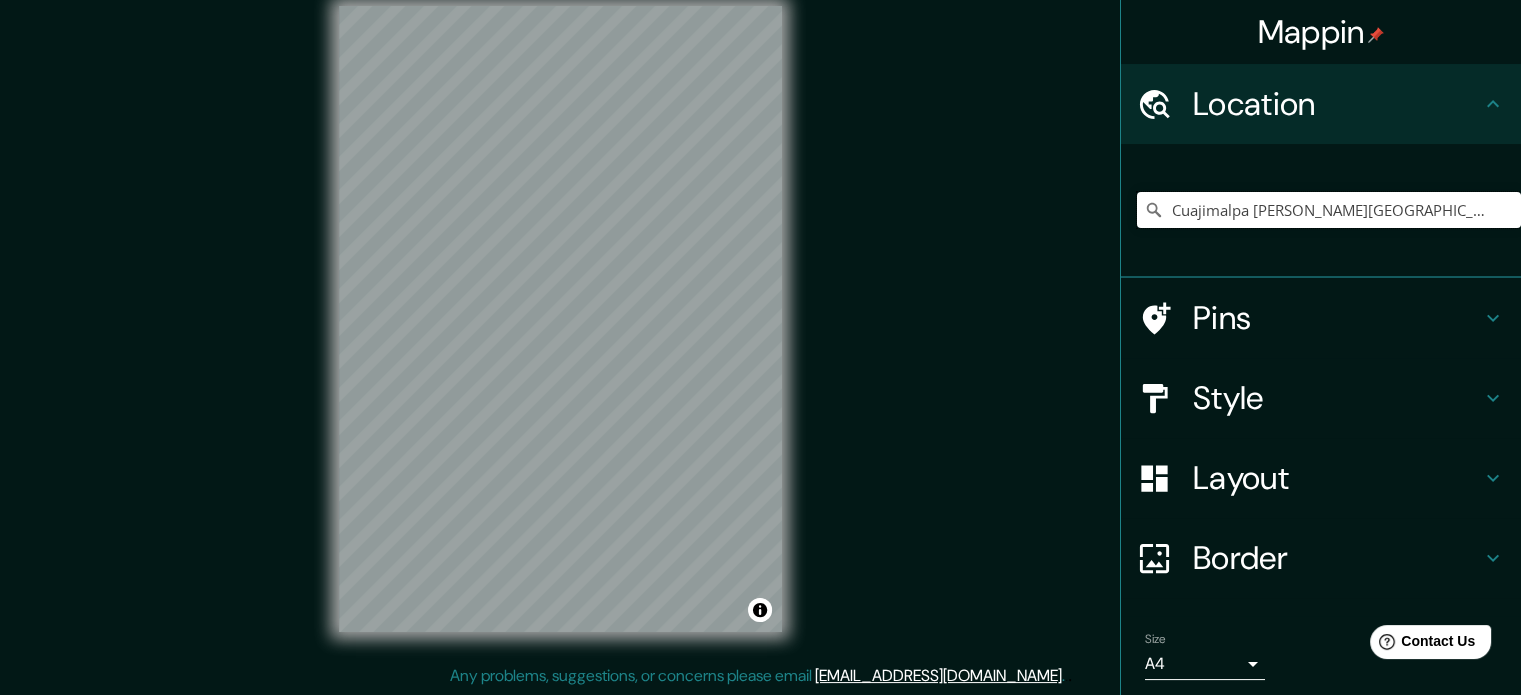 drag, startPoint x: 1477, startPoint y: 215, endPoint x: 1155, endPoint y: 235, distance: 322.6205 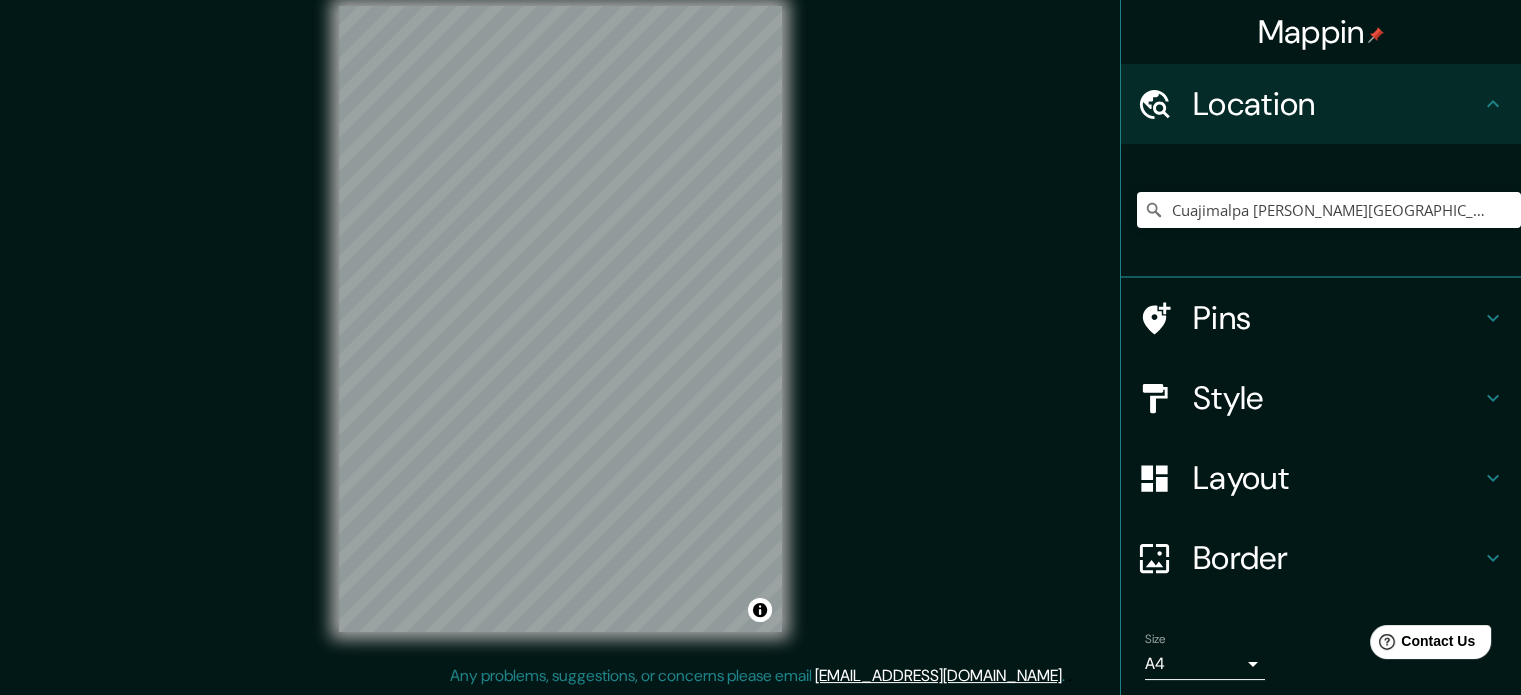 click 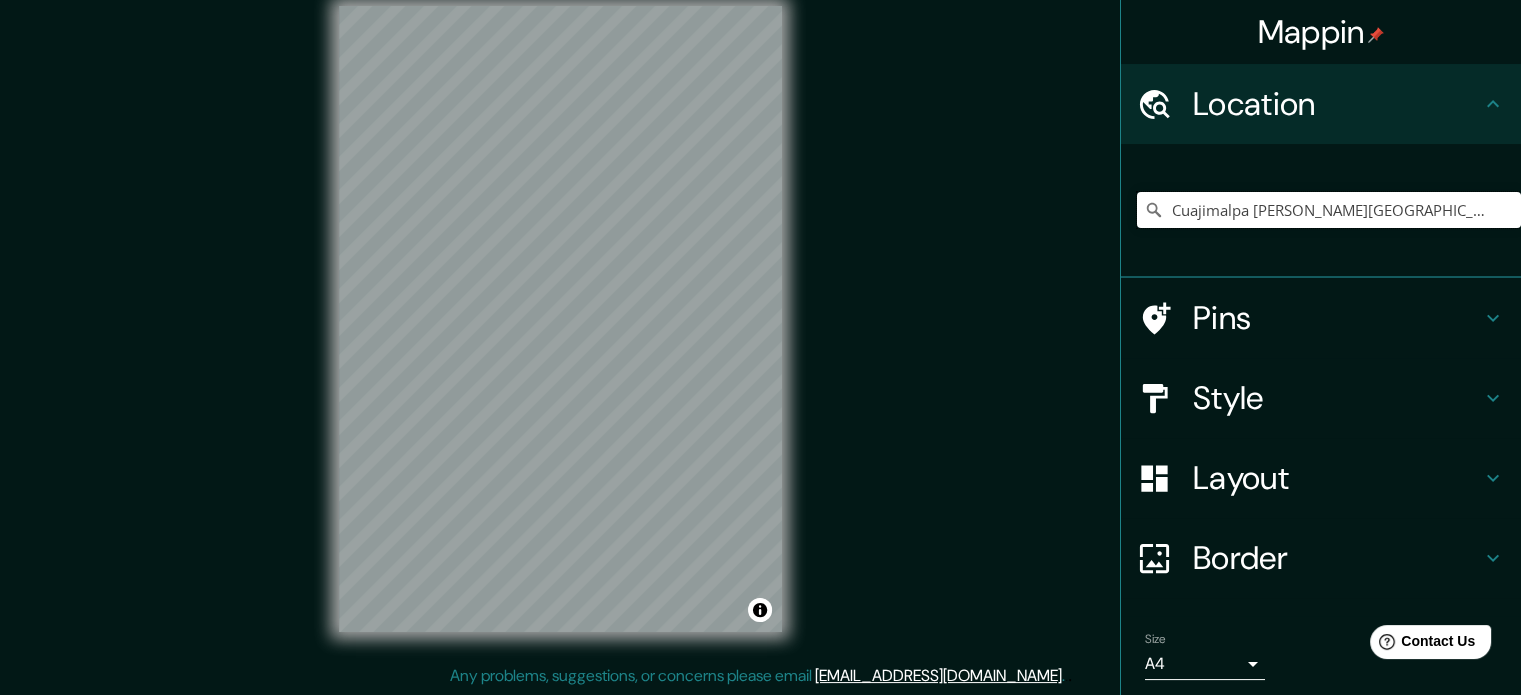 scroll, scrollTop: 0, scrollLeft: 36, axis: horizontal 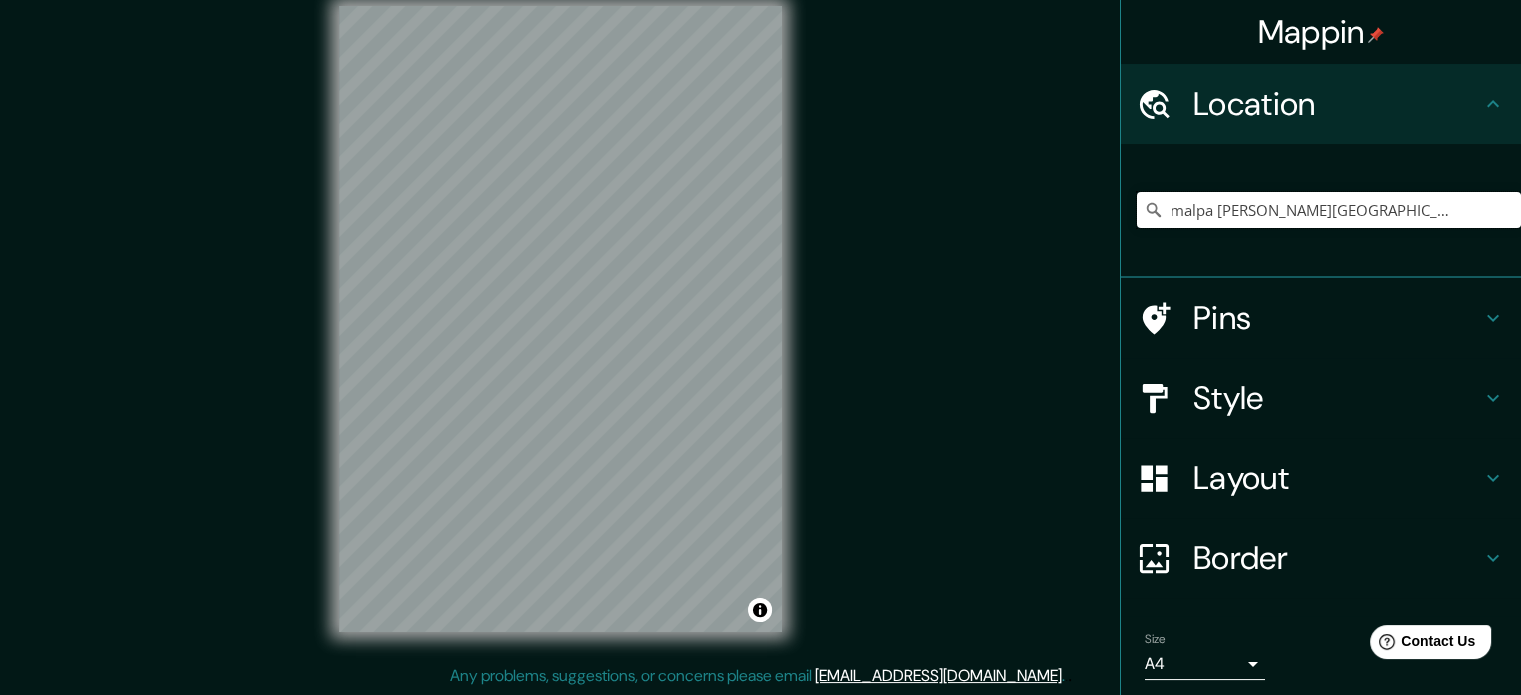 drag, startPoint x: 1155, startPoint y: 214, endPoint x: 1535, endPoint y: 215, distance: 380.0013 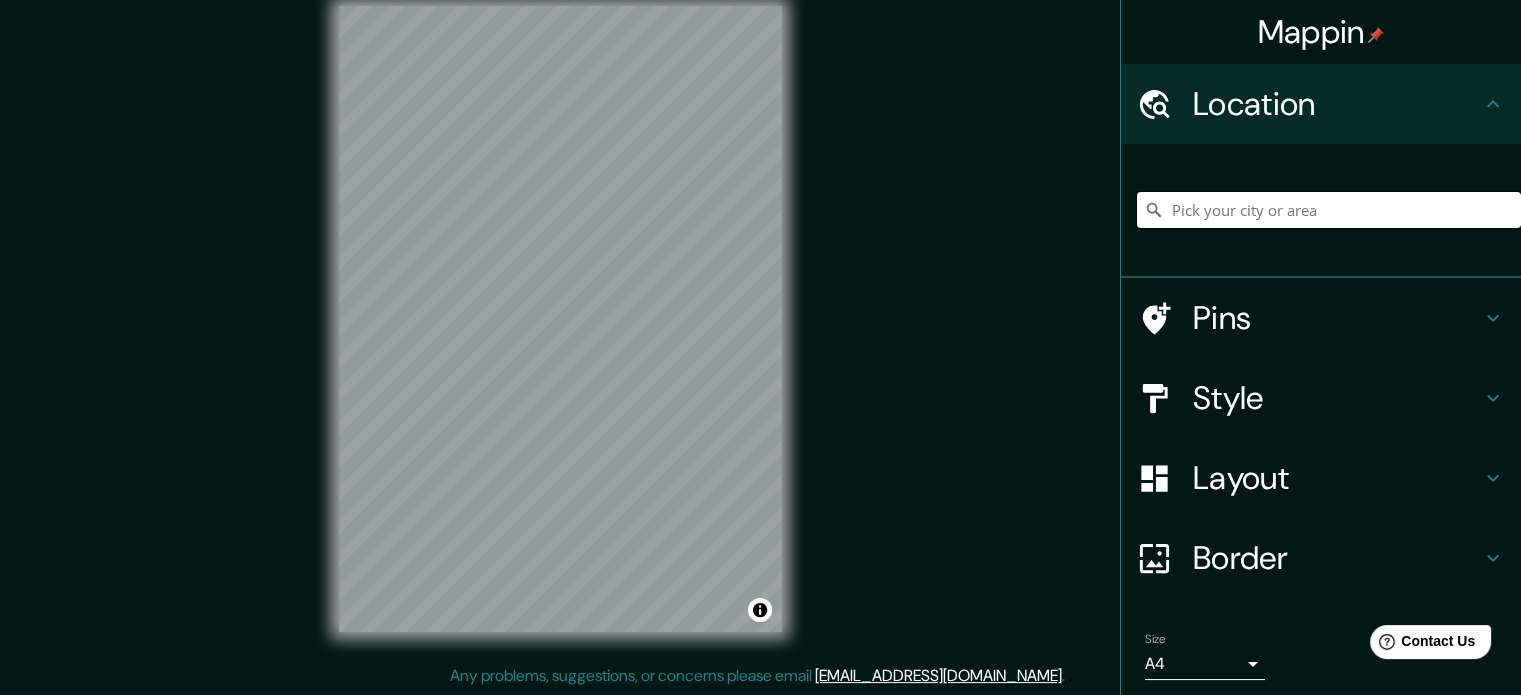 scroll, scrollTop: 0, scrollLeft: 0, axis: both 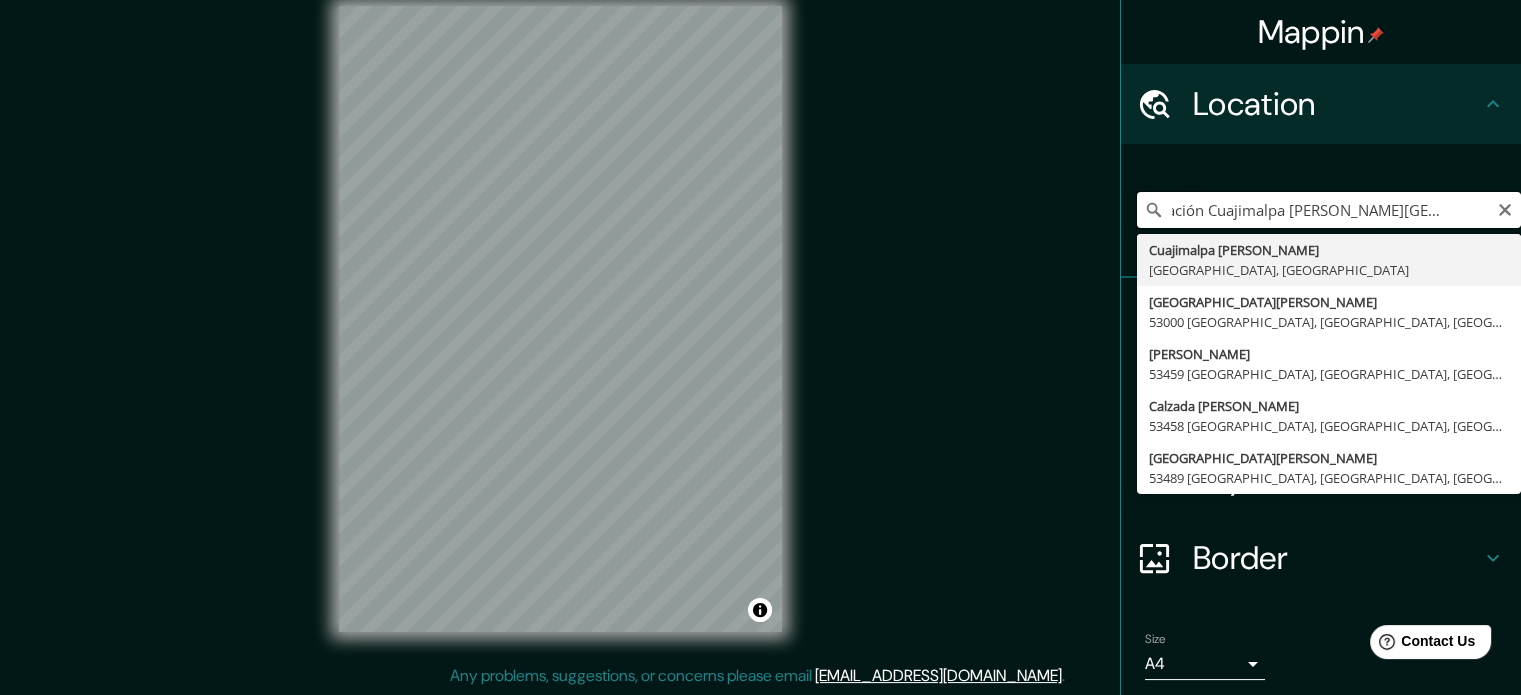 type on "Cuajimalpa [PERSON_NAME][GEOGRAPHIC_DATA], [GEOGRAPHIC_DATA], [GEOGRAPHIC_DATA]" 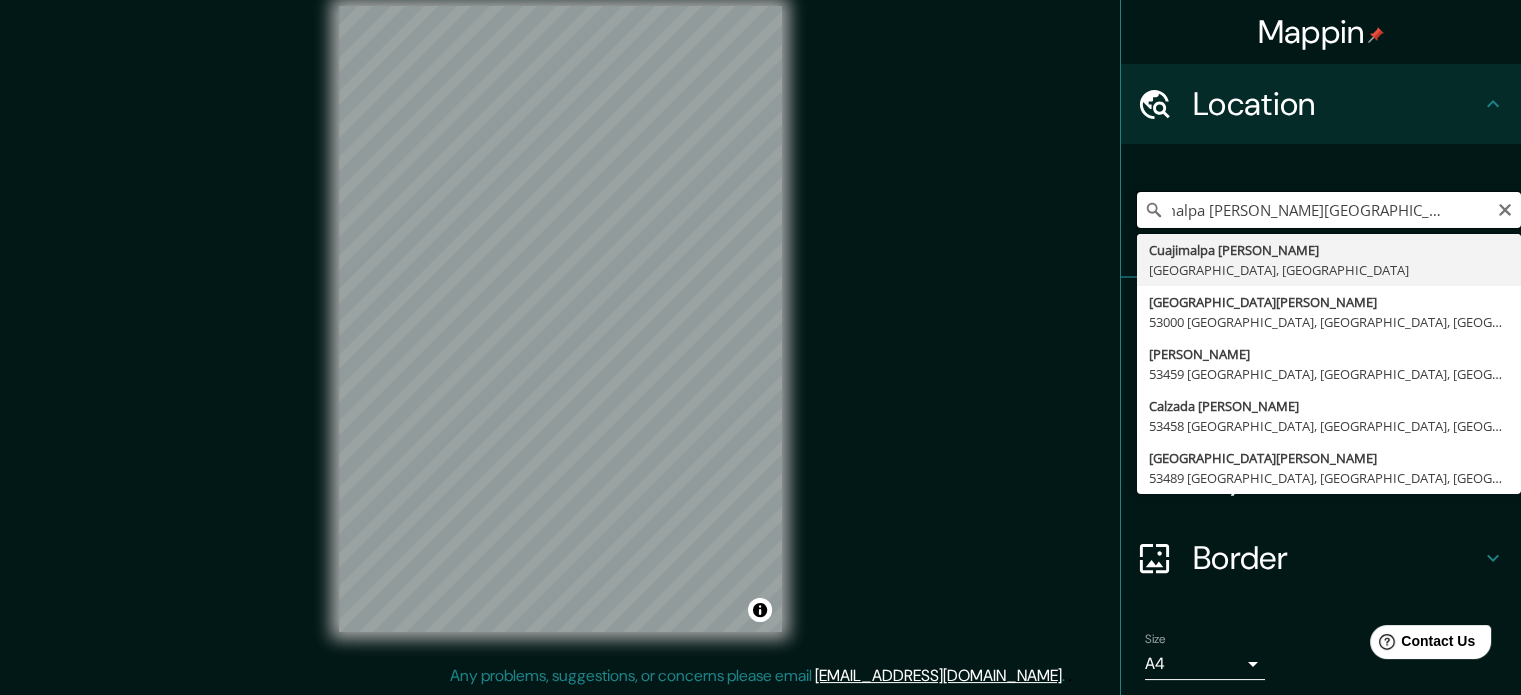 scroll, scrollTop: 0, scrollLeft: 0, axis: both 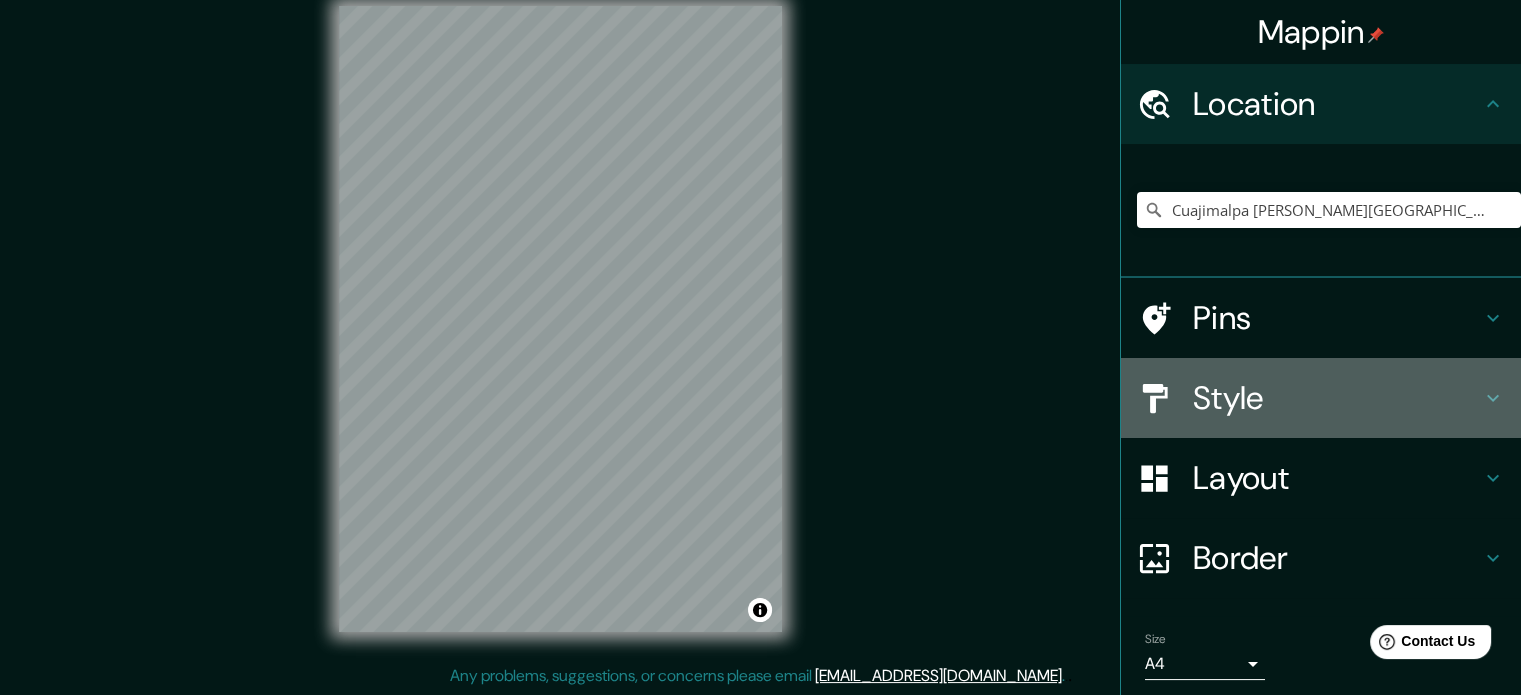 click on "Style" at bounding box center [1337, 398] 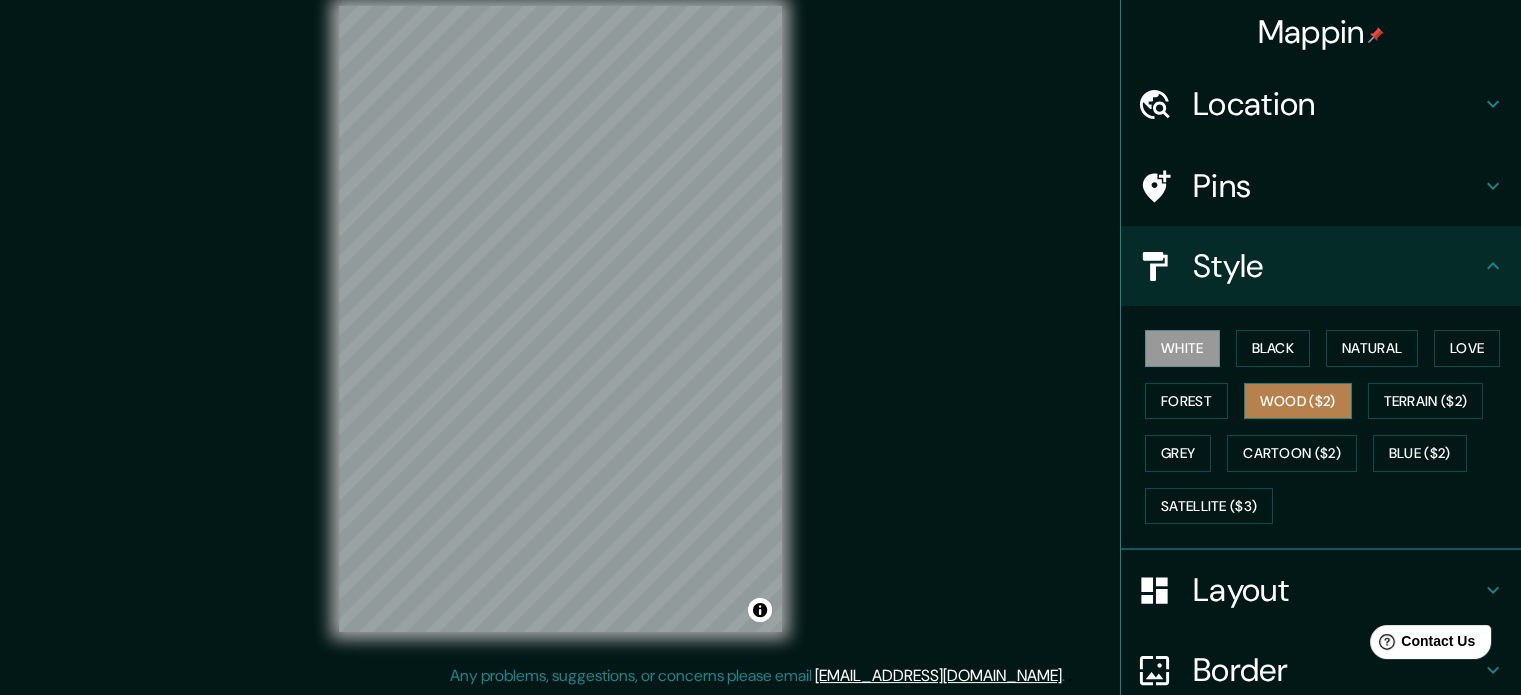 click on "Wood ($2)" at bounding box center (1298, 401) 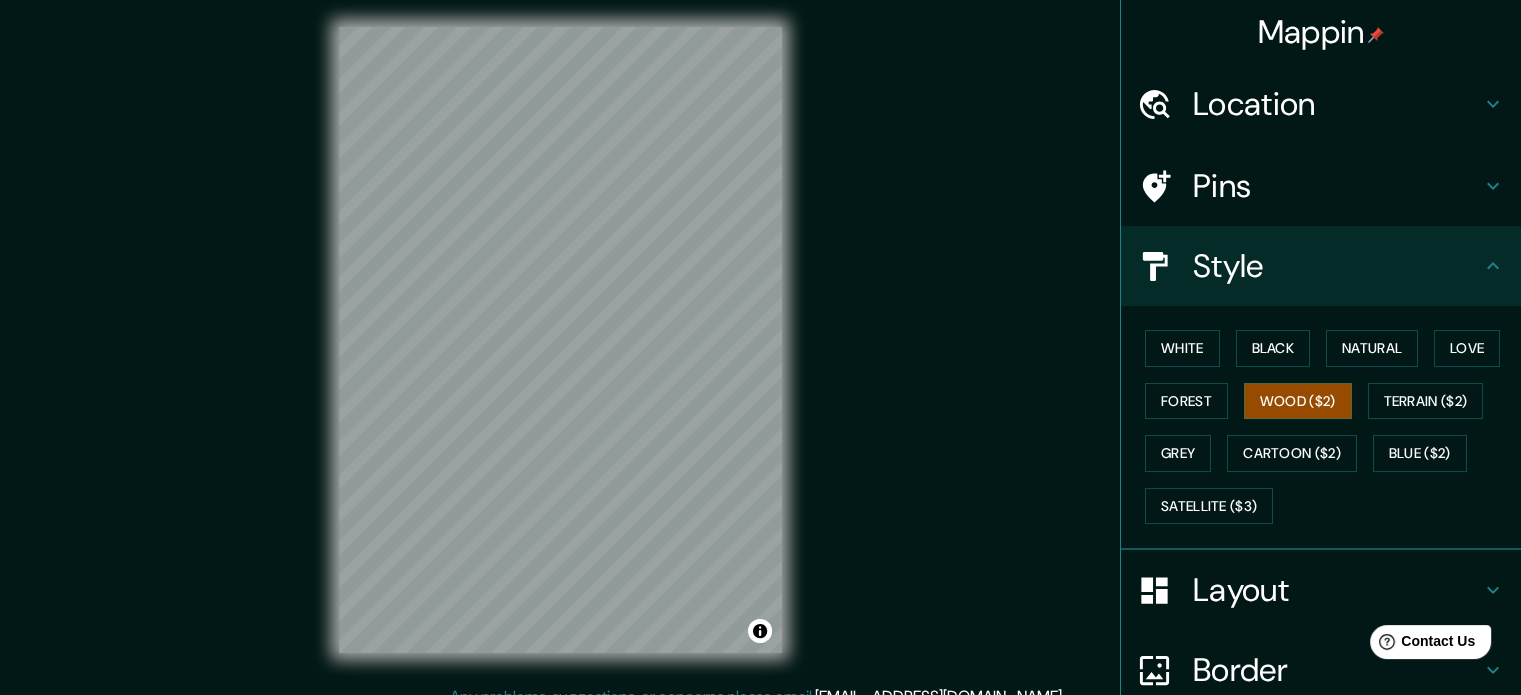 scroll, scrollTop: 0, scrollLeft: 0, axis: both 